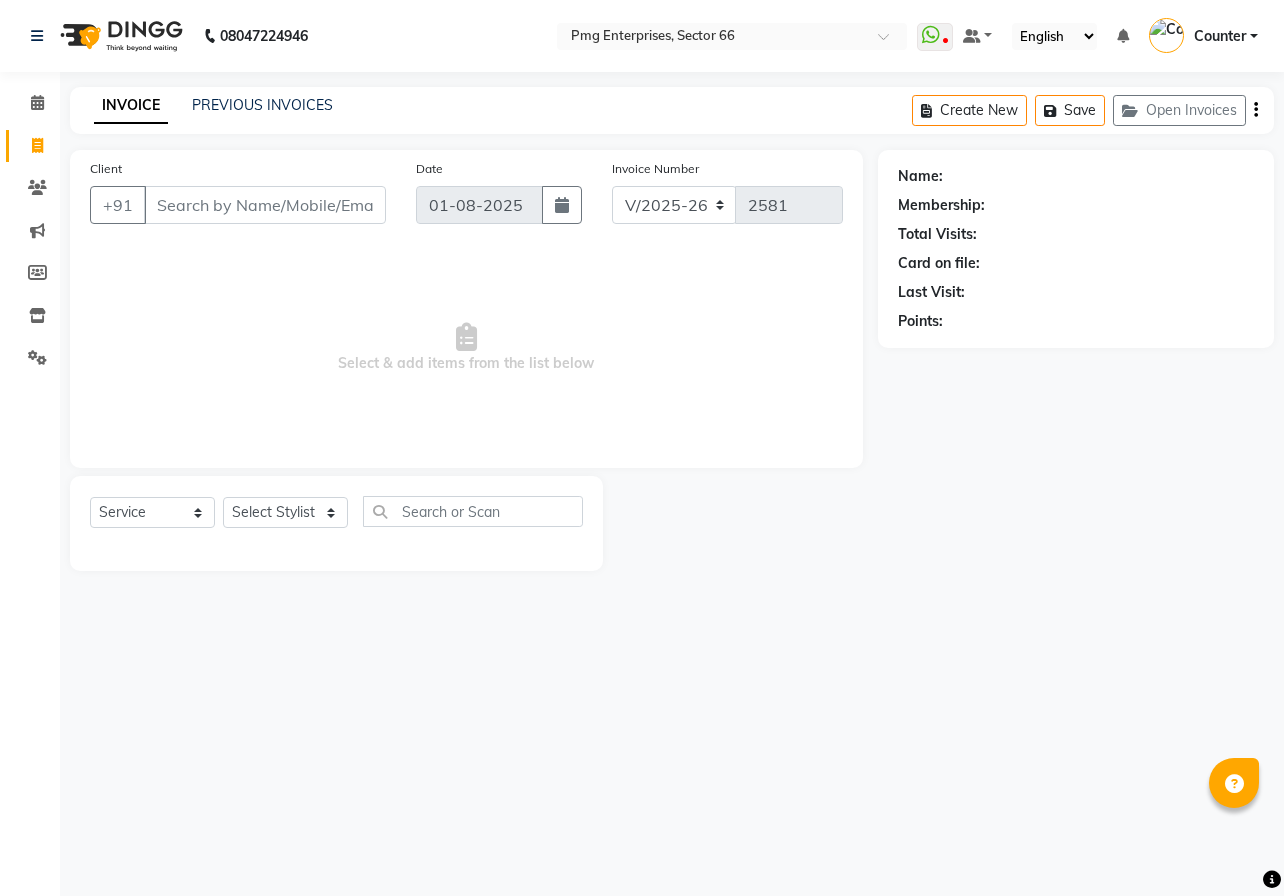 select on "889" 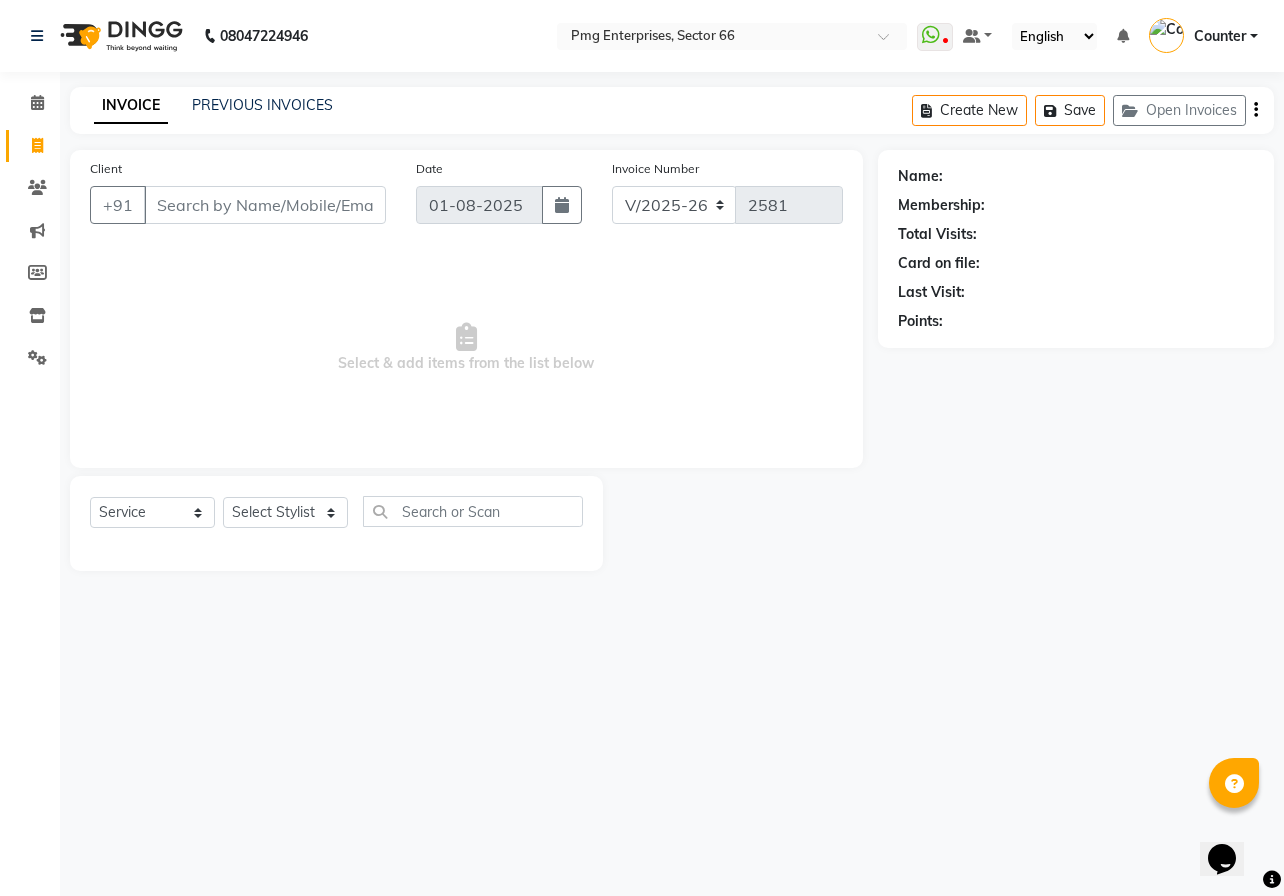 scroll, scrollTop: 0, scrollLeft: 0, axis: both 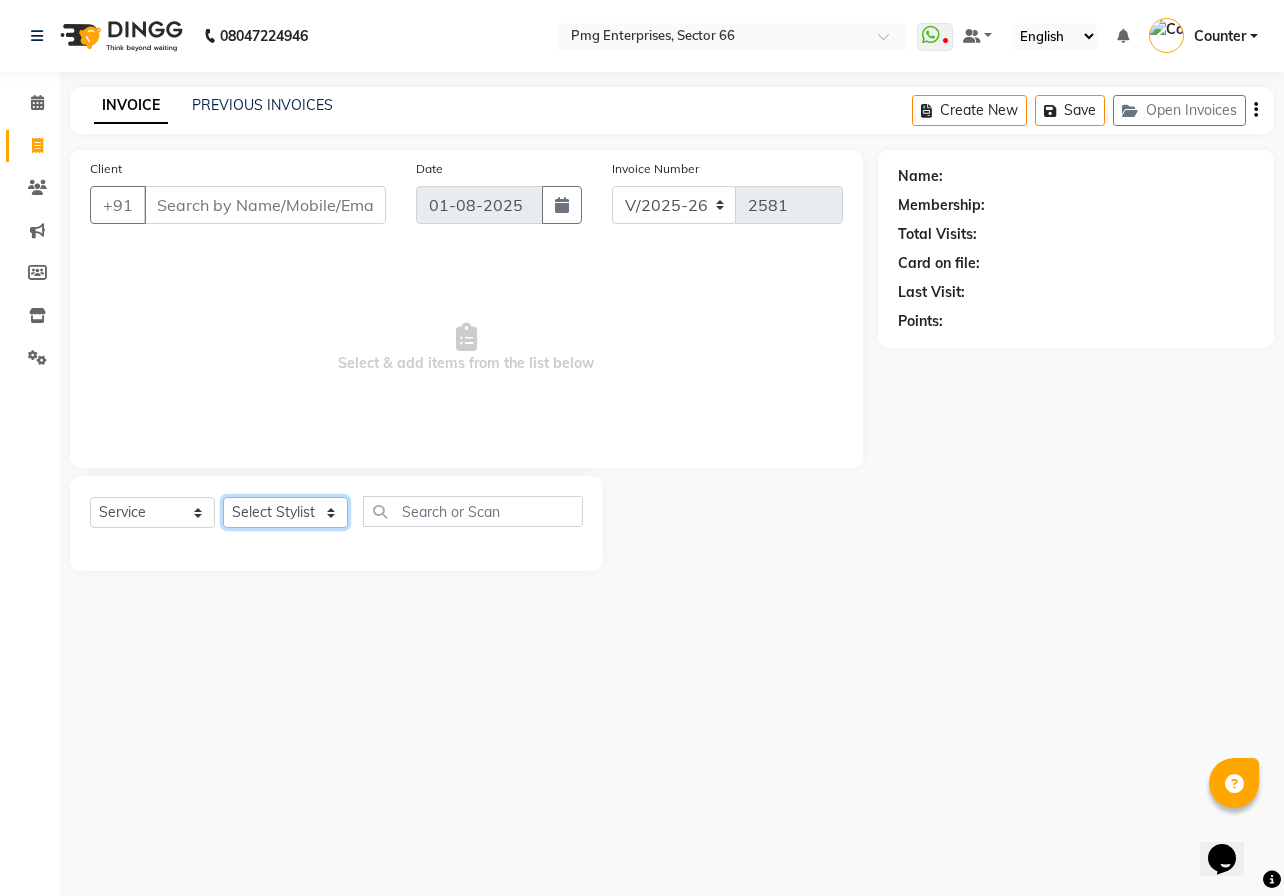 click on "Select Stylist [FIRST] [LAST] Counter [FIRST] [FIRST] [FIRST] [FIRST] [FIRST]" 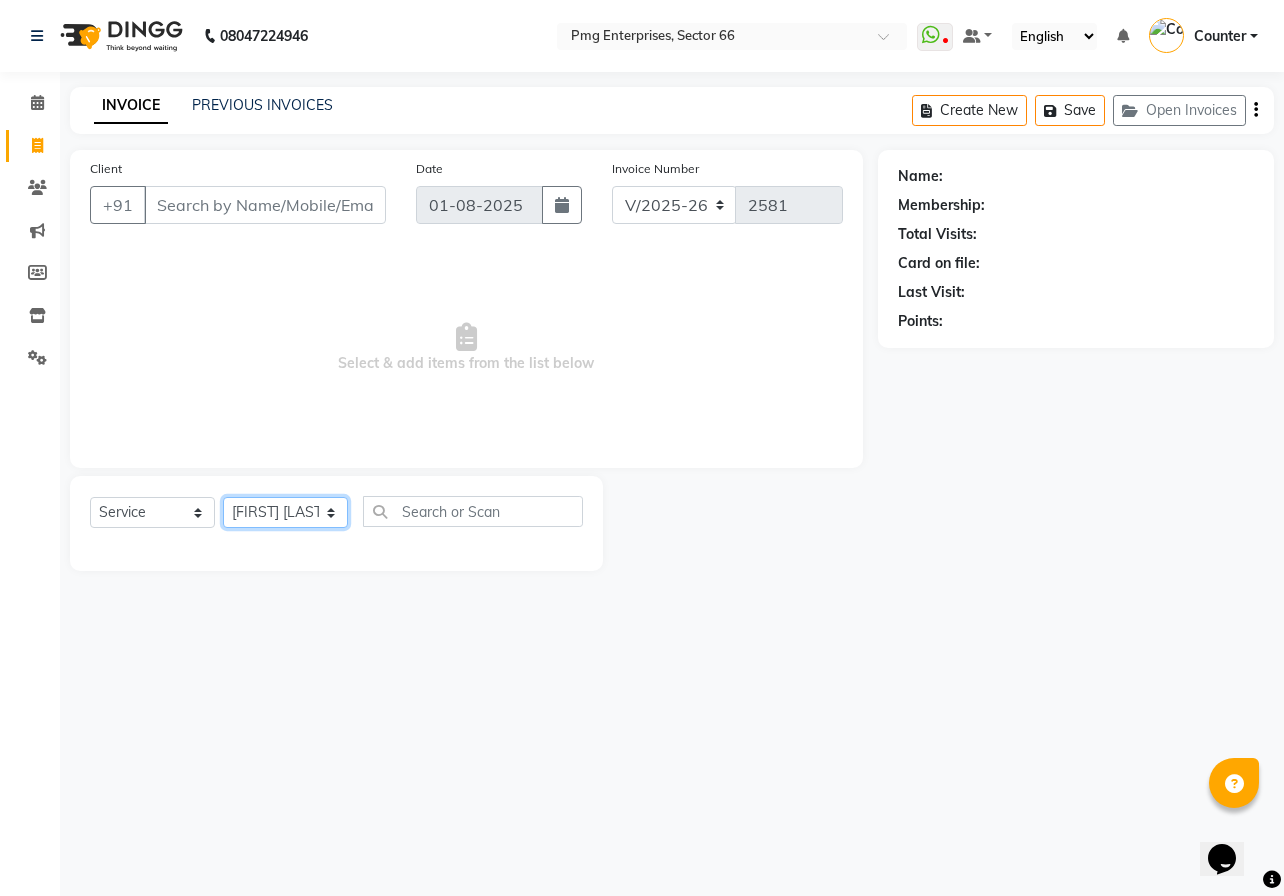 click on "Select Stylist [FIRST] [LAST] Counter [FIRST] [FIRST] [FIRST] [FIRST] [FIRST]" 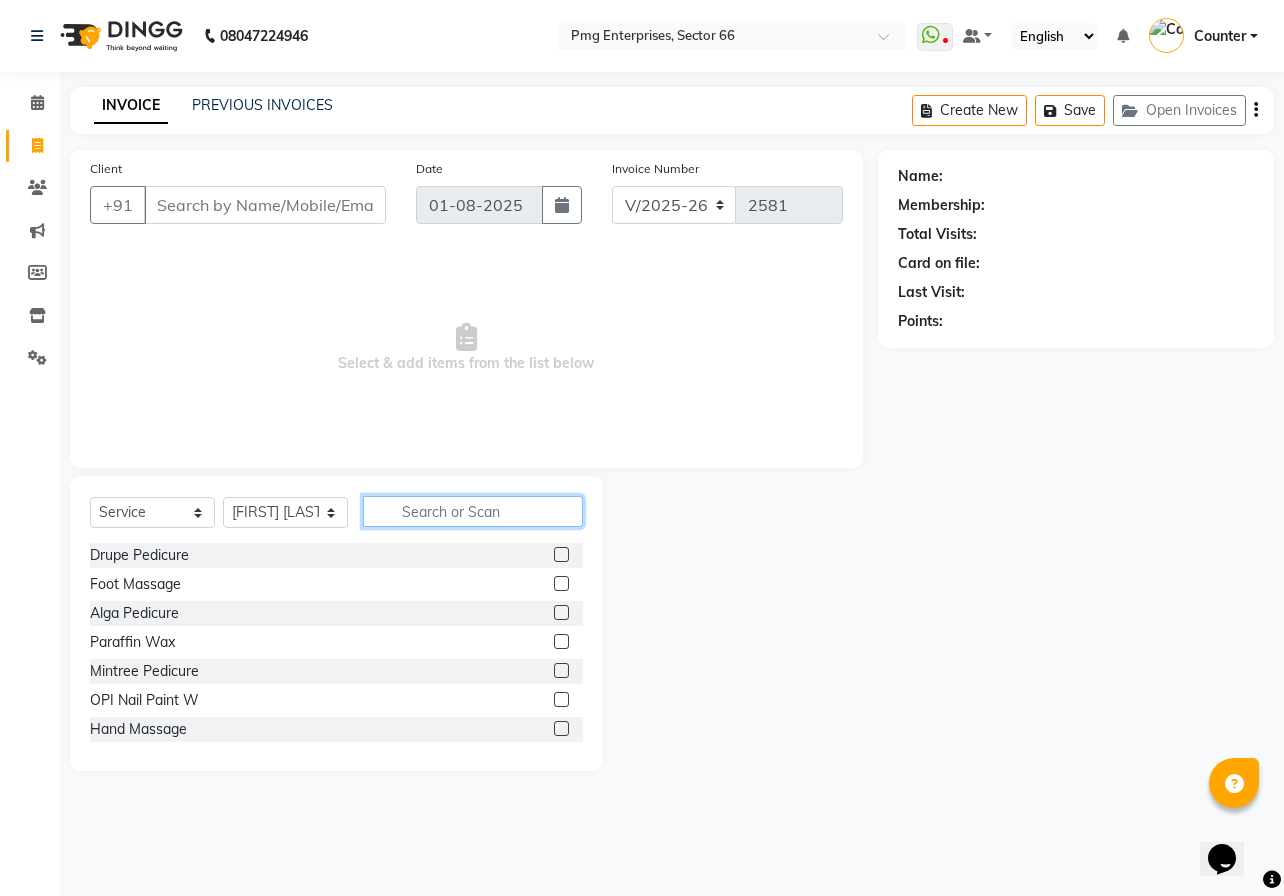click 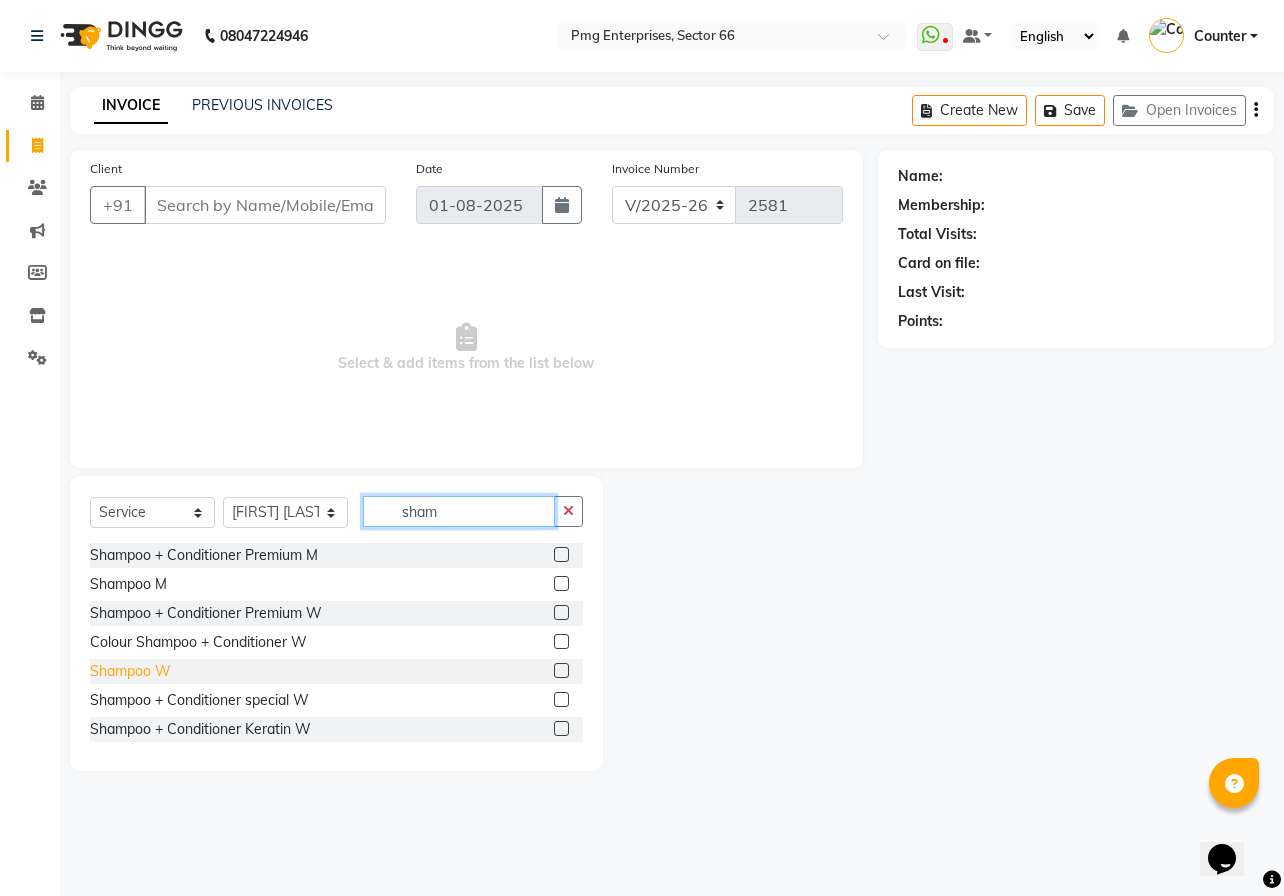 type on "sham" 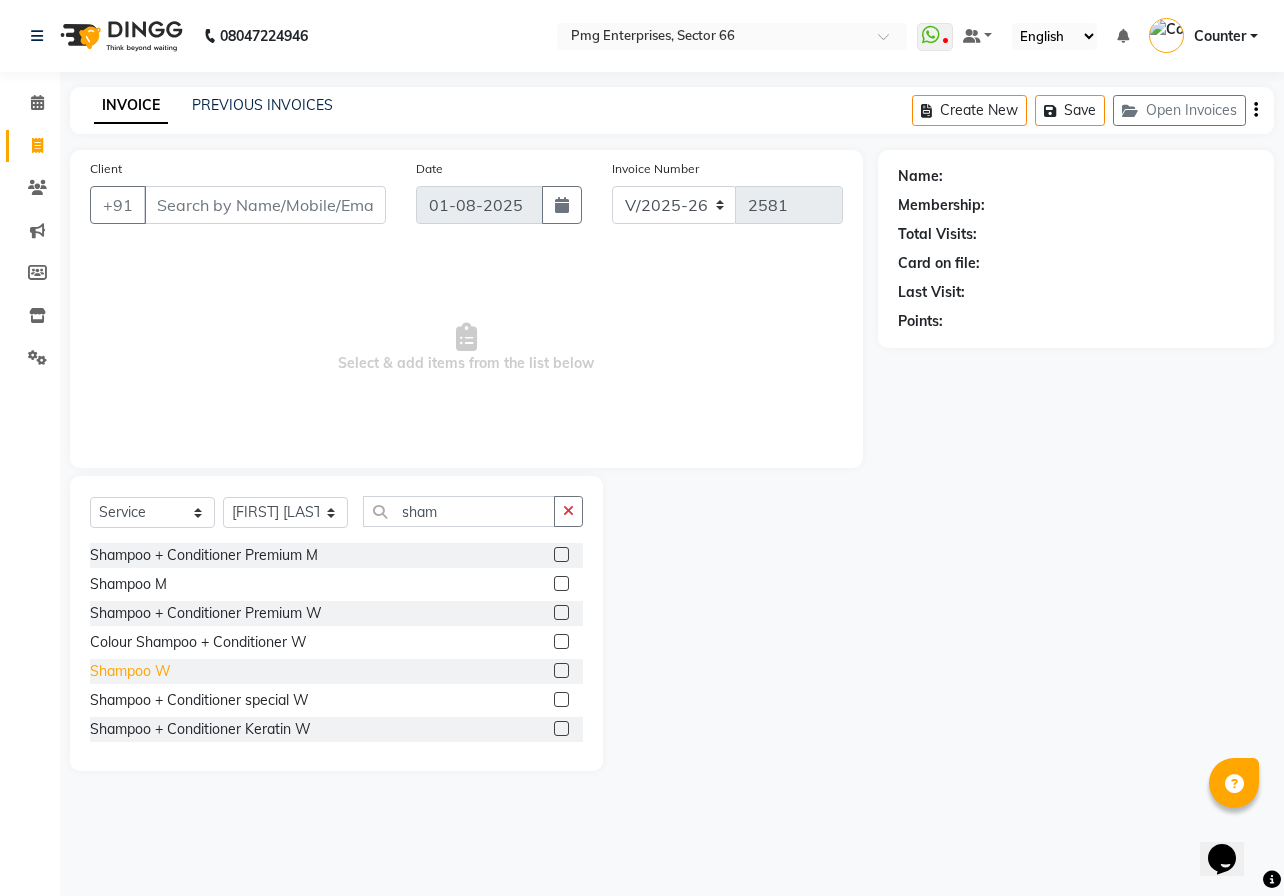 click on "Shampoo W" 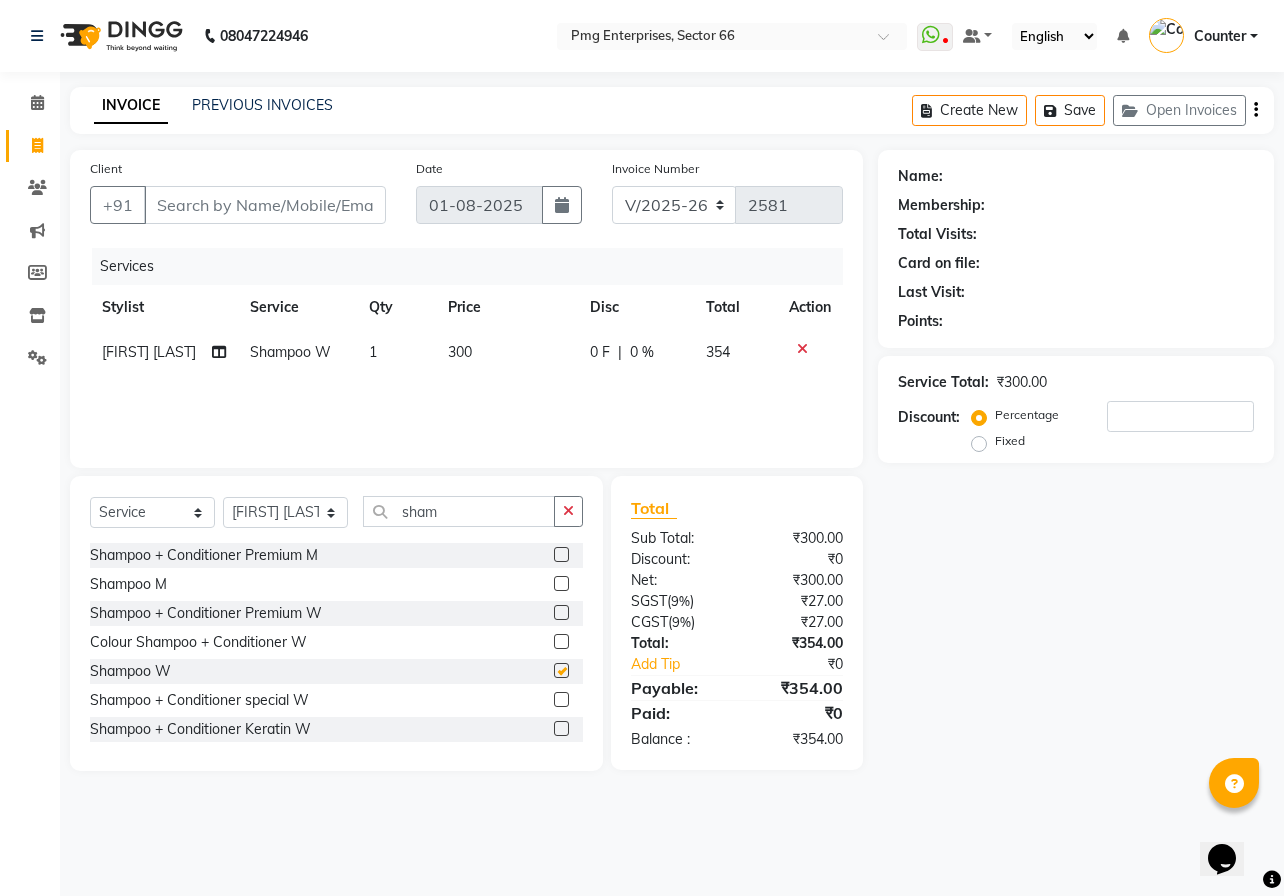 checkbox on "false" 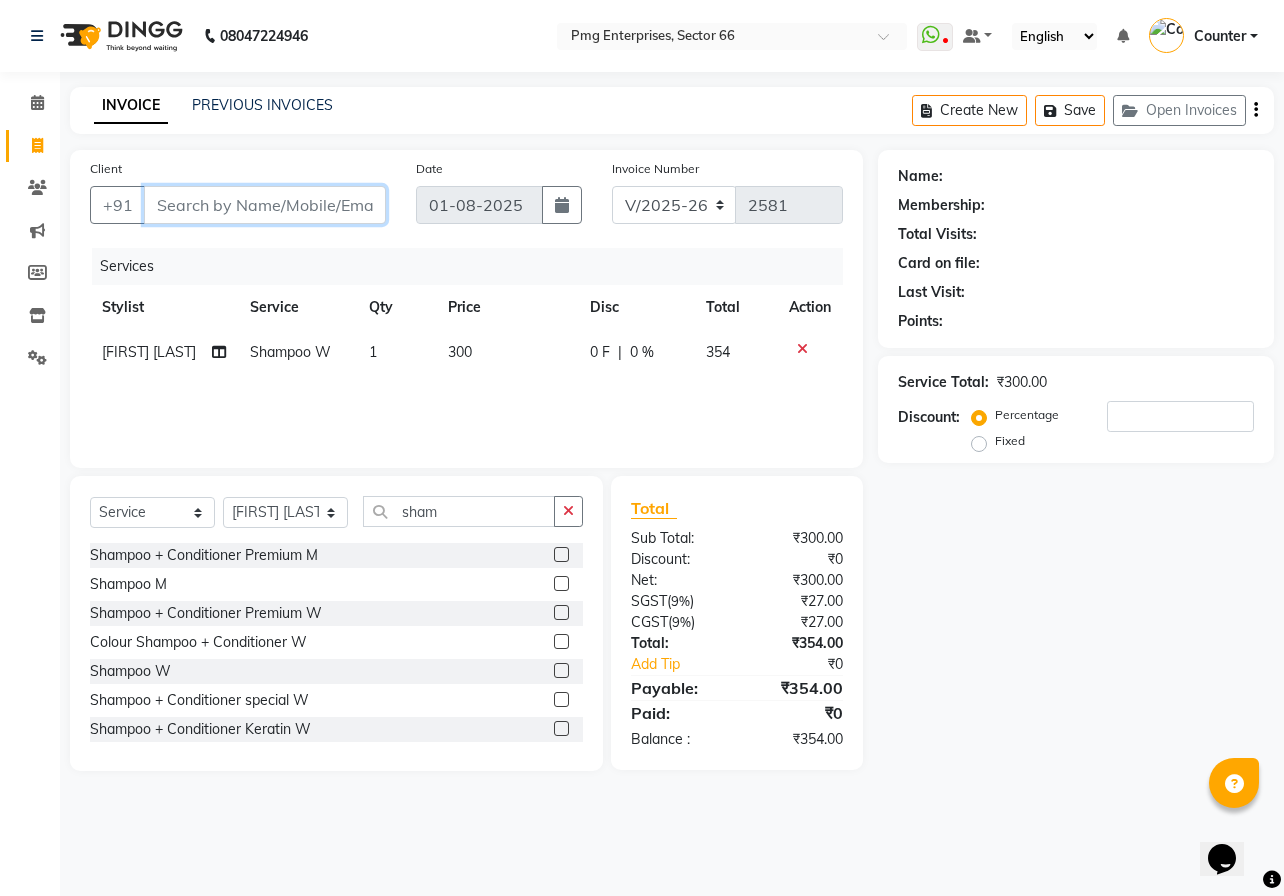 click on "Client" at bounding box center (265, 205) 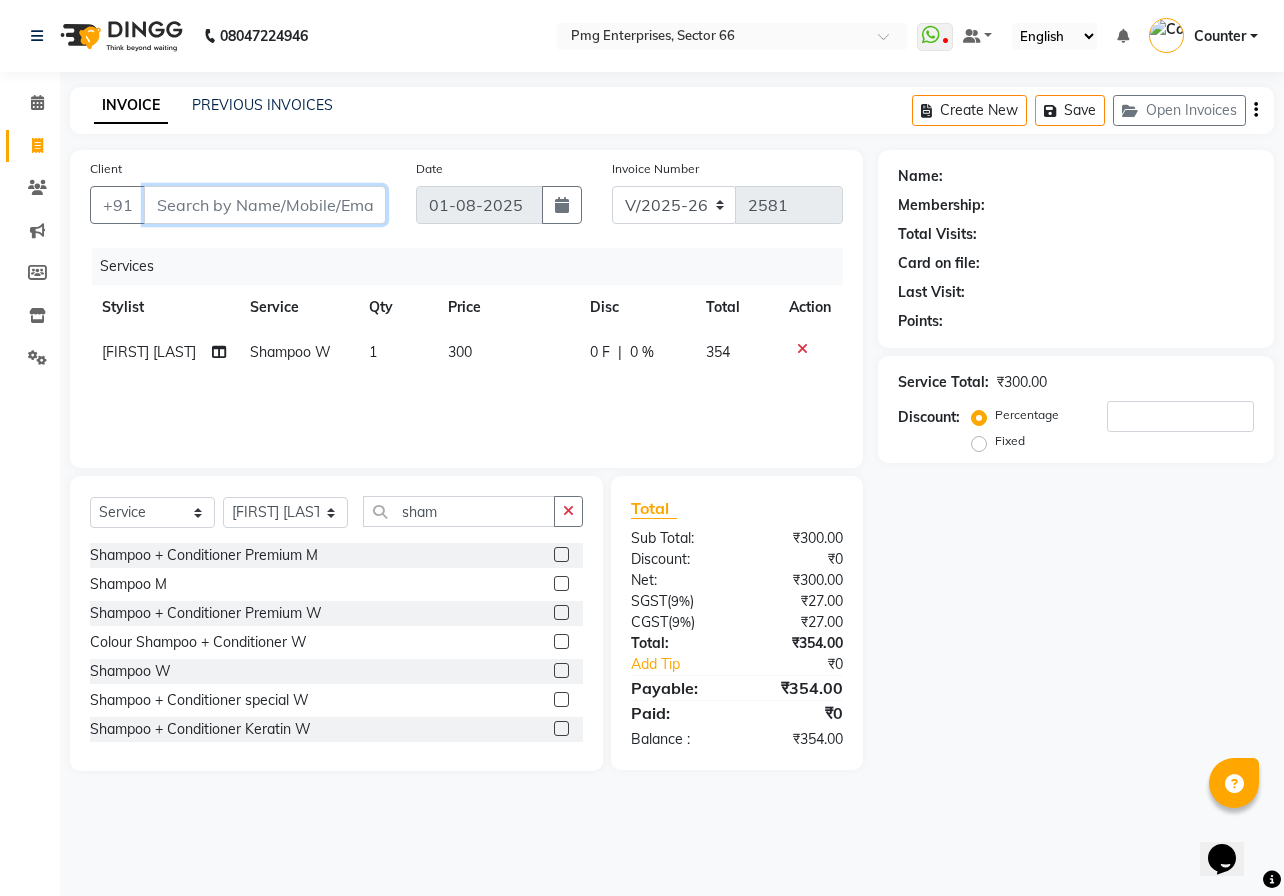 type on "7" 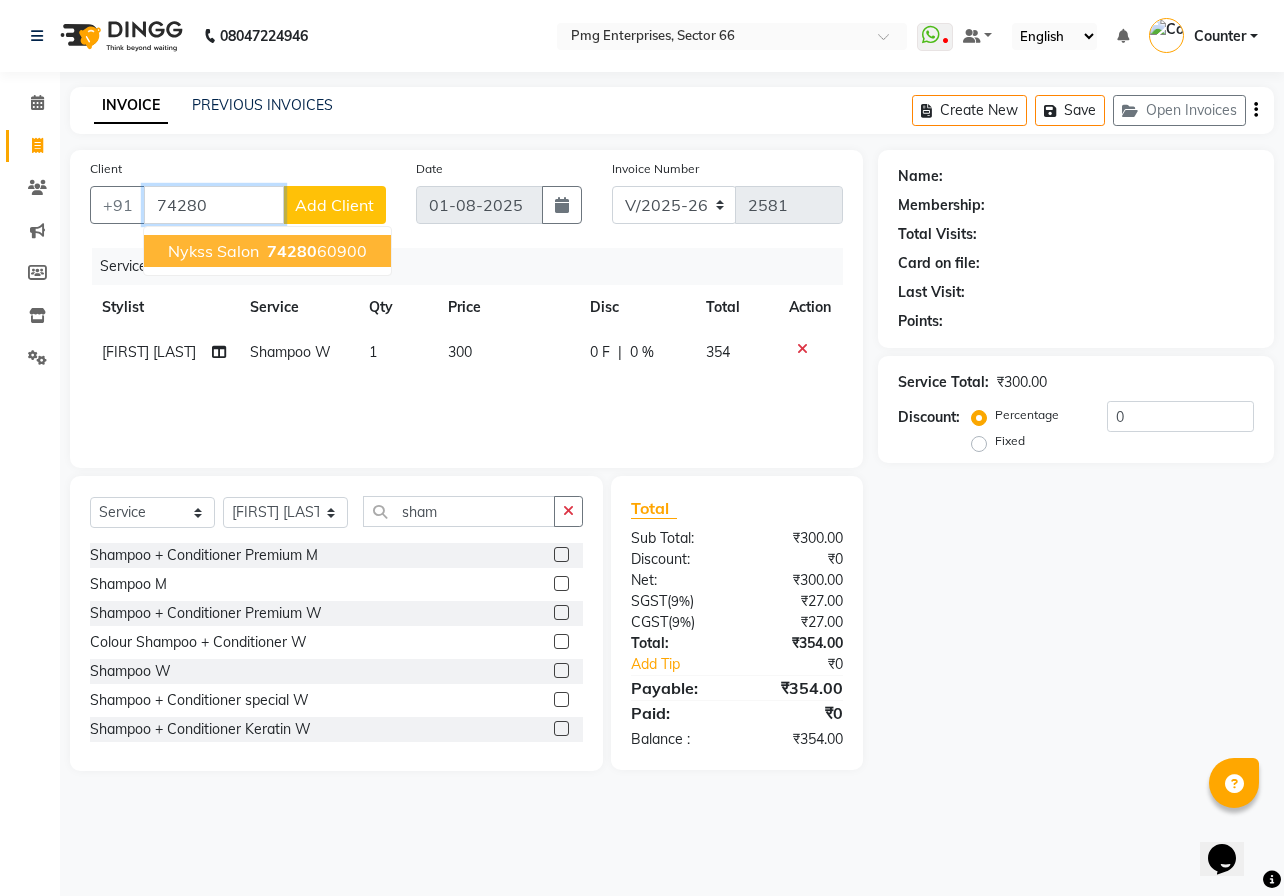 click on "74280" at bounding box center (292, 251) 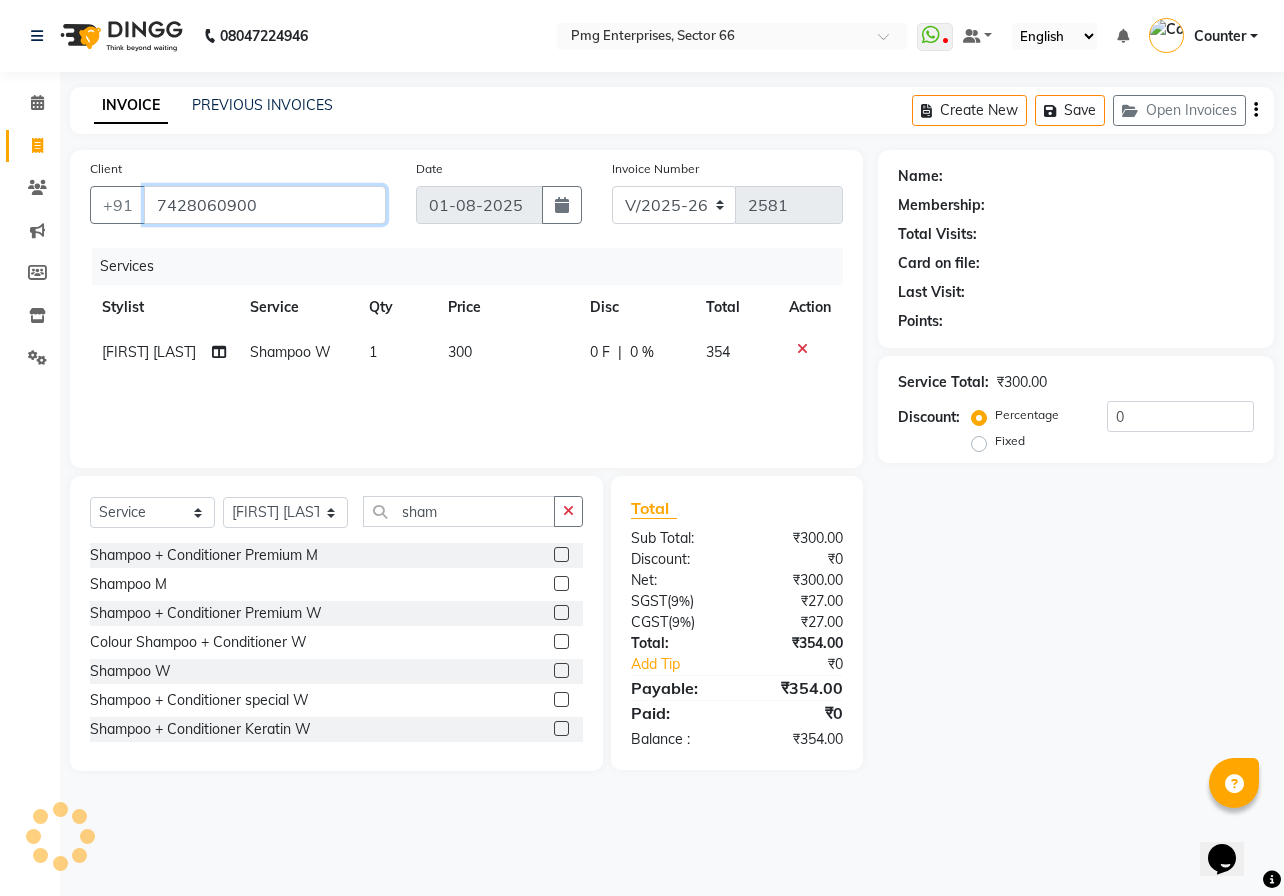 type on "7428060900" 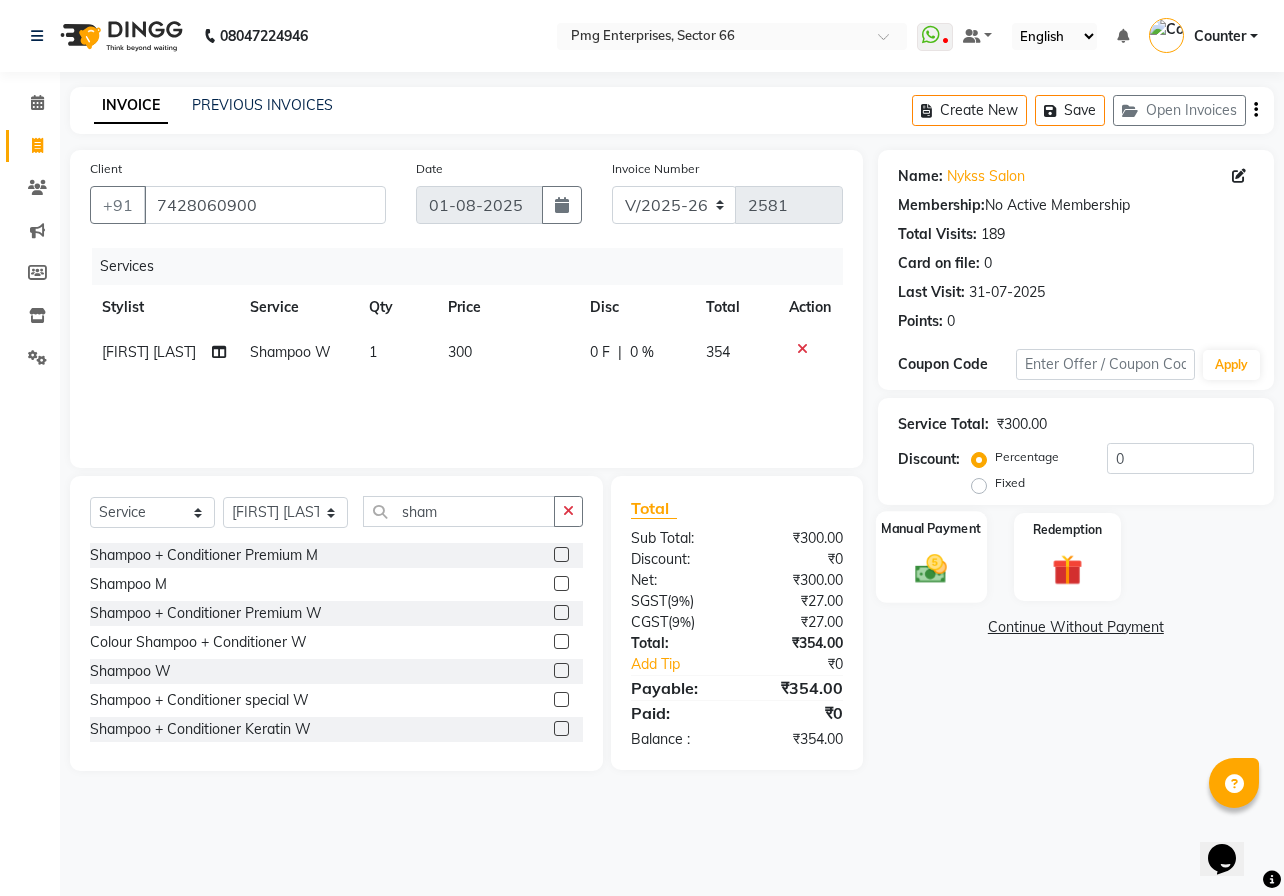 click on "Manual Payment" 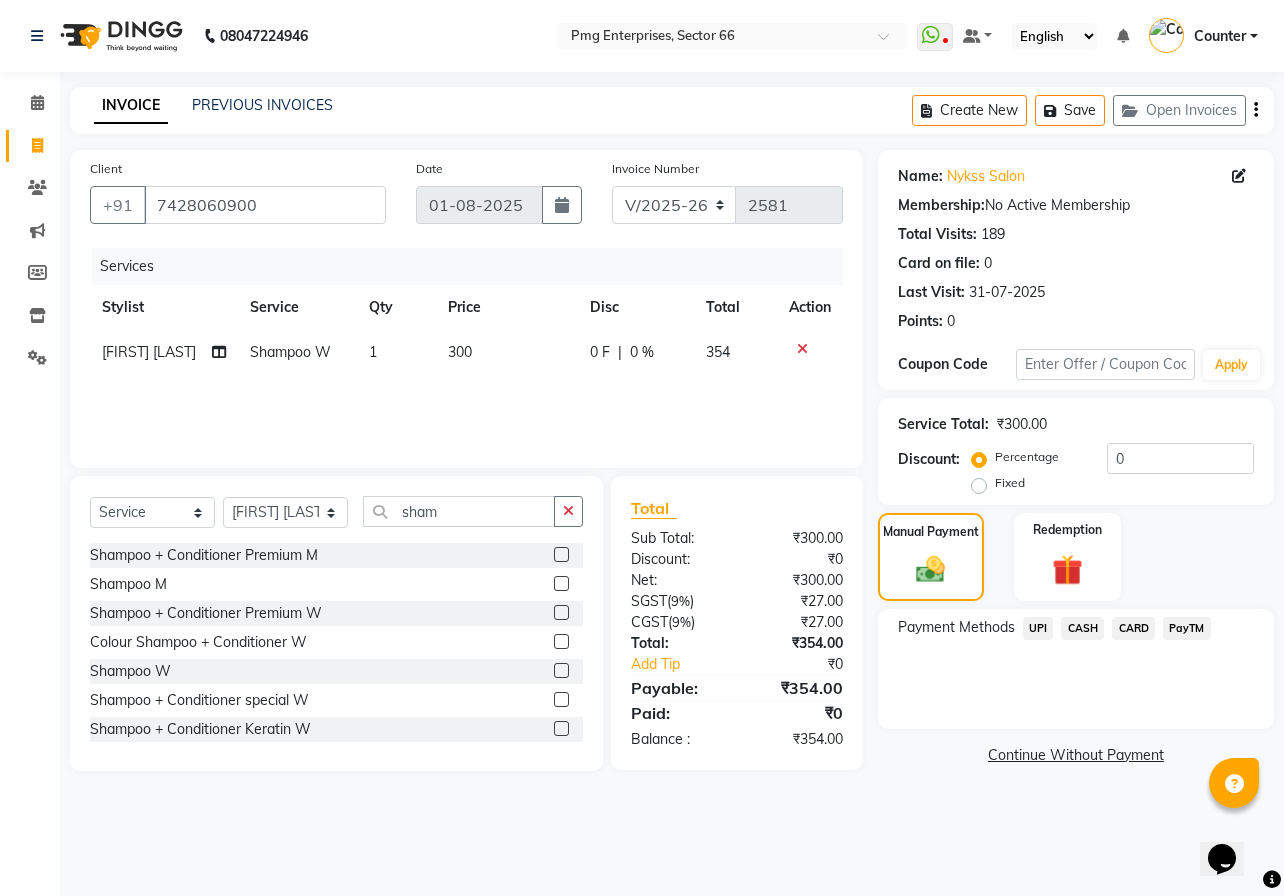 click on "CASH" 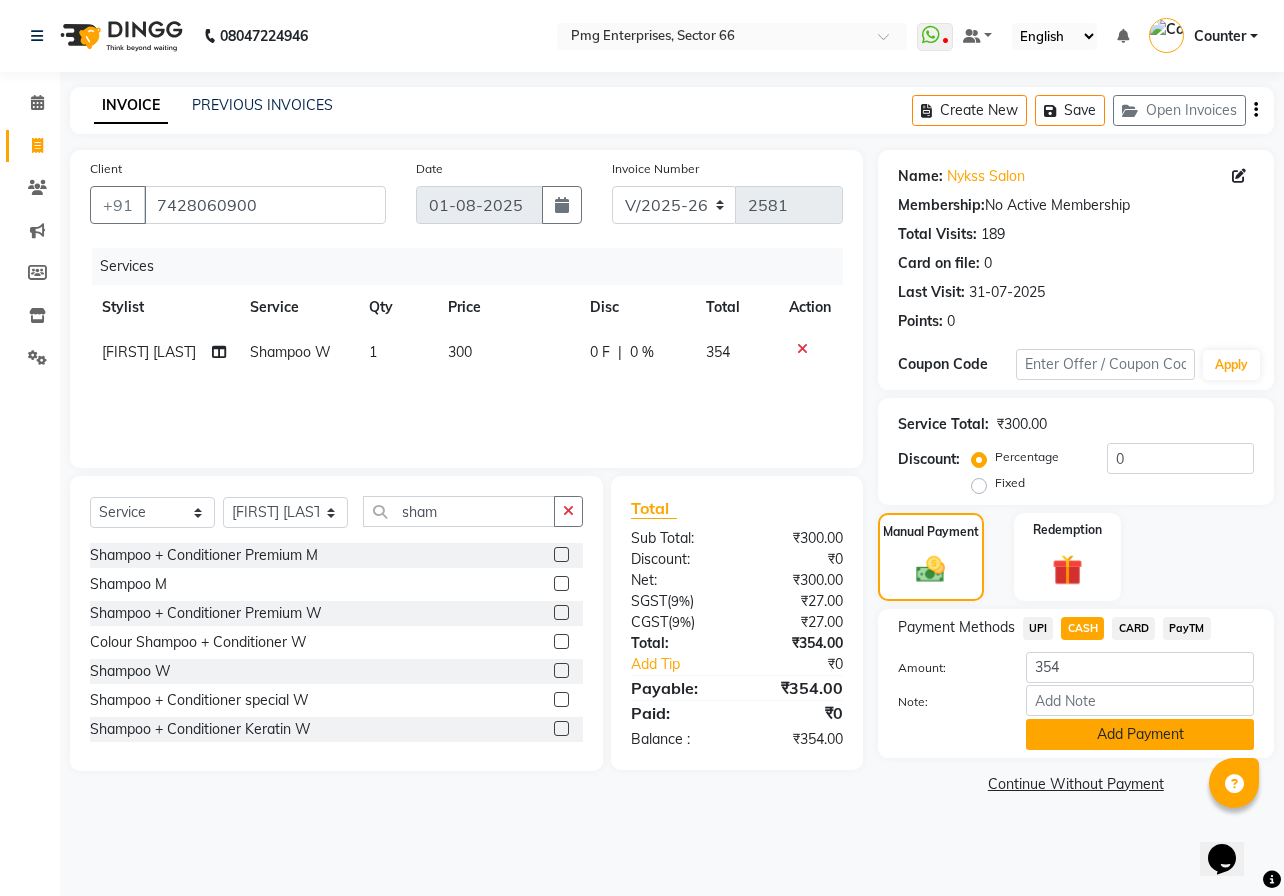 click on "Add Payment" 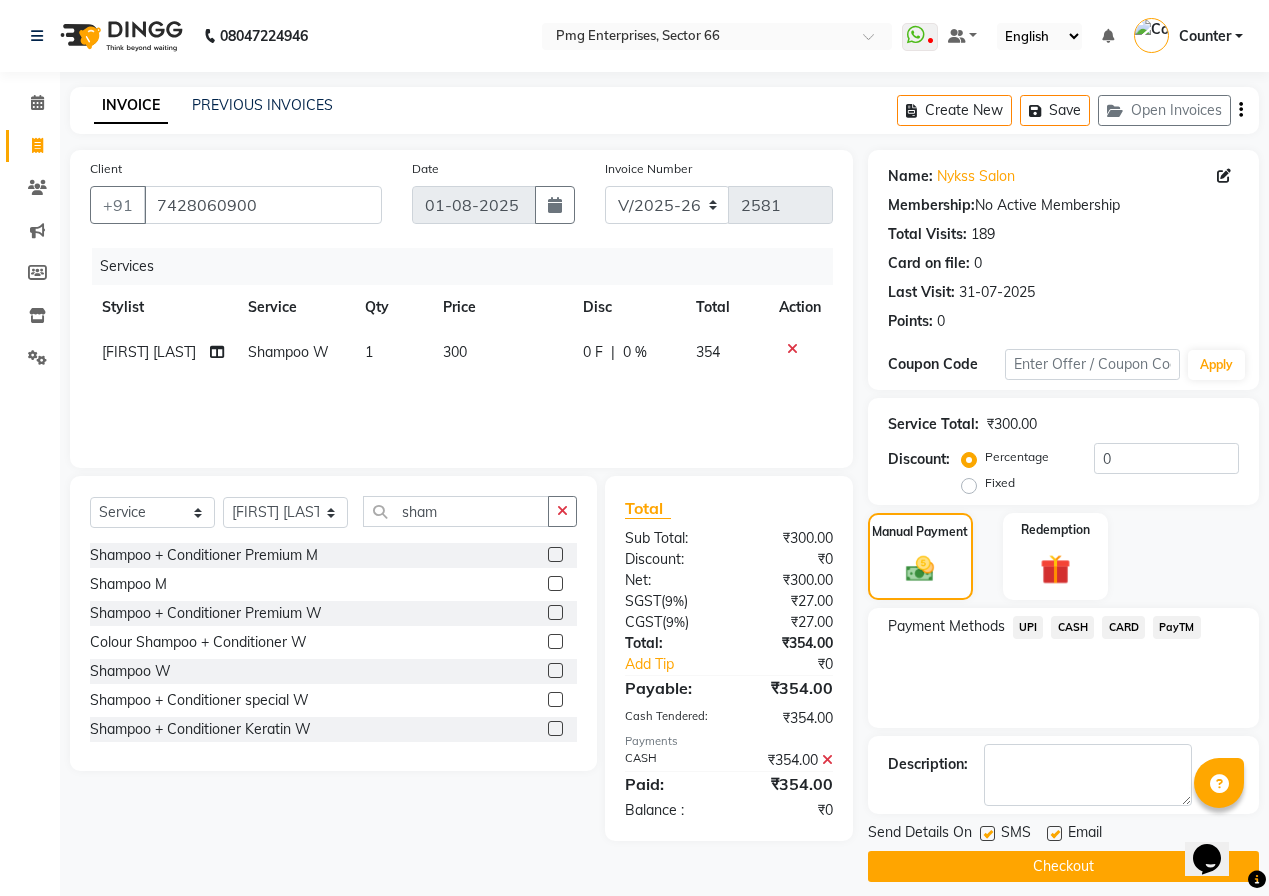 click on "Checkout" 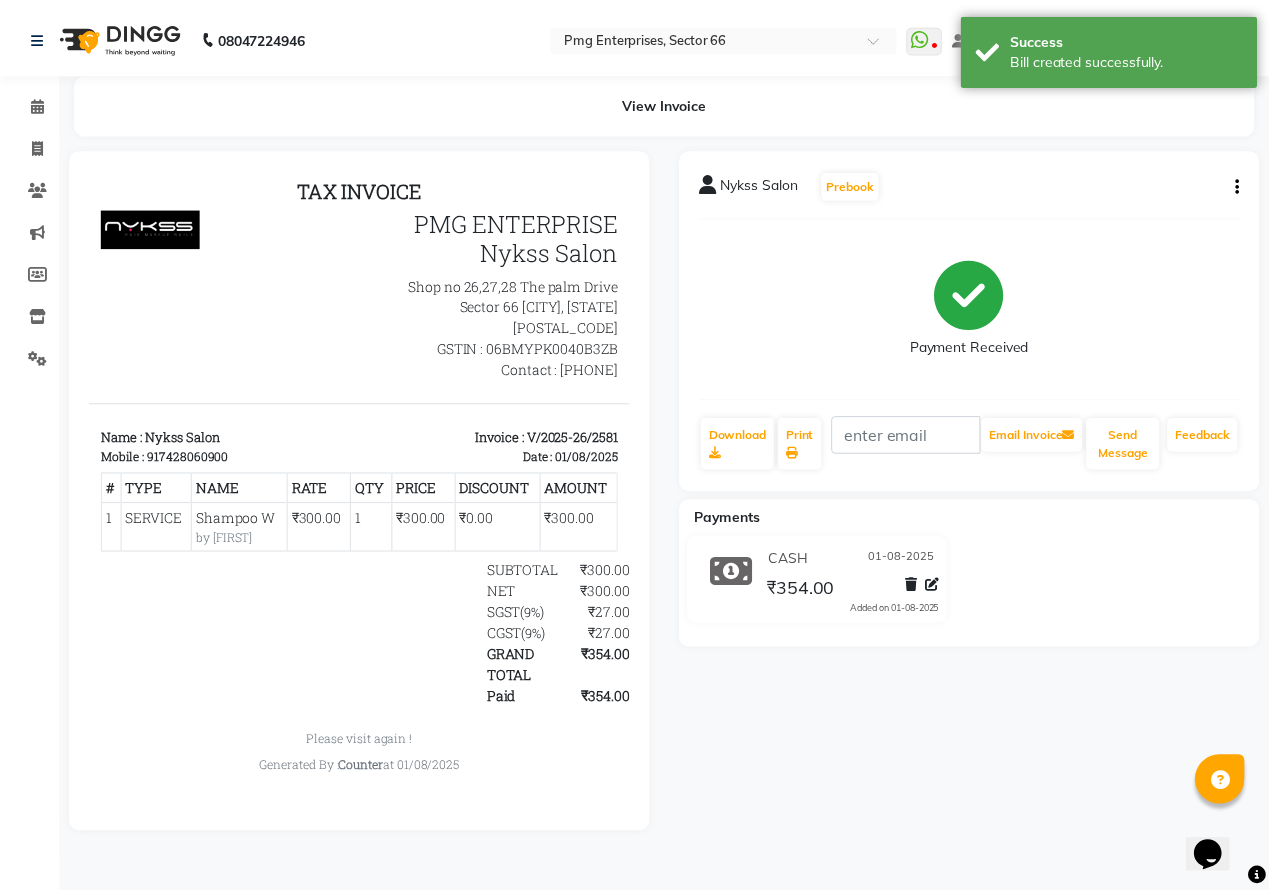scroll, scrollTop: 0, scrollLeft: 0, axis: both 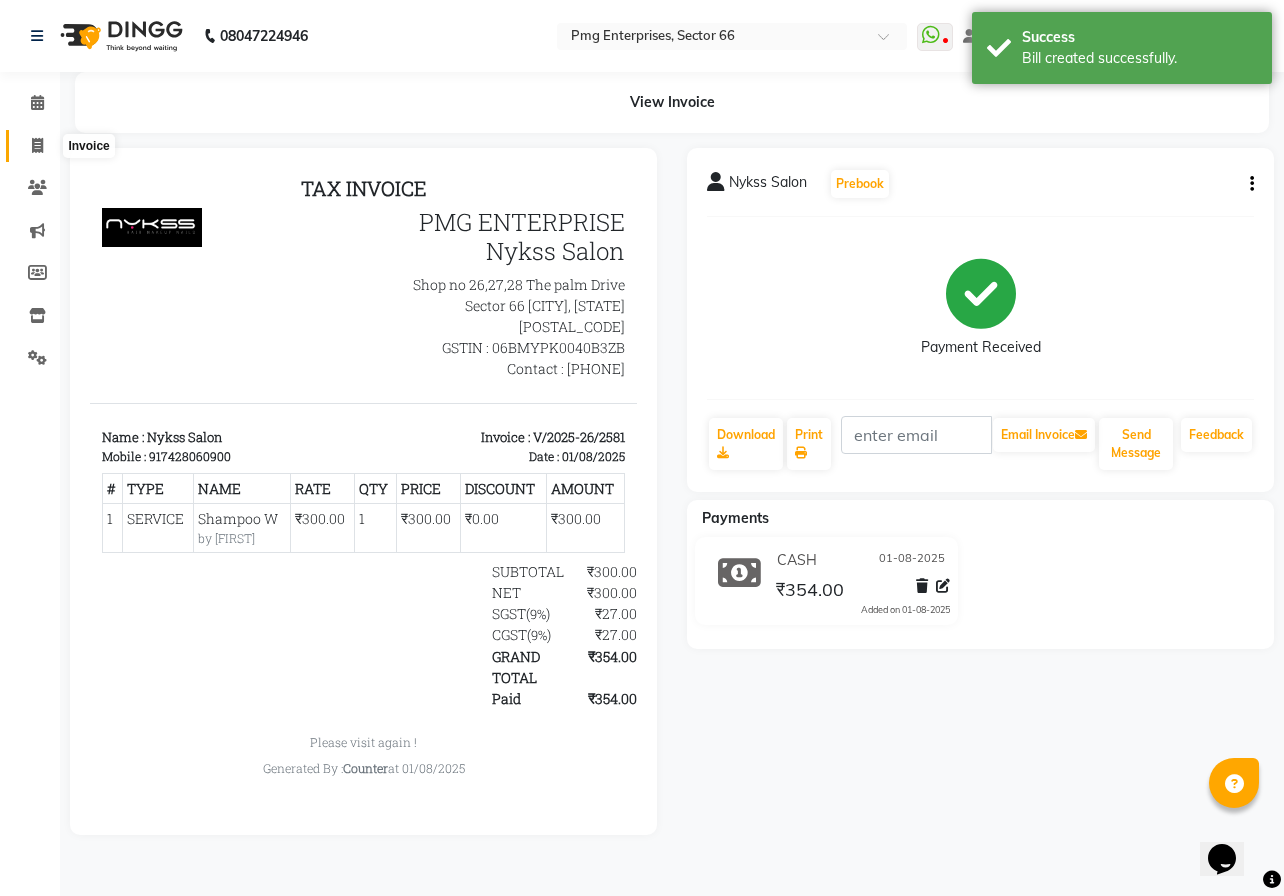 click 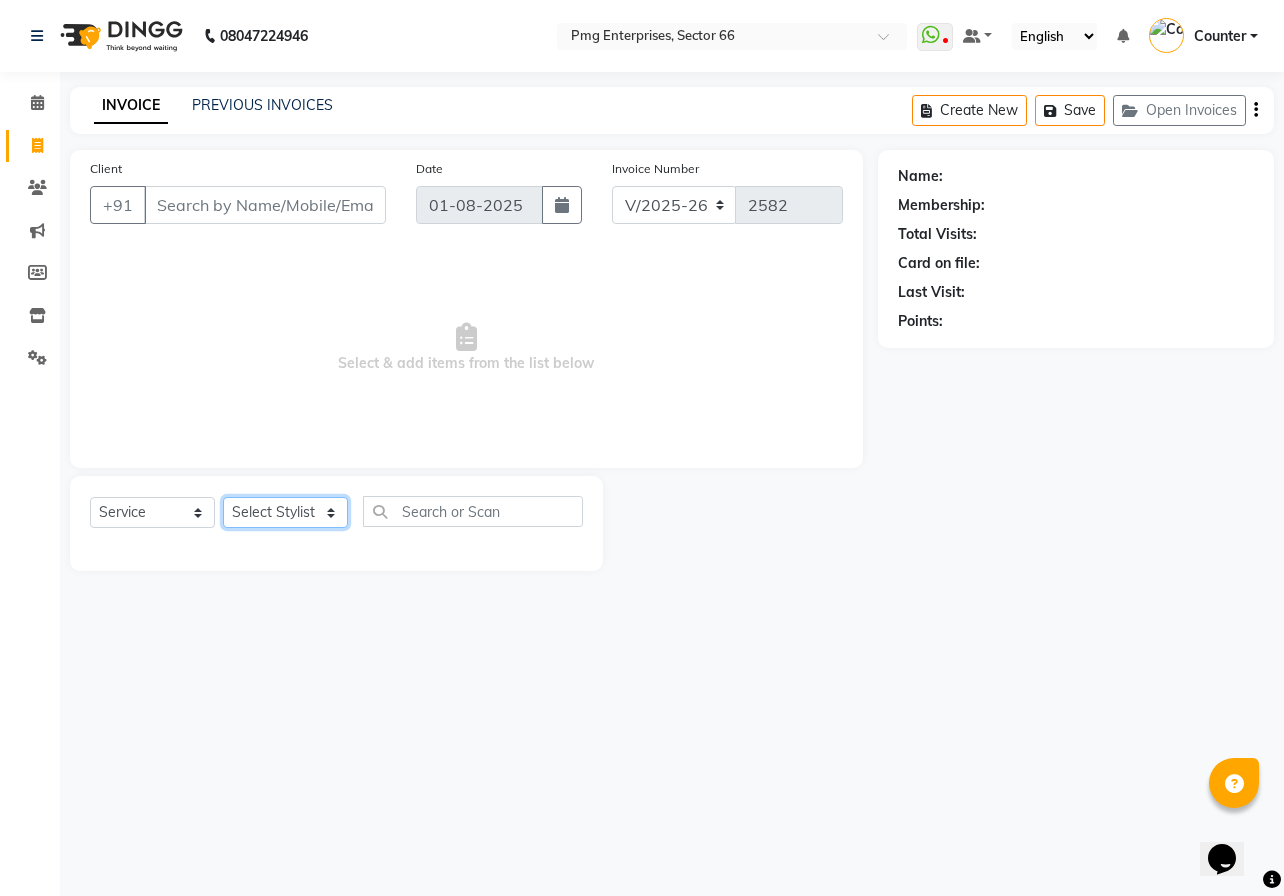 click on "Select Stylist [FIRST] [LAST] Counter [FIRST] [FIRST] [FIRST] [FIRST] [FIRST]" 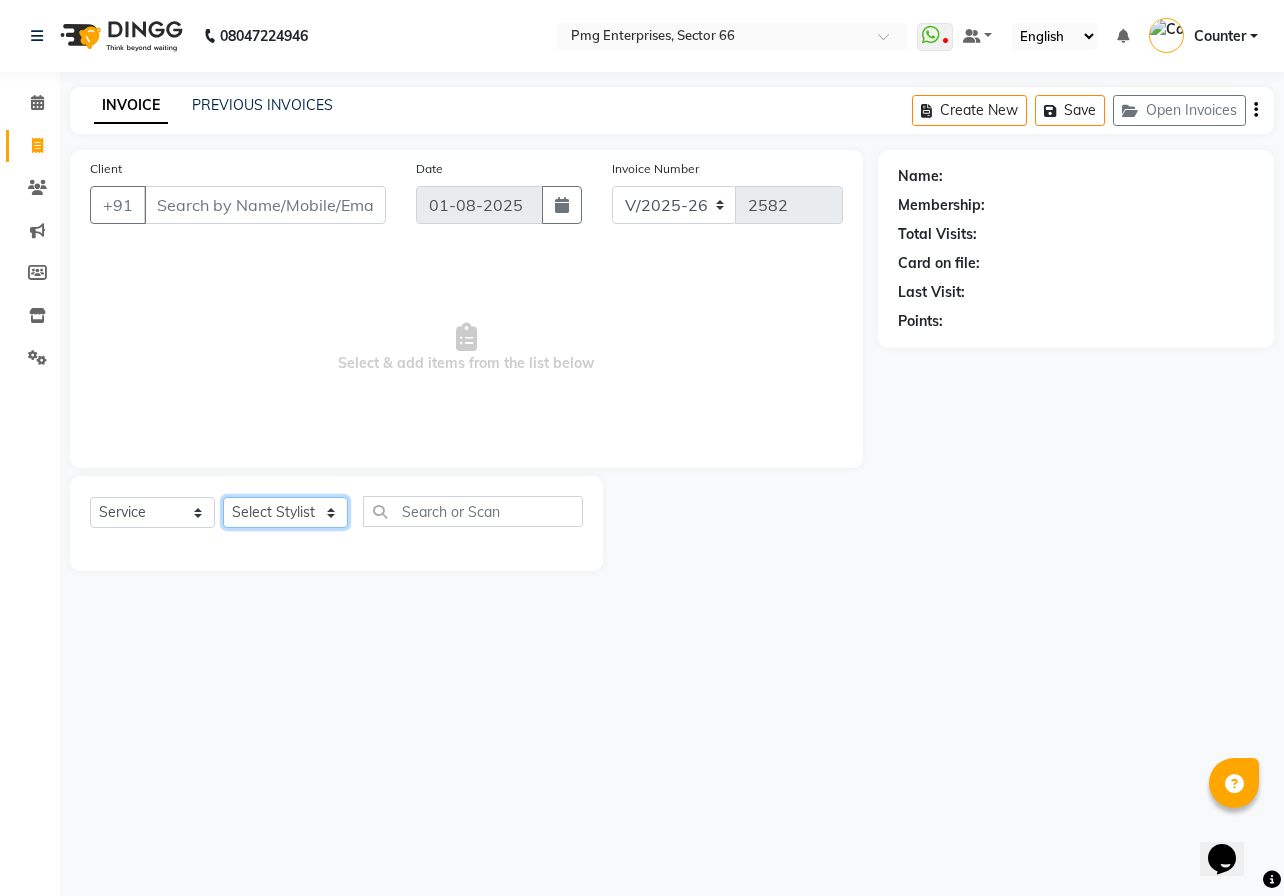select on "52446" 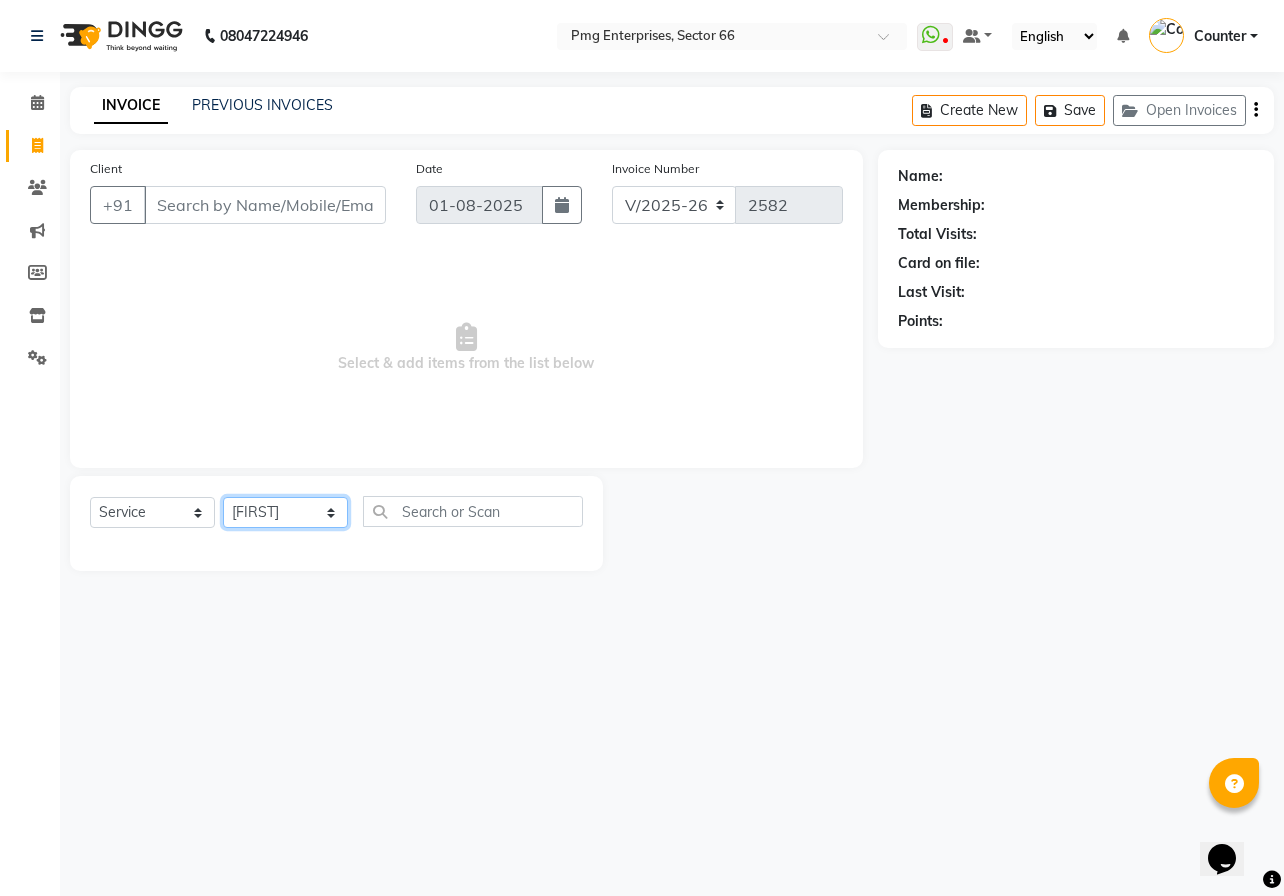 click on "Select Stylist [FIRST] [LAST] Counter [FIRST] [FIRST] [FIRST] [FIRST] [FIRST]" 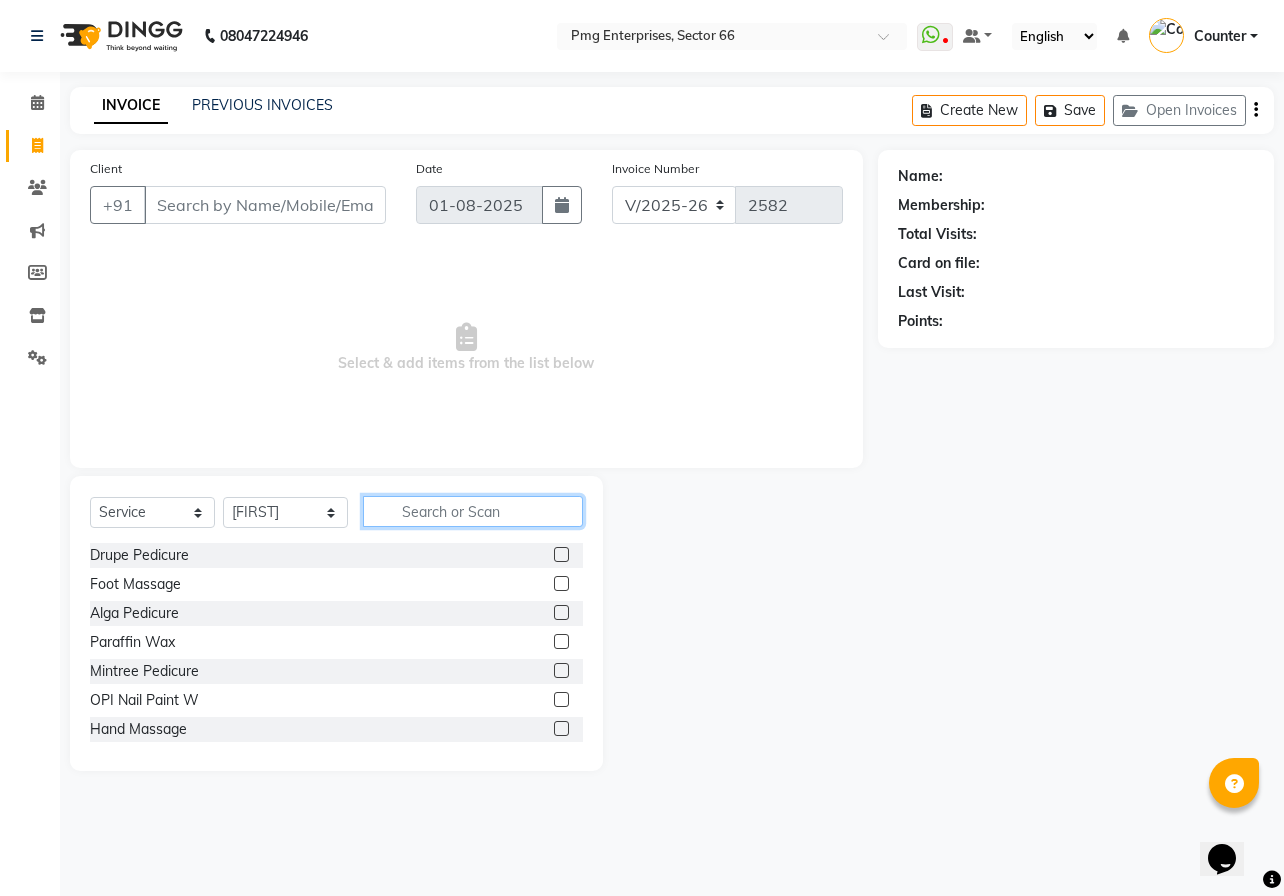 click 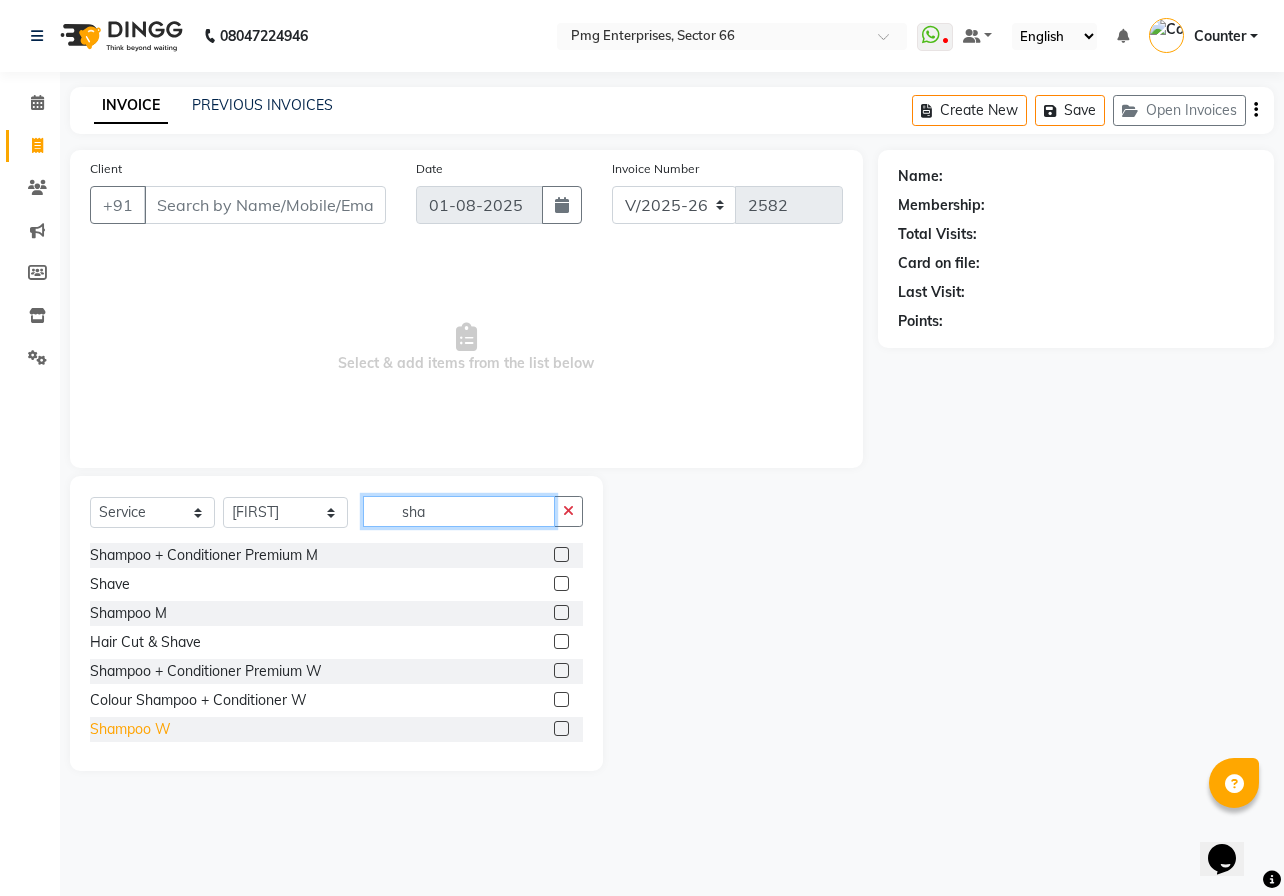 type on "sha" 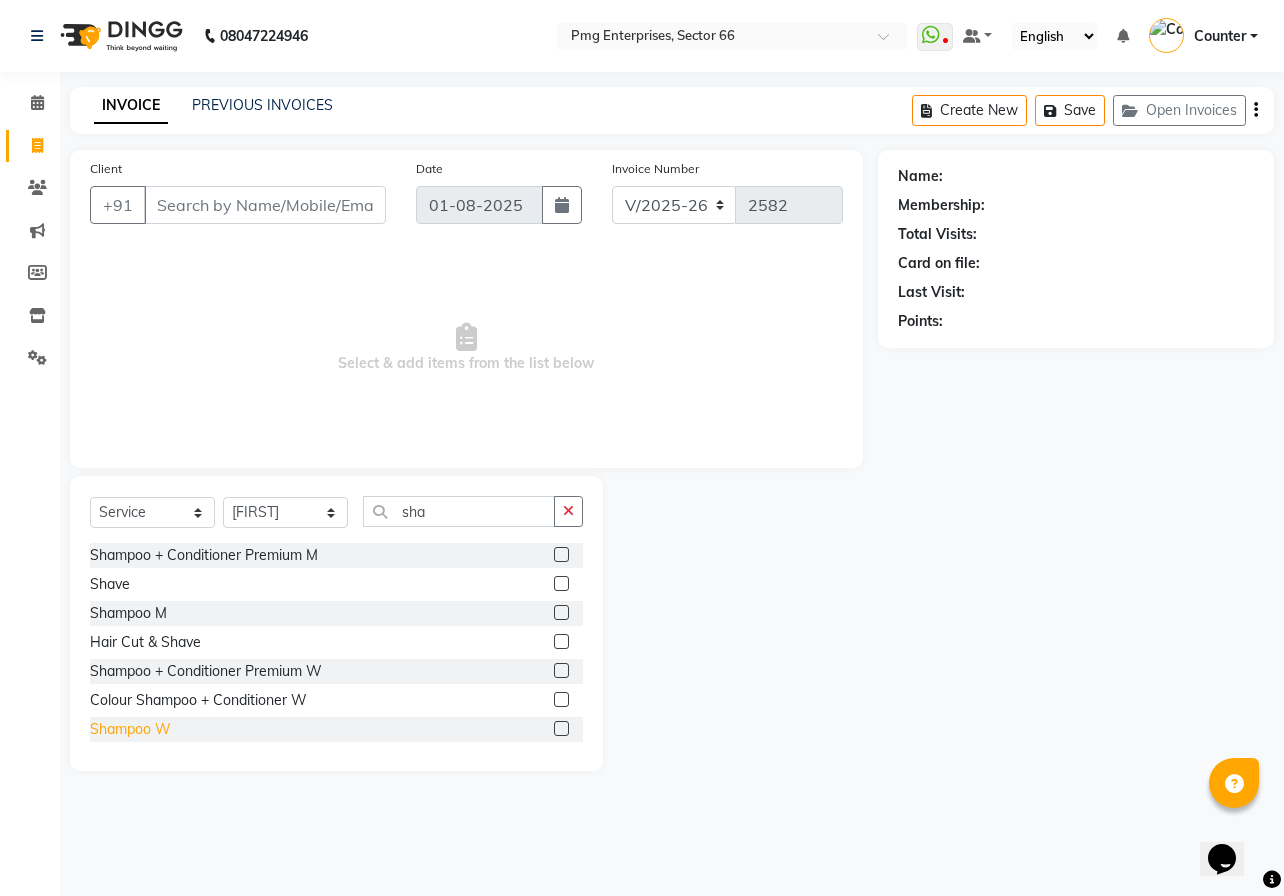 click on "Shampoo W" 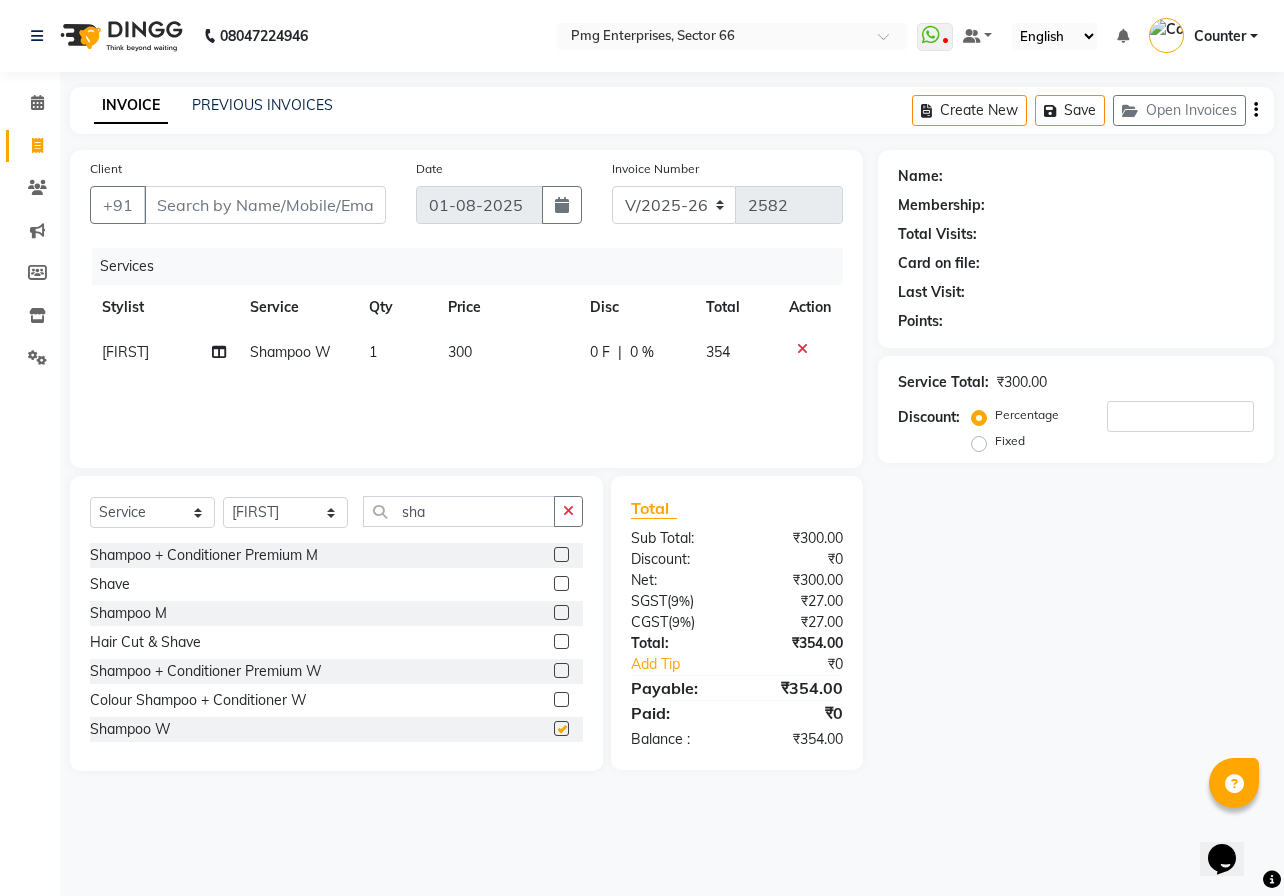 checkbox on "false" 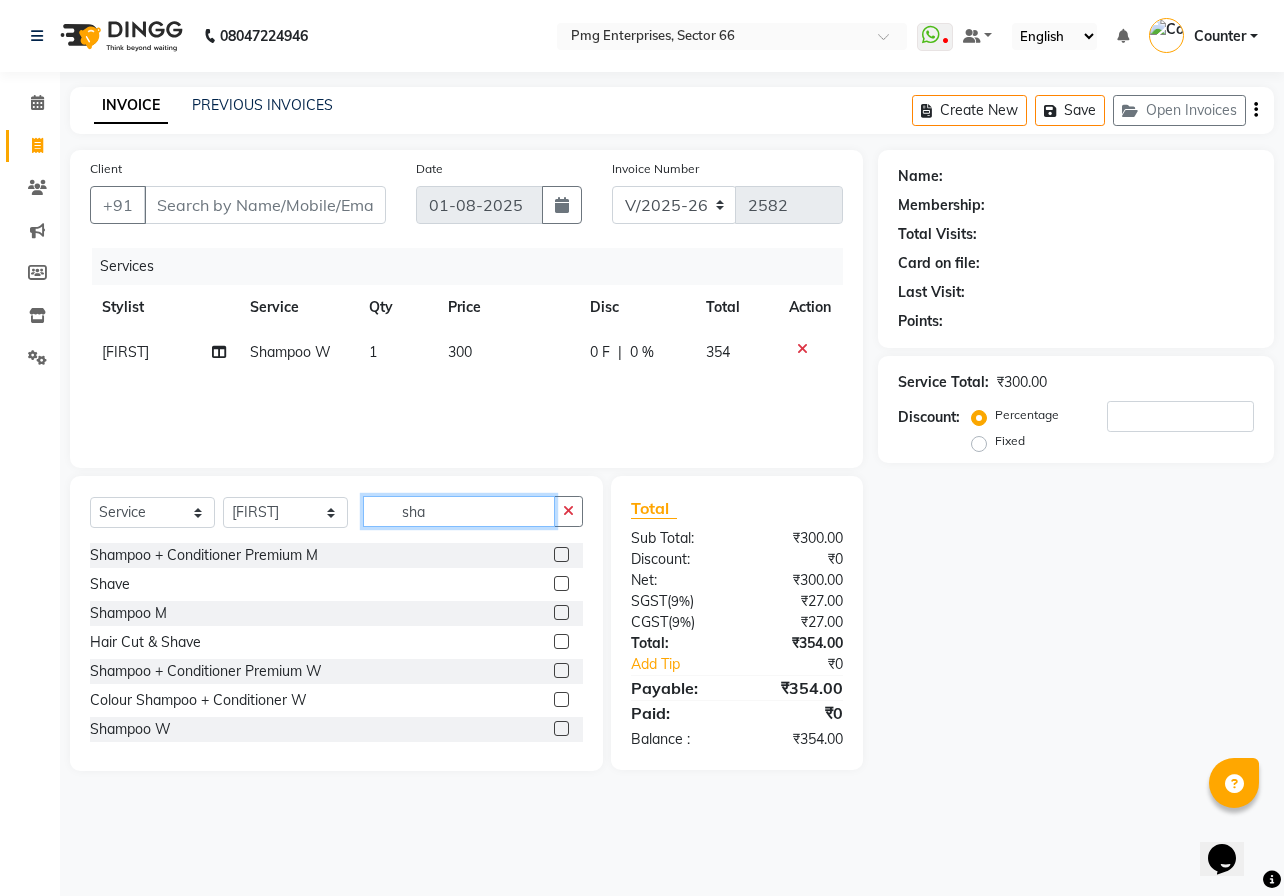 click on "sha" 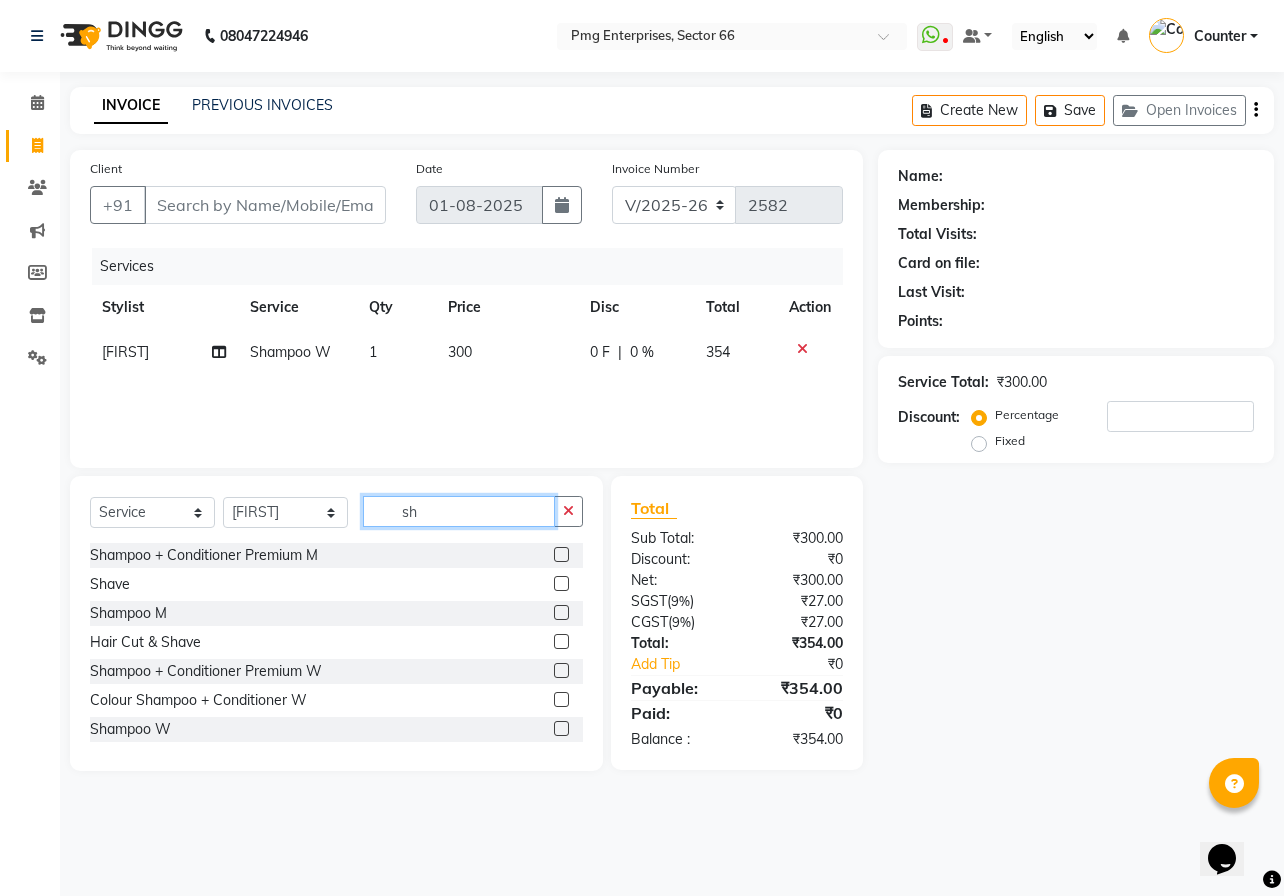 type on "s" 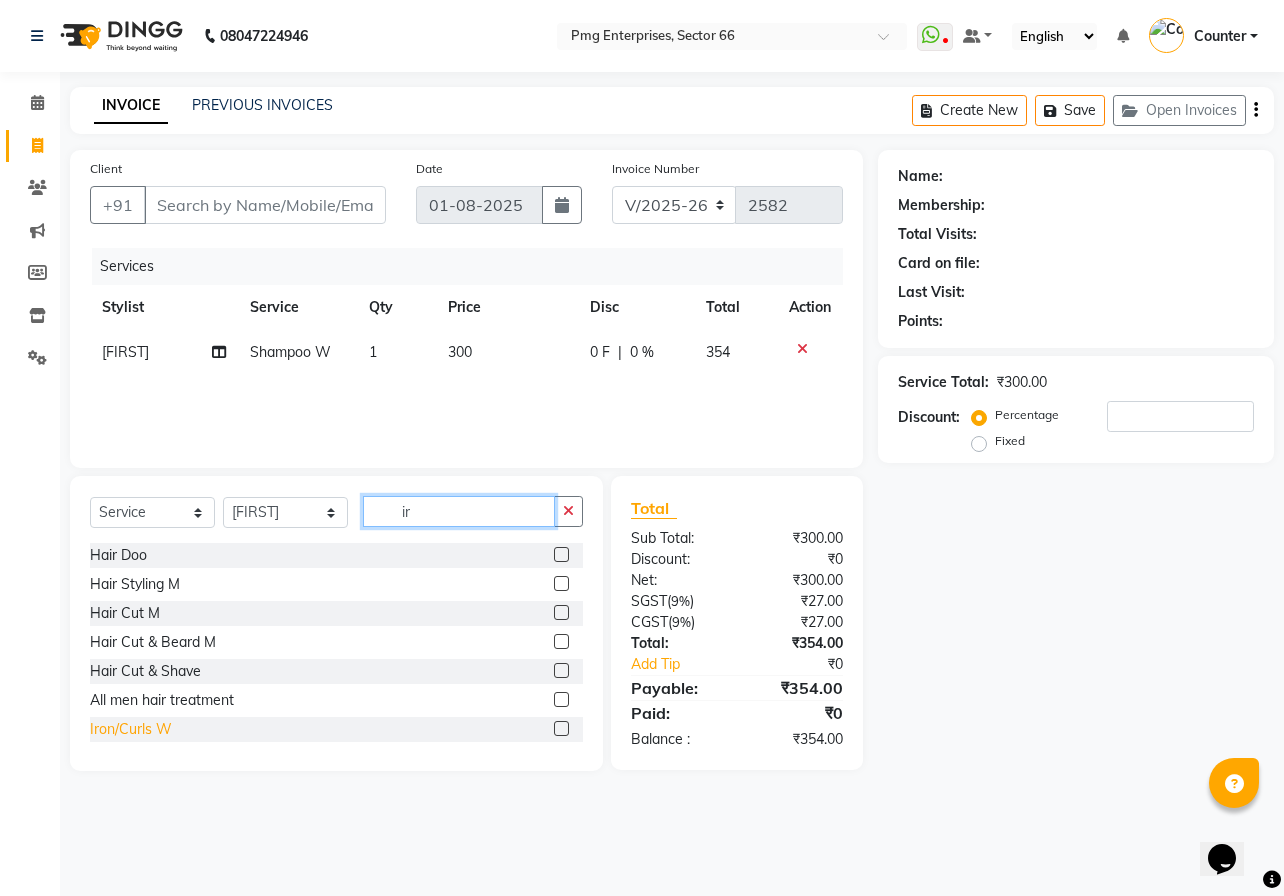 type on "ir" 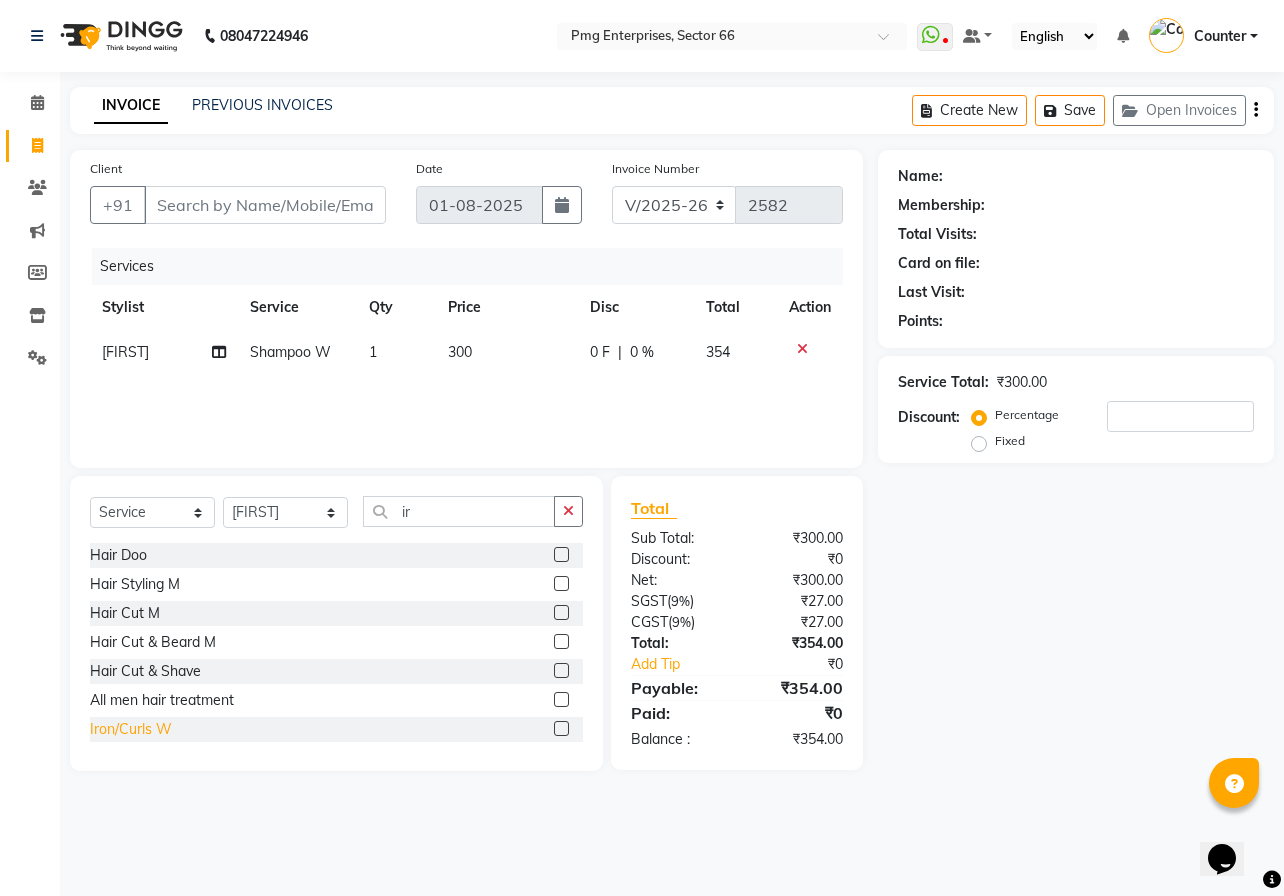 click on "Iron/Curls W" 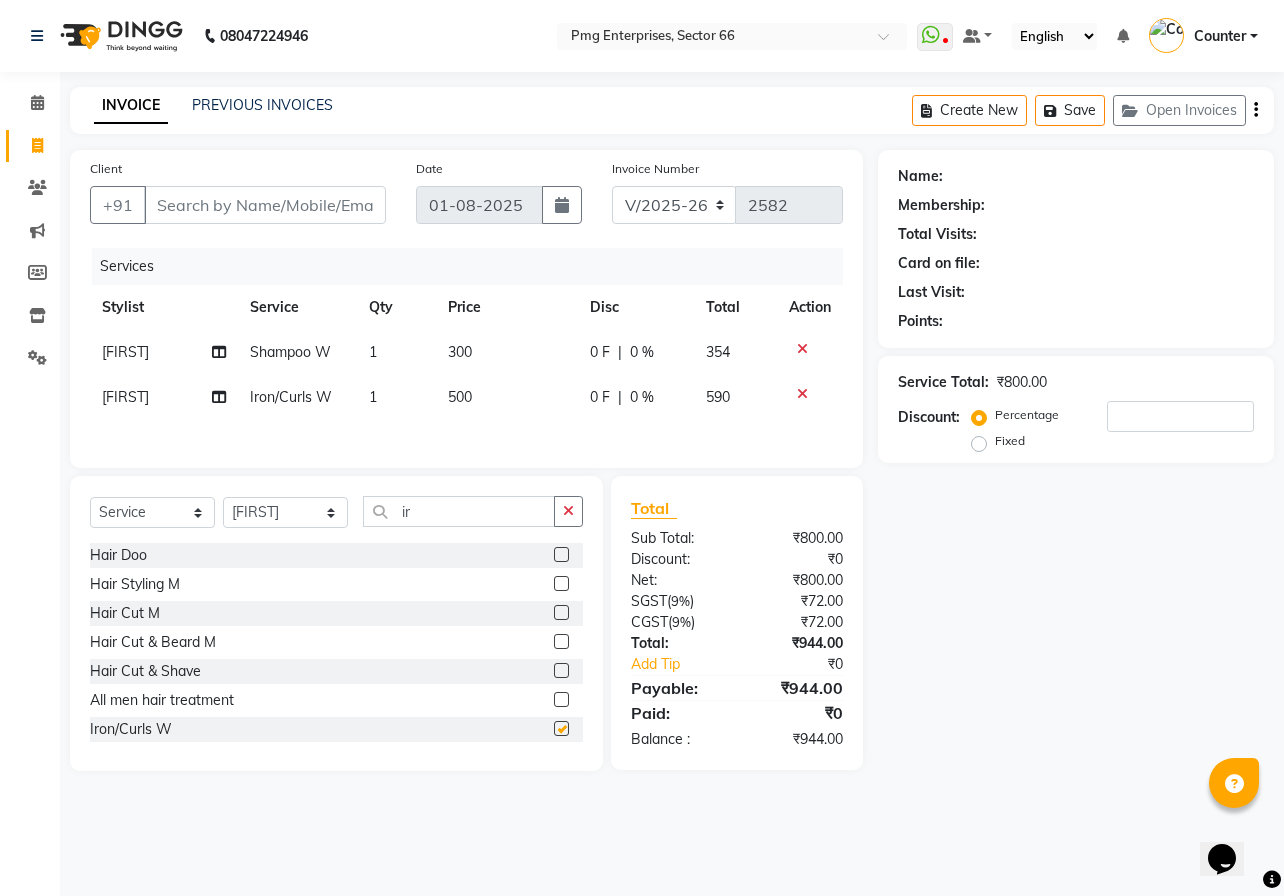 checkbox on "false" 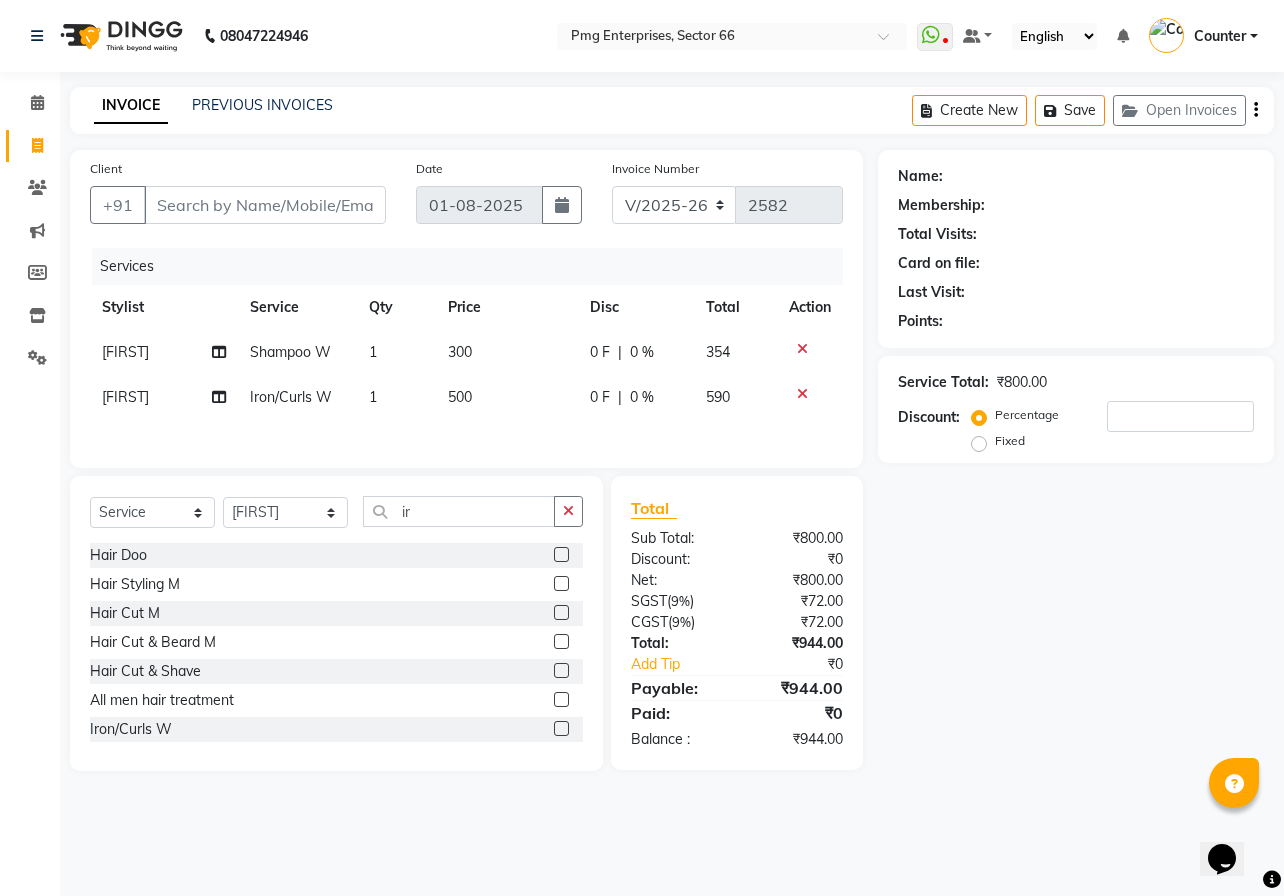 click on "500" 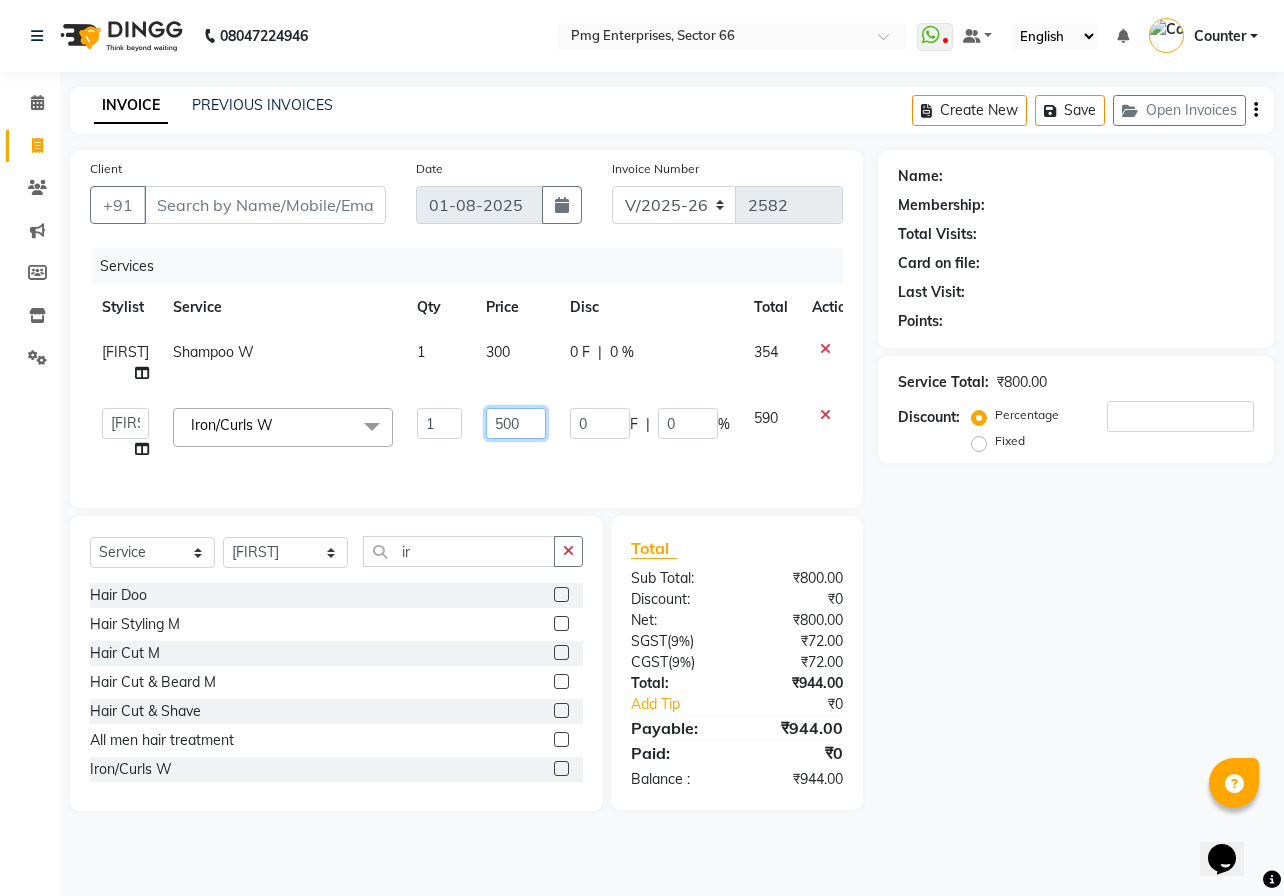 click on "500" 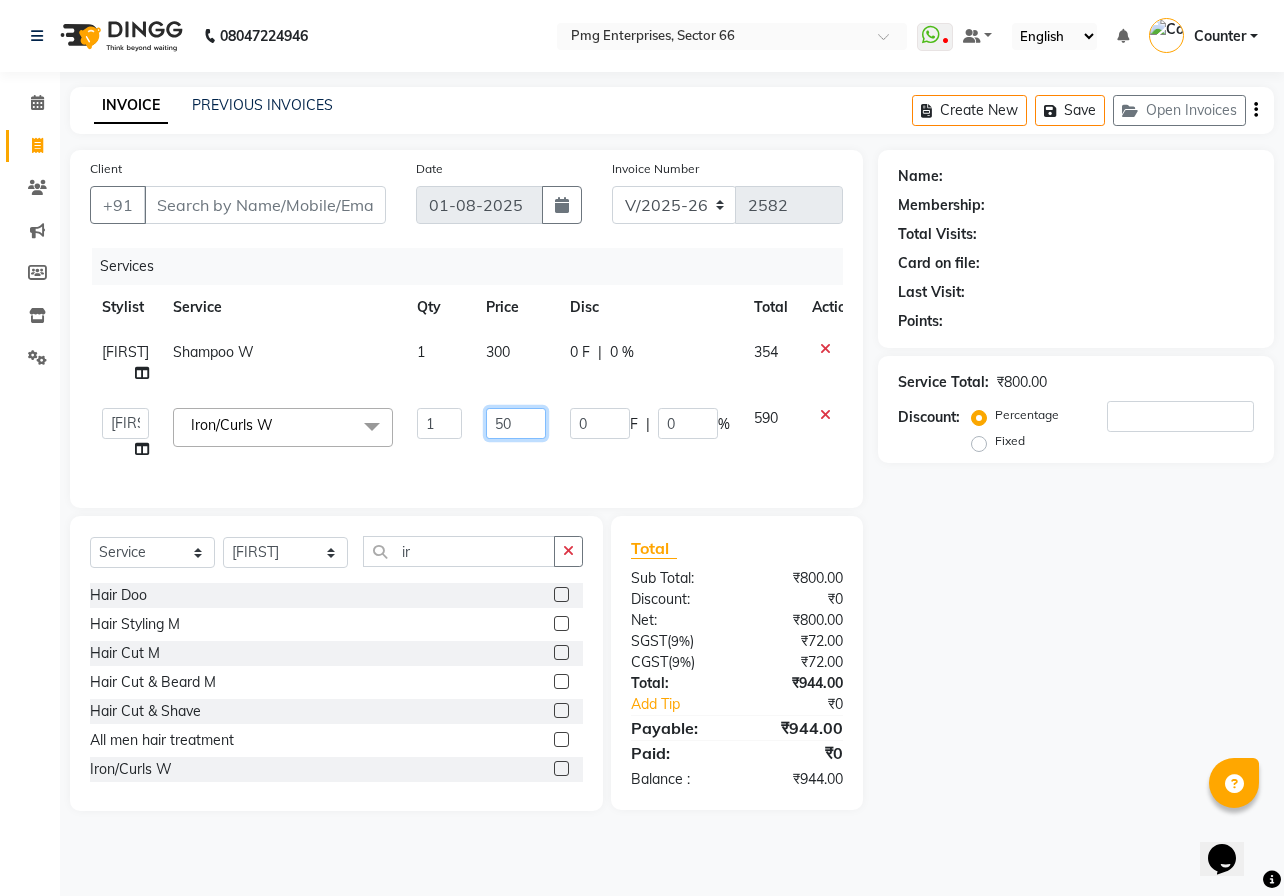 type on "5" 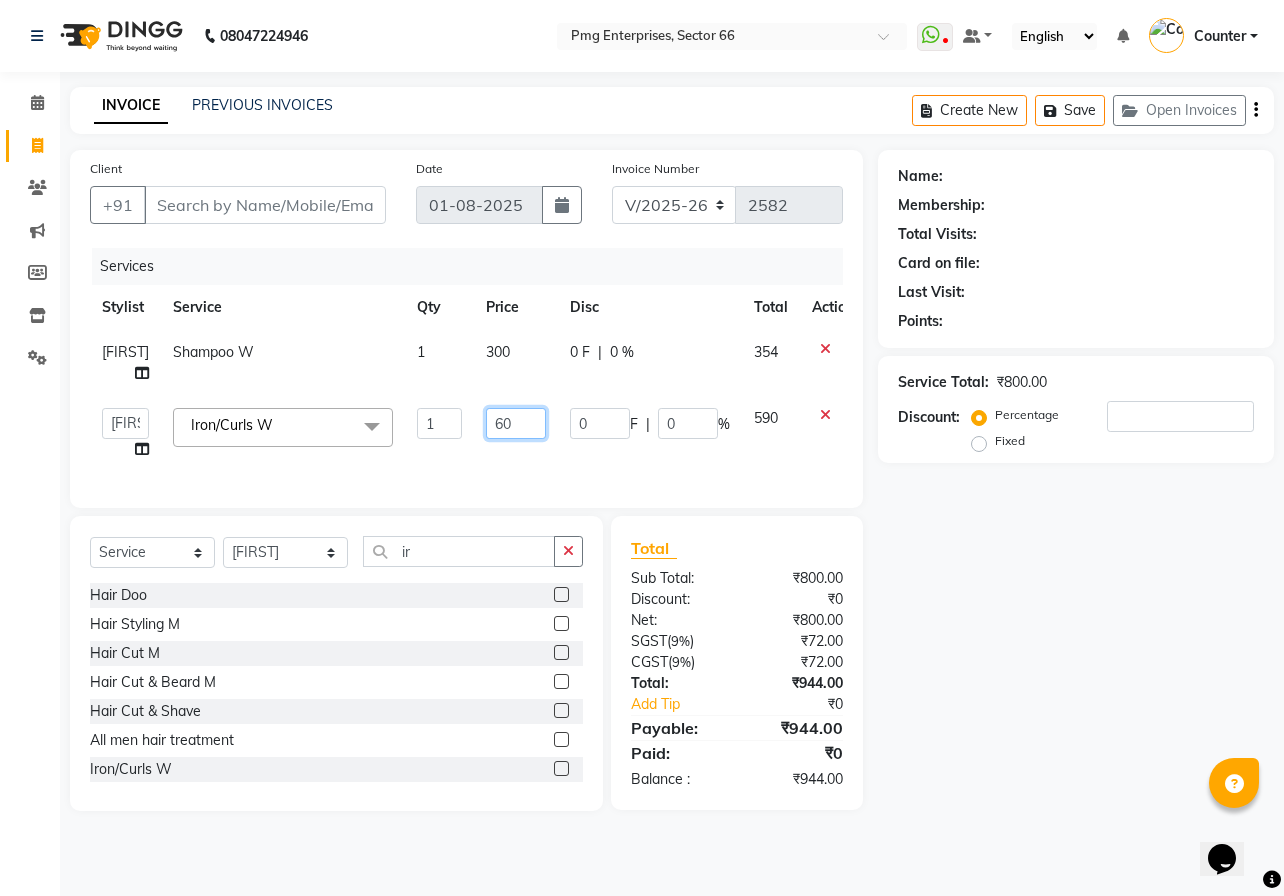 type on "600" 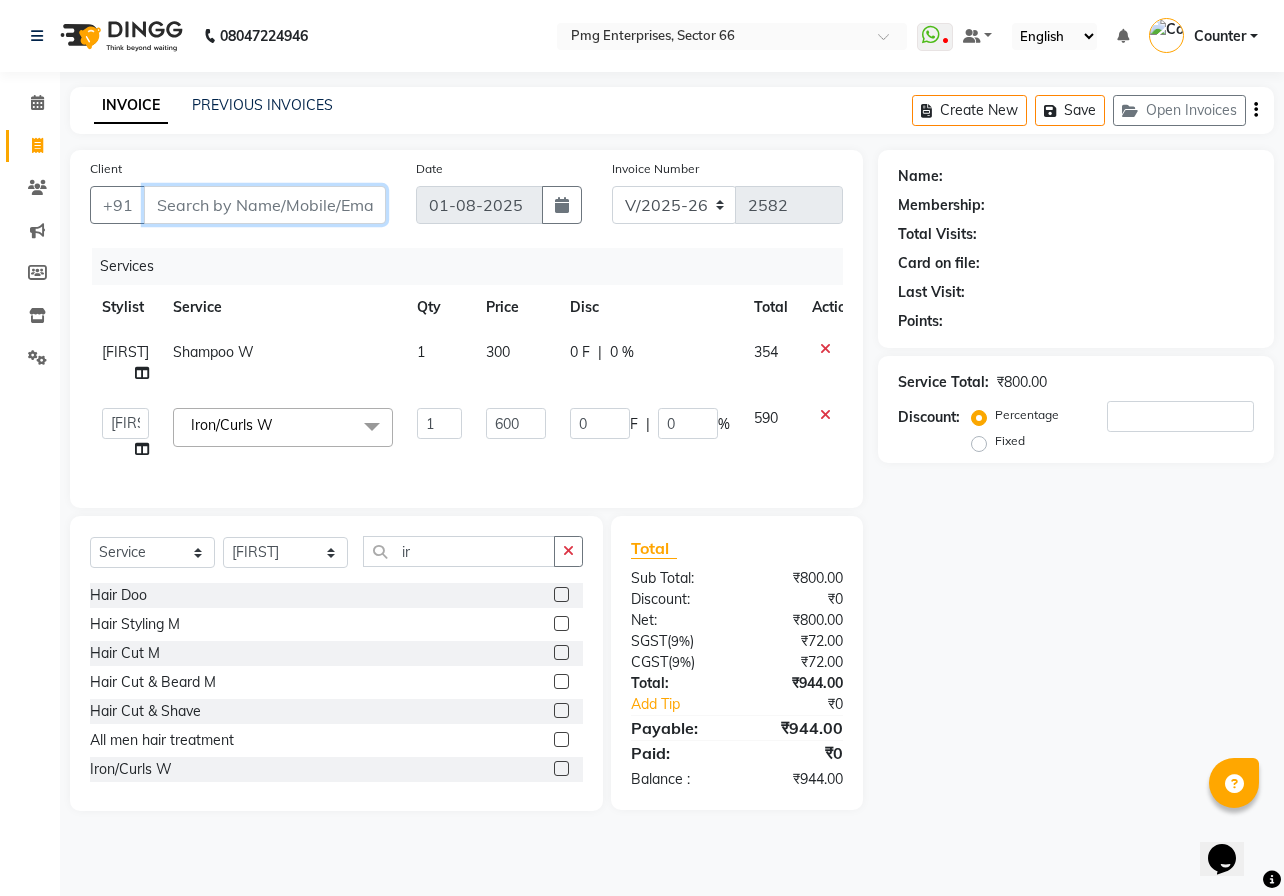 click on "Client" at bounding box center [265, 205] 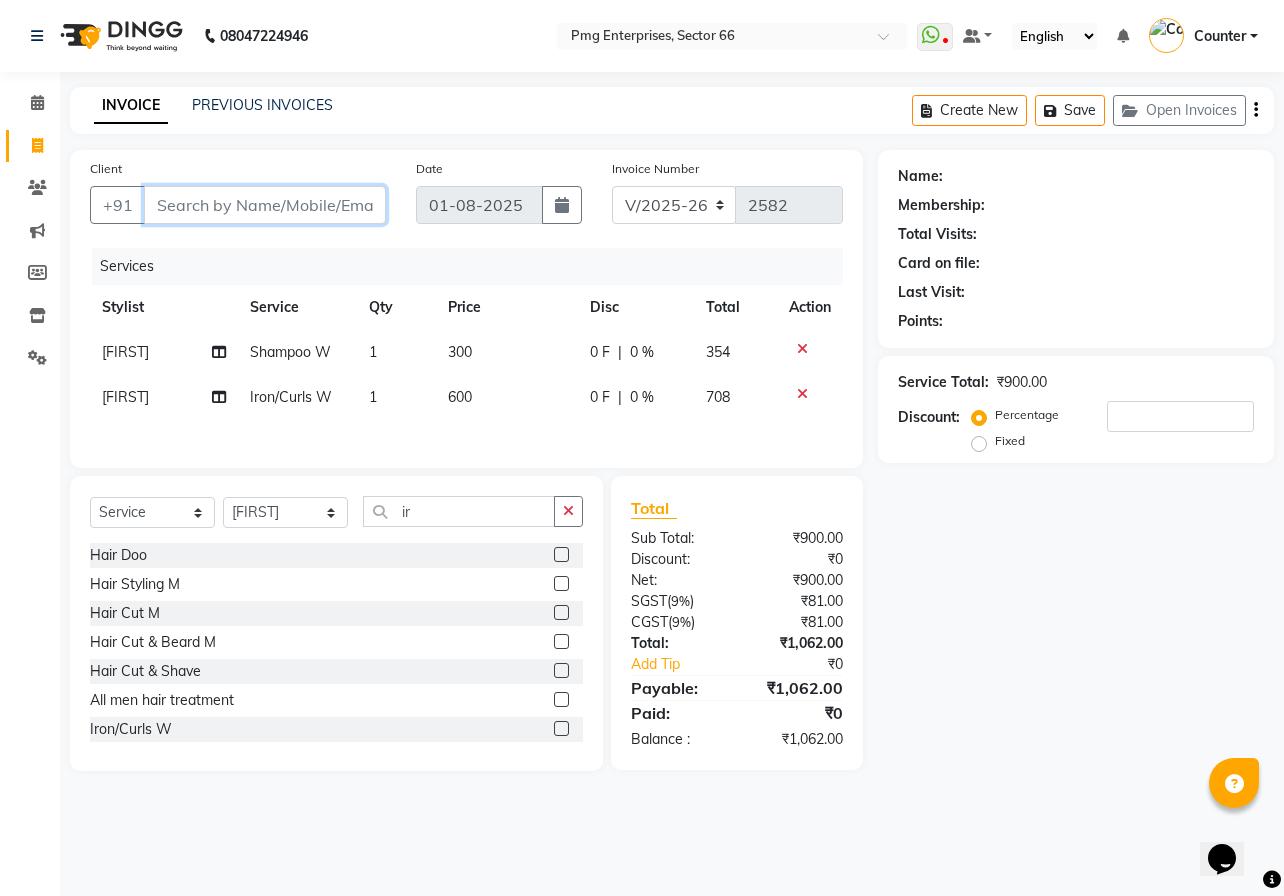 type on "9" 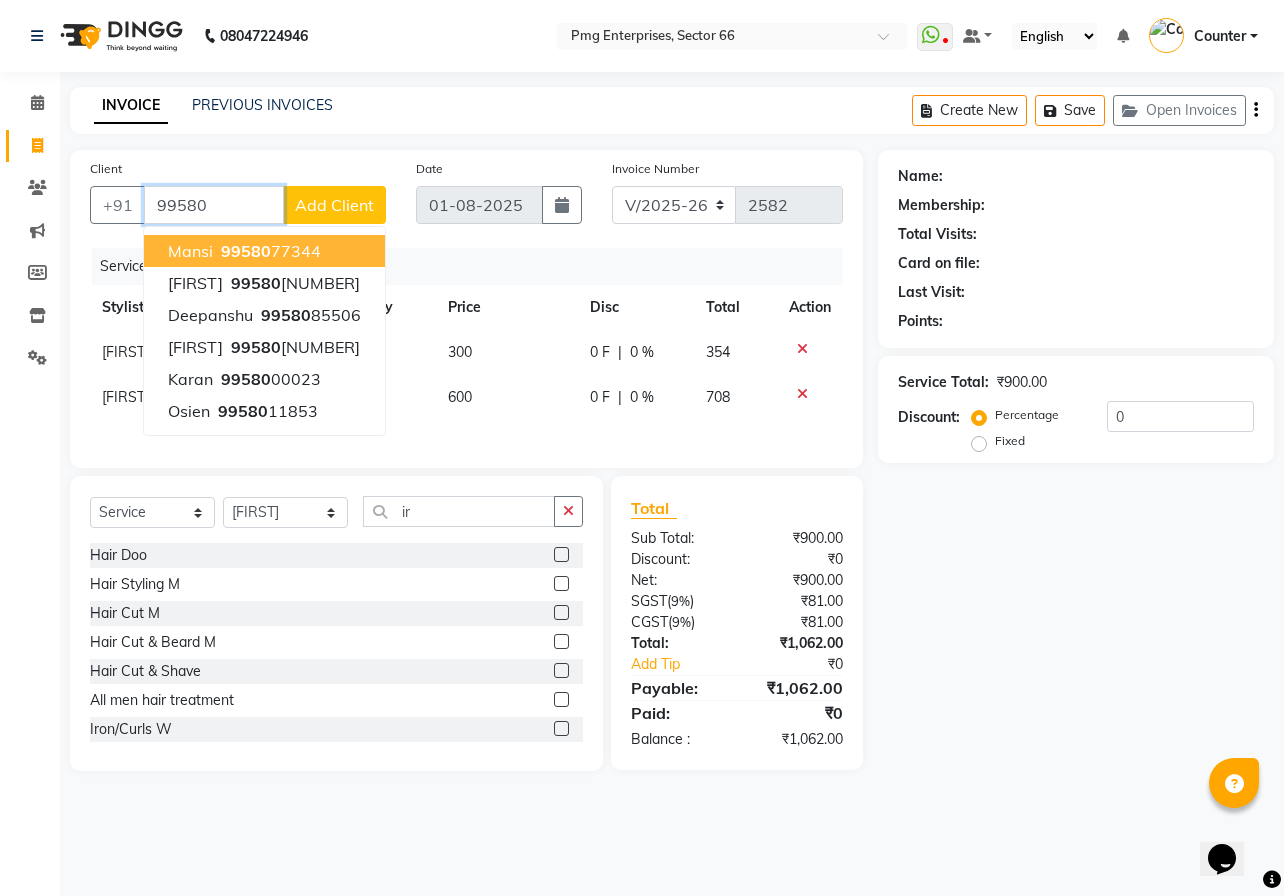 click on "[NUMBER]" at bounding box center (269, 251) 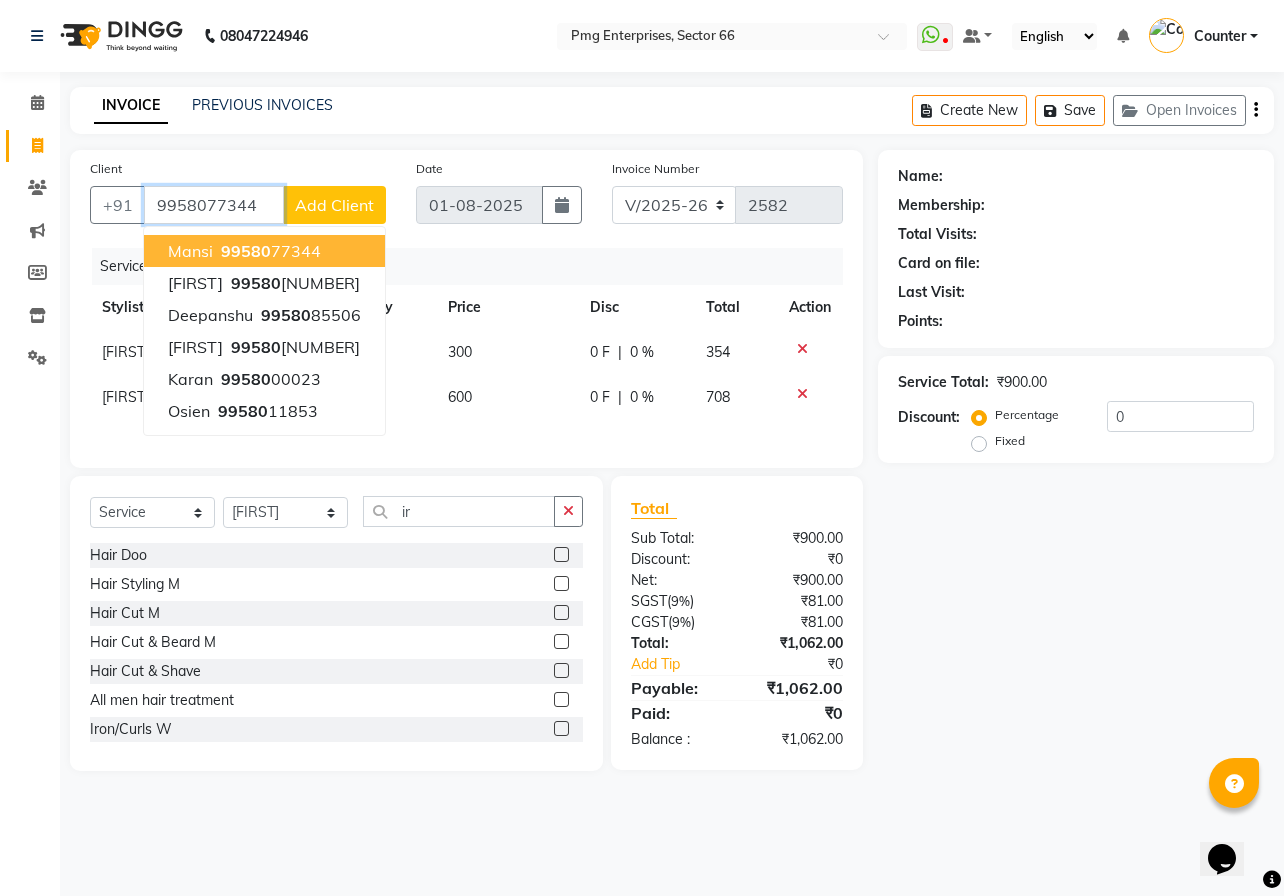 type on "9958077344" 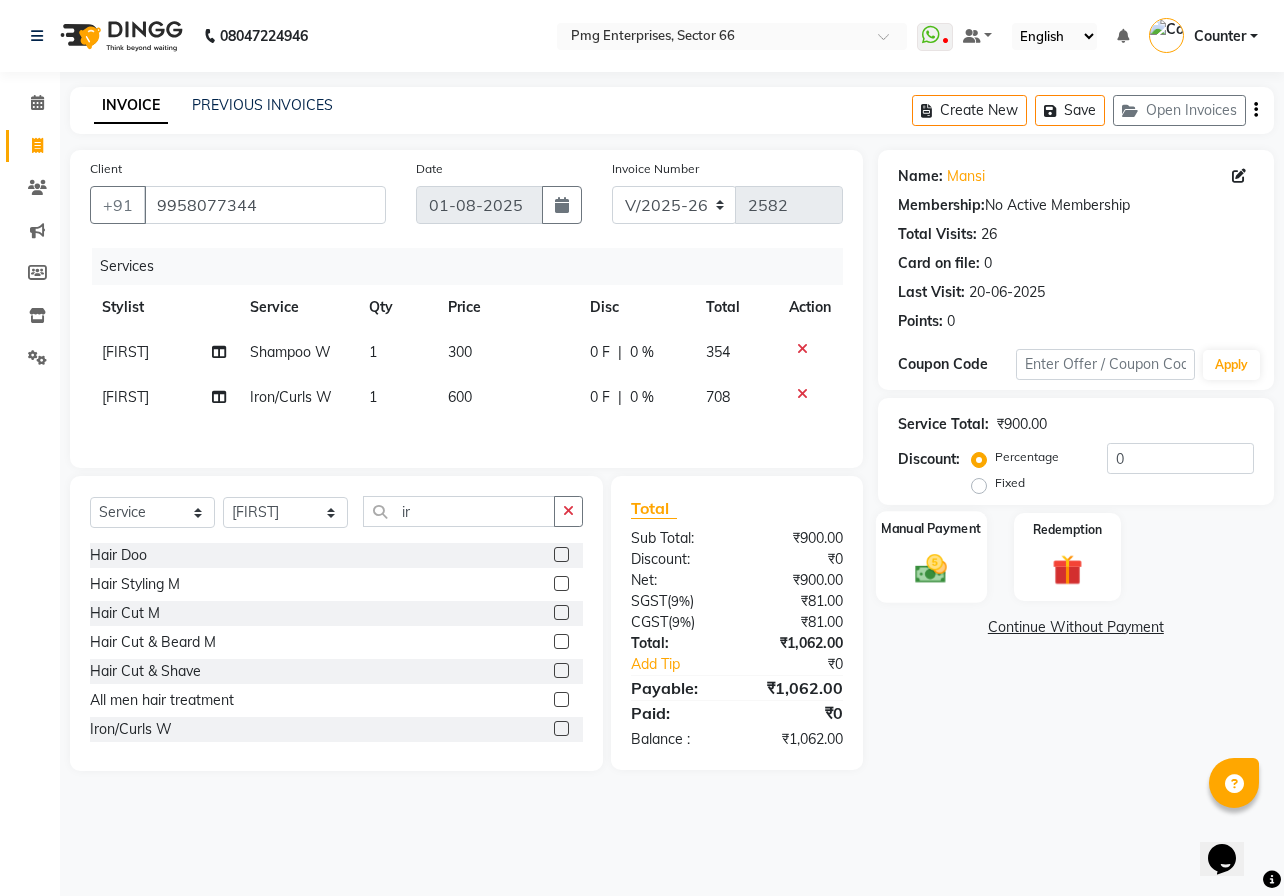 click 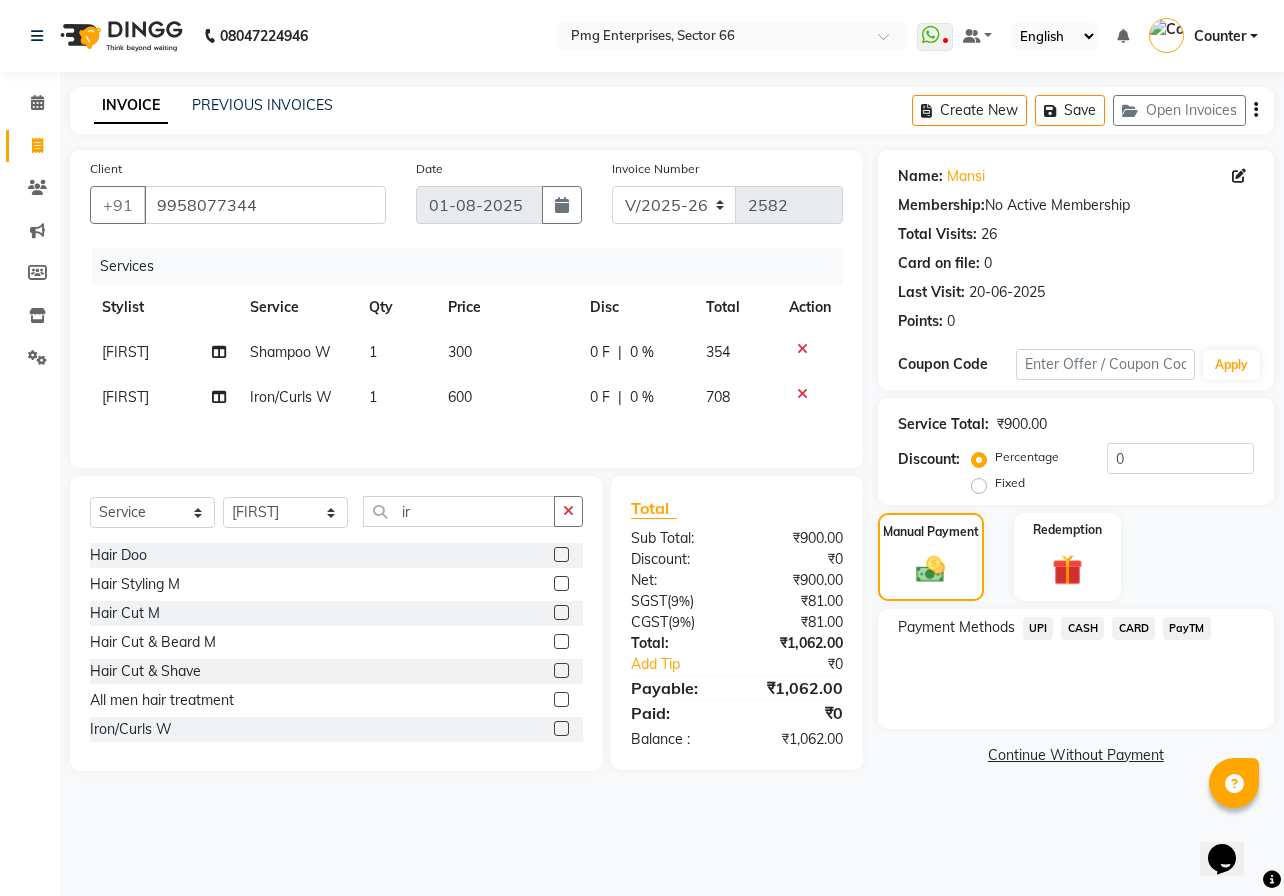 click on "UPI" 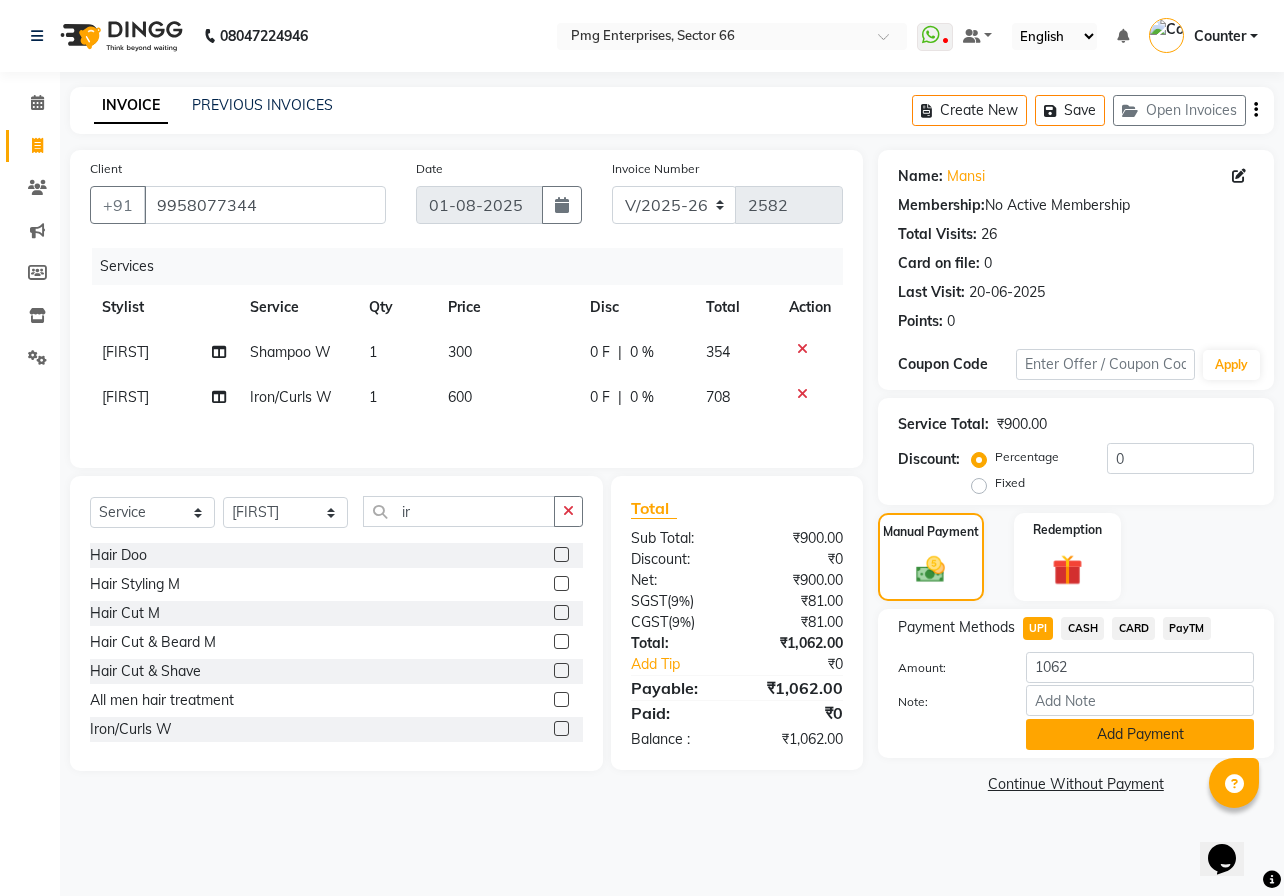 click on "Add Payment" 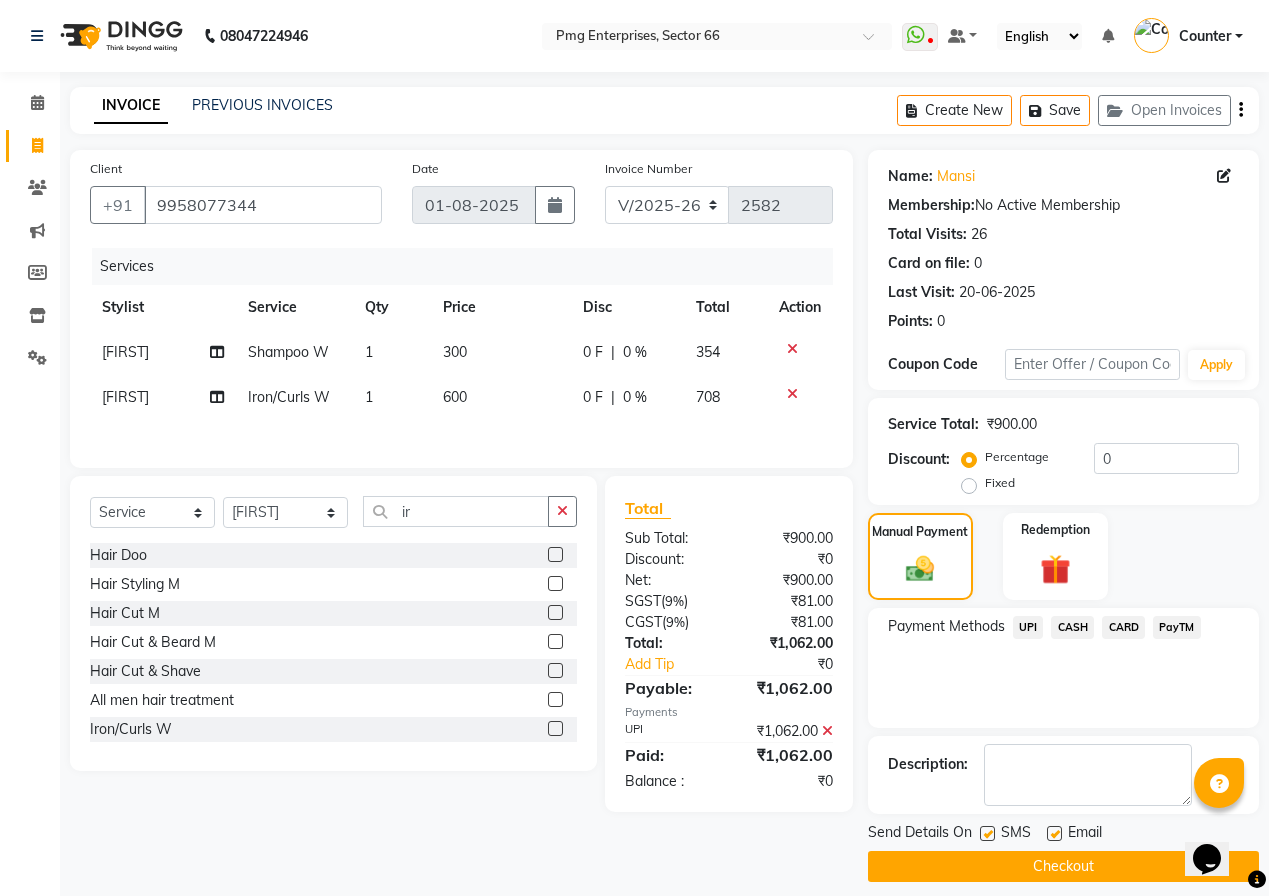 click on "Checkout" 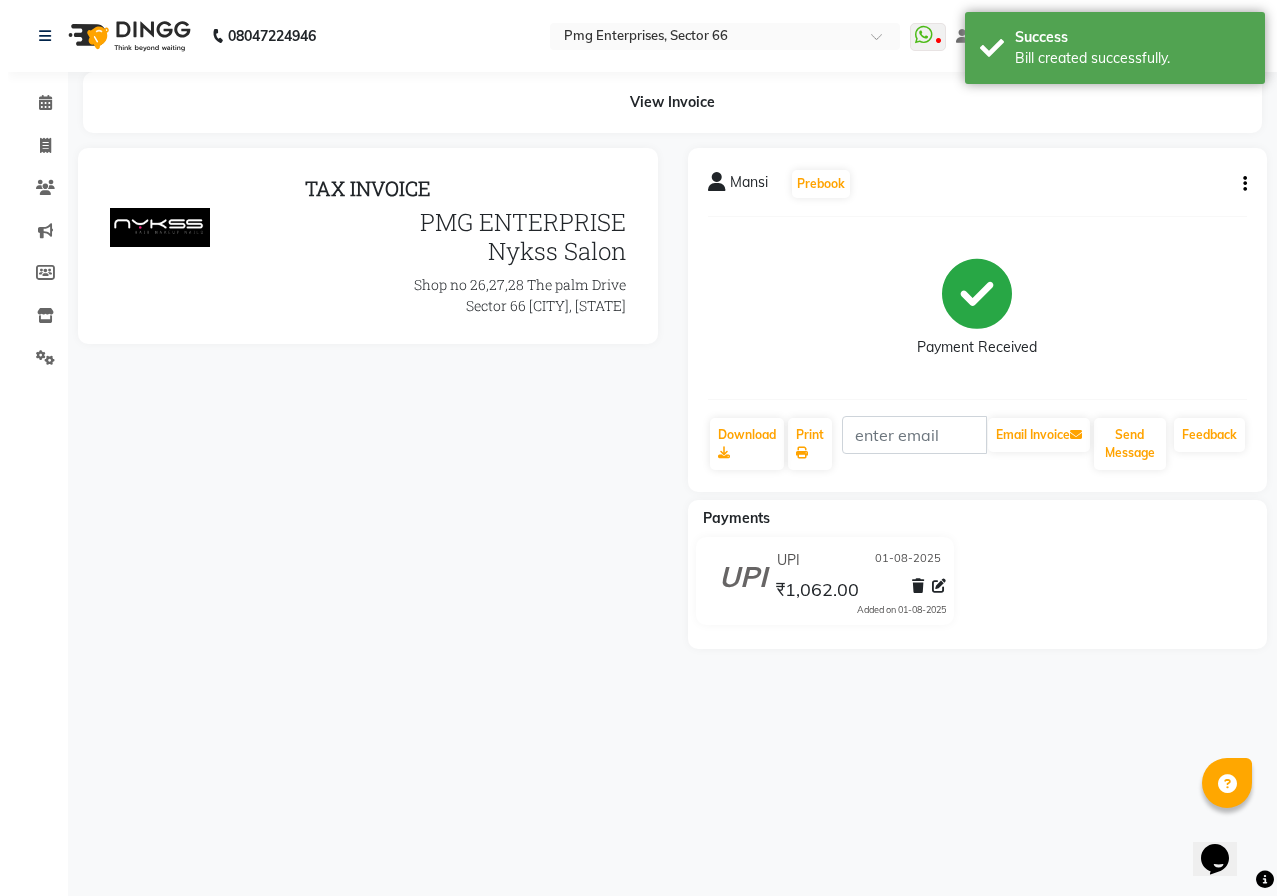 scroll, scrollTop: 0, scrollLeft: 0, axis: both 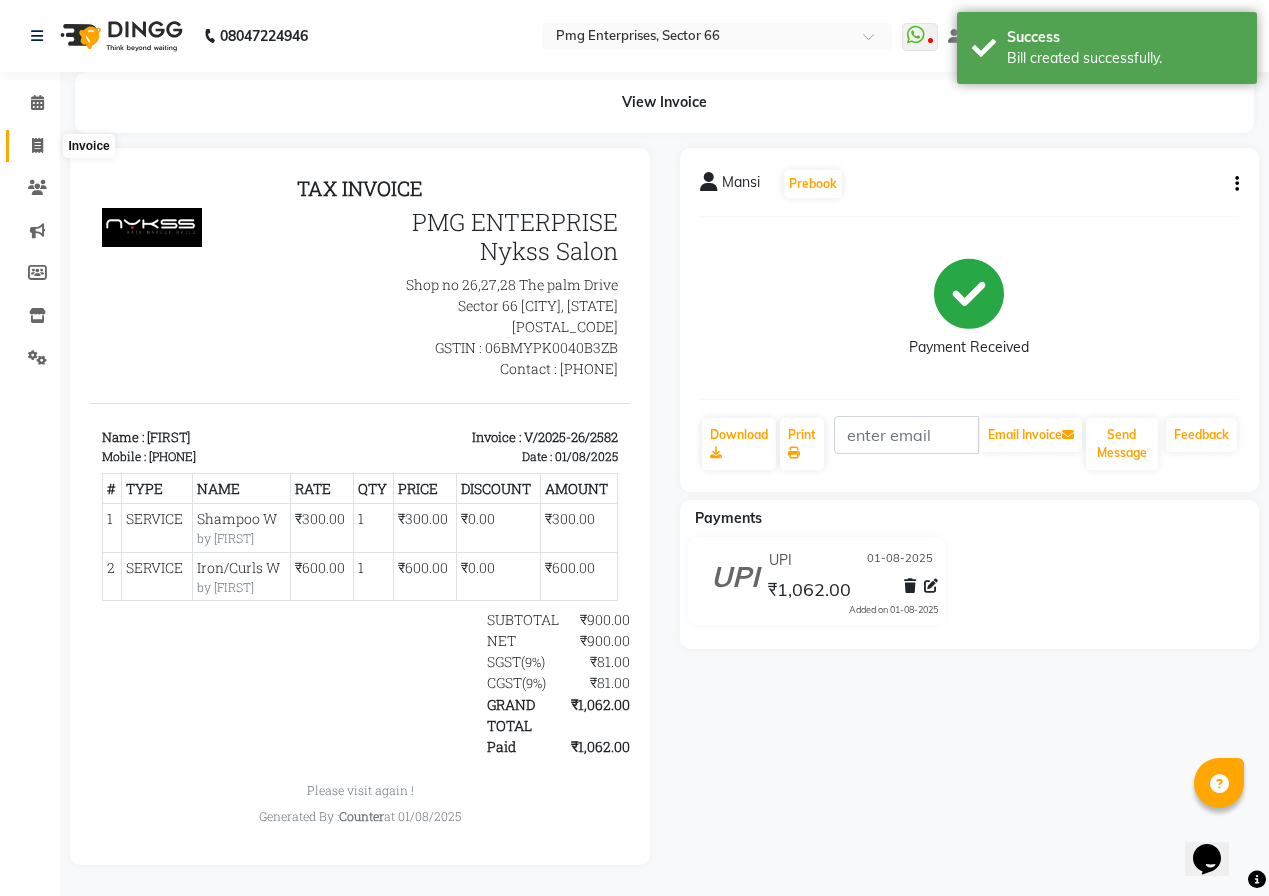 click 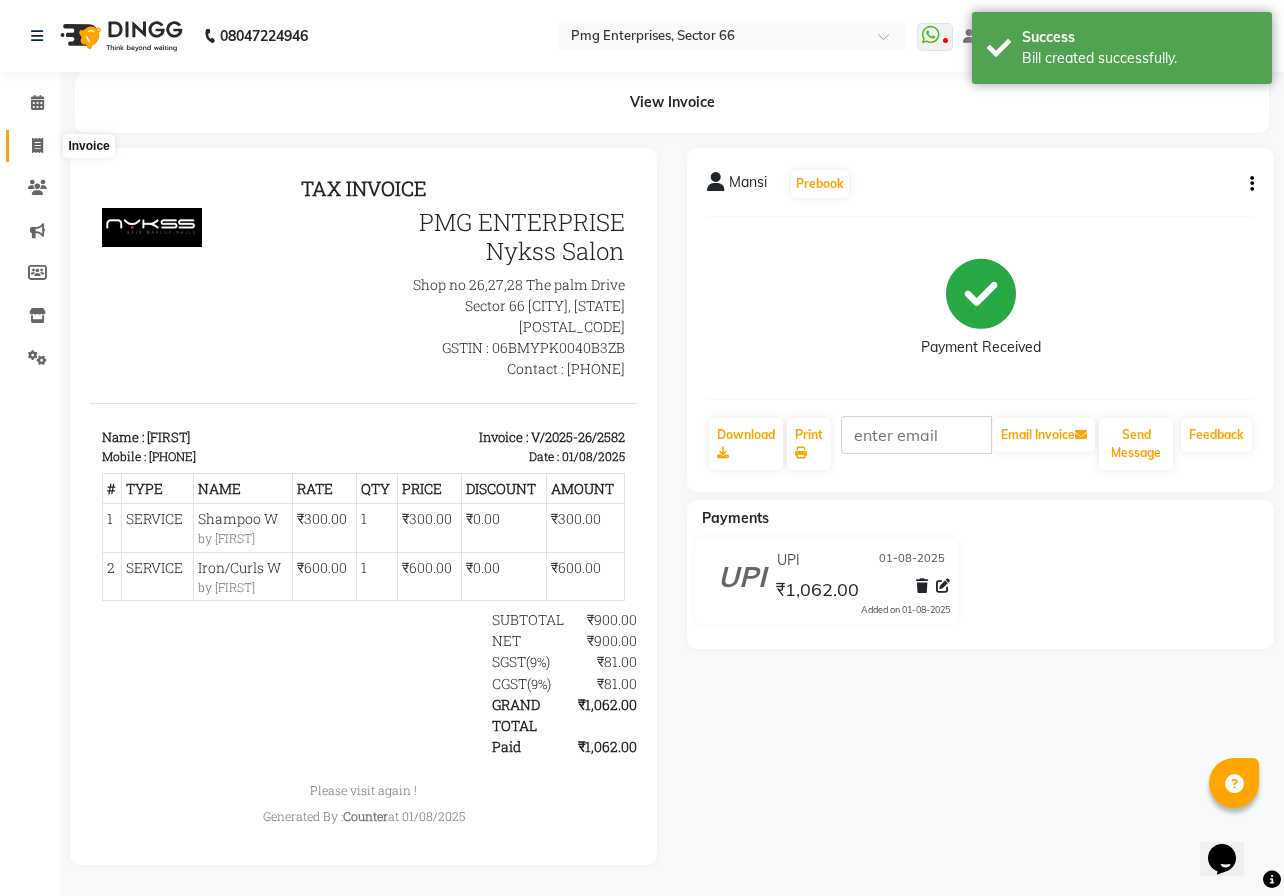 select on "889" 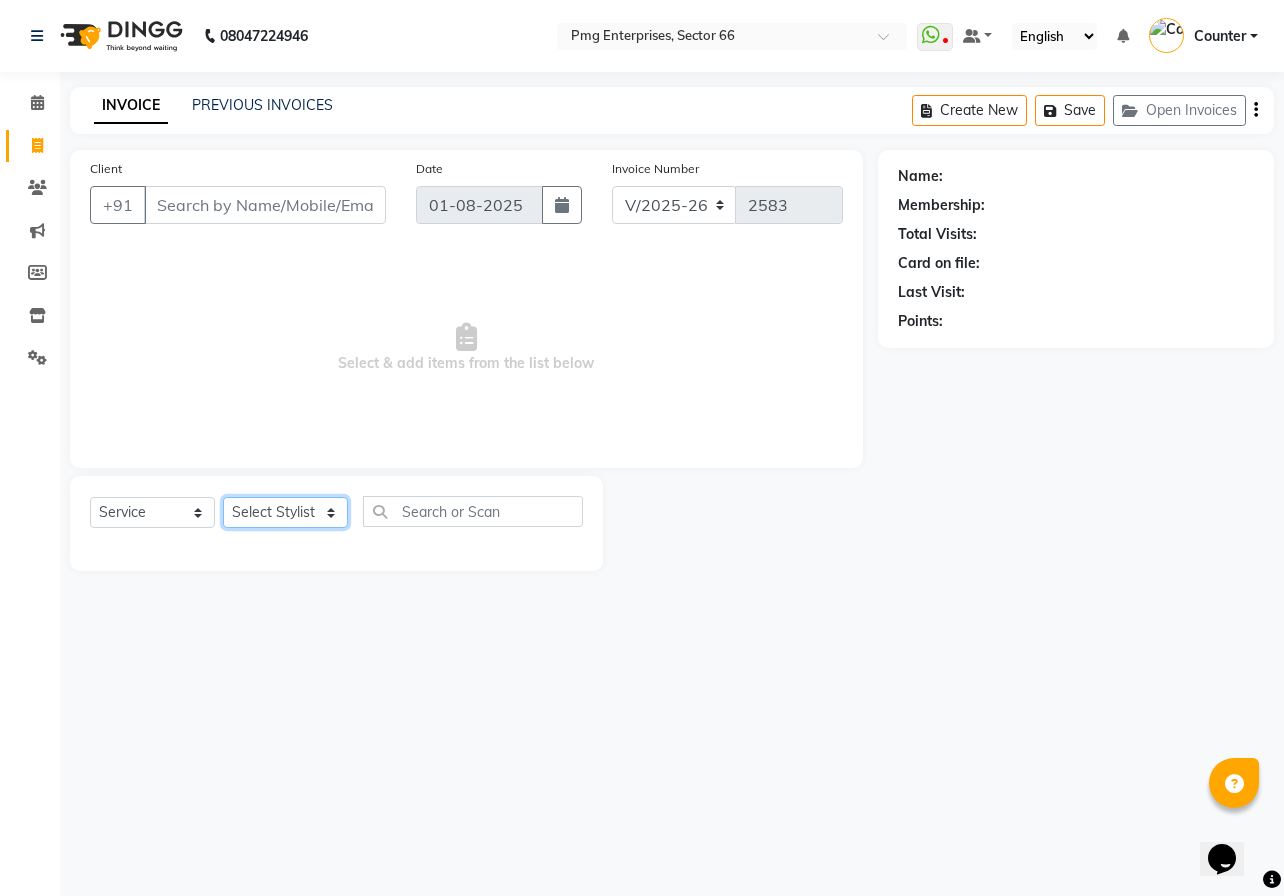 click on "Select Stylist [FIRST] [LAST] Counter [FIRST] [FIRST] [FIRST] [FIRST] [FIRST]" 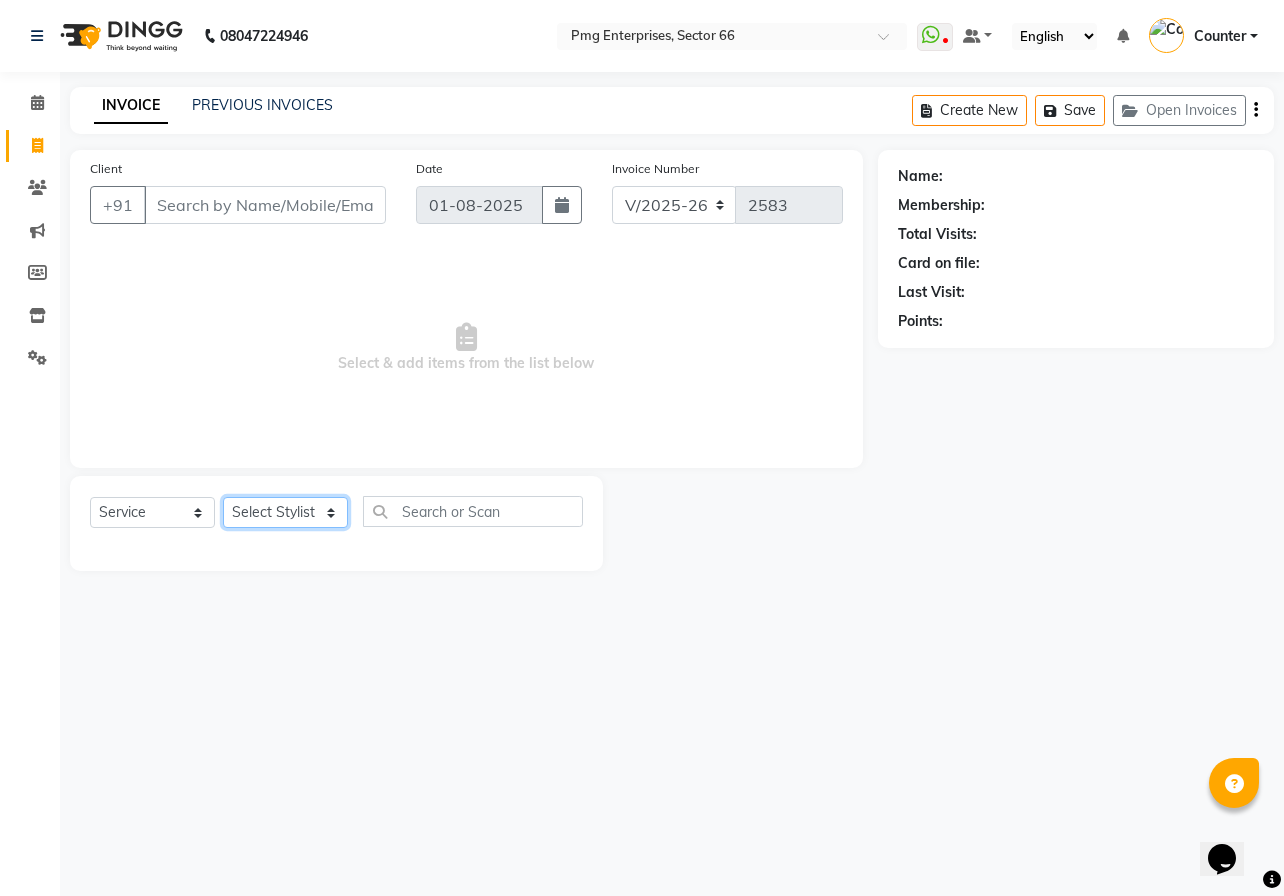 select on "78814" 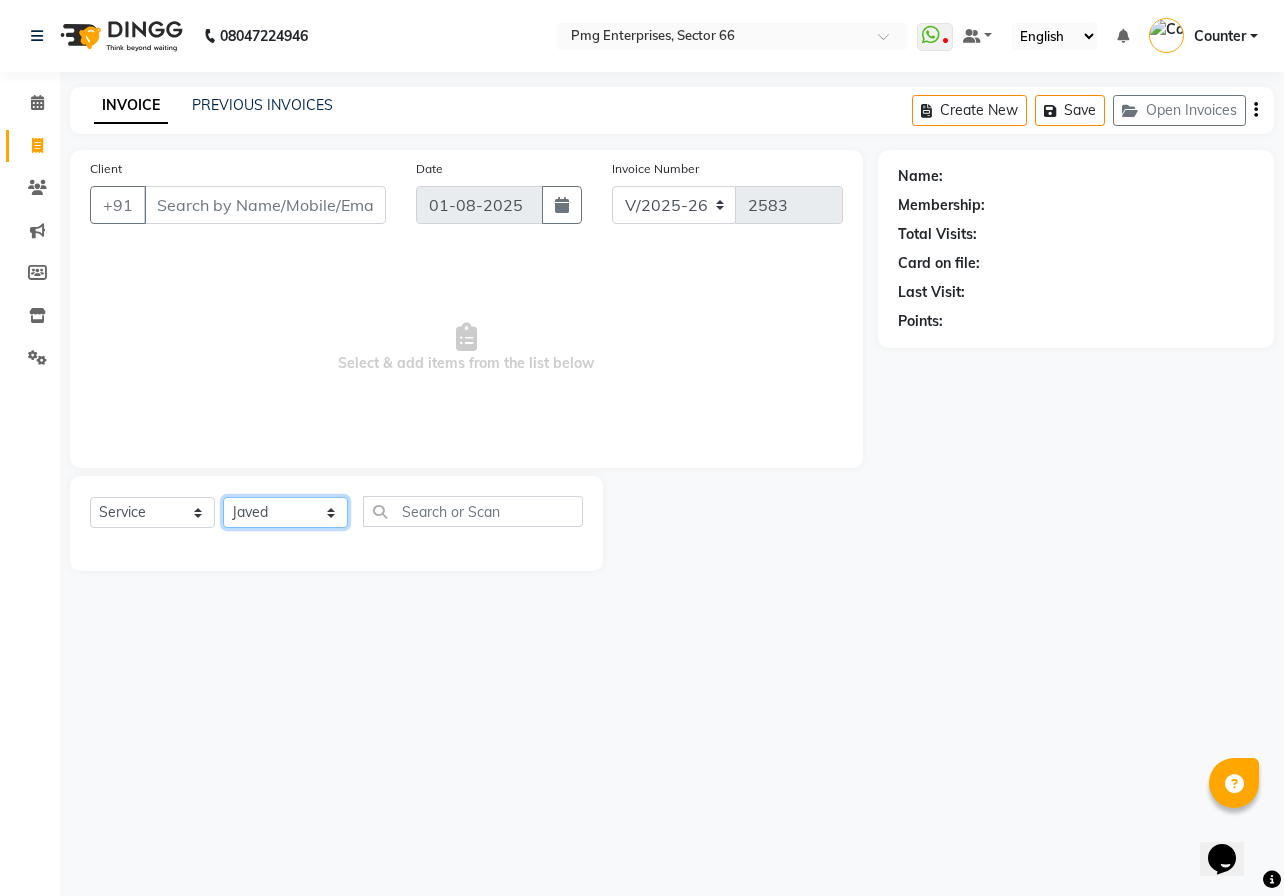 click on "Select Stylist [FIRST] [LAST] Counter [FIRST] [FIRST] [FIRST] [FIRST] [FIRST]" 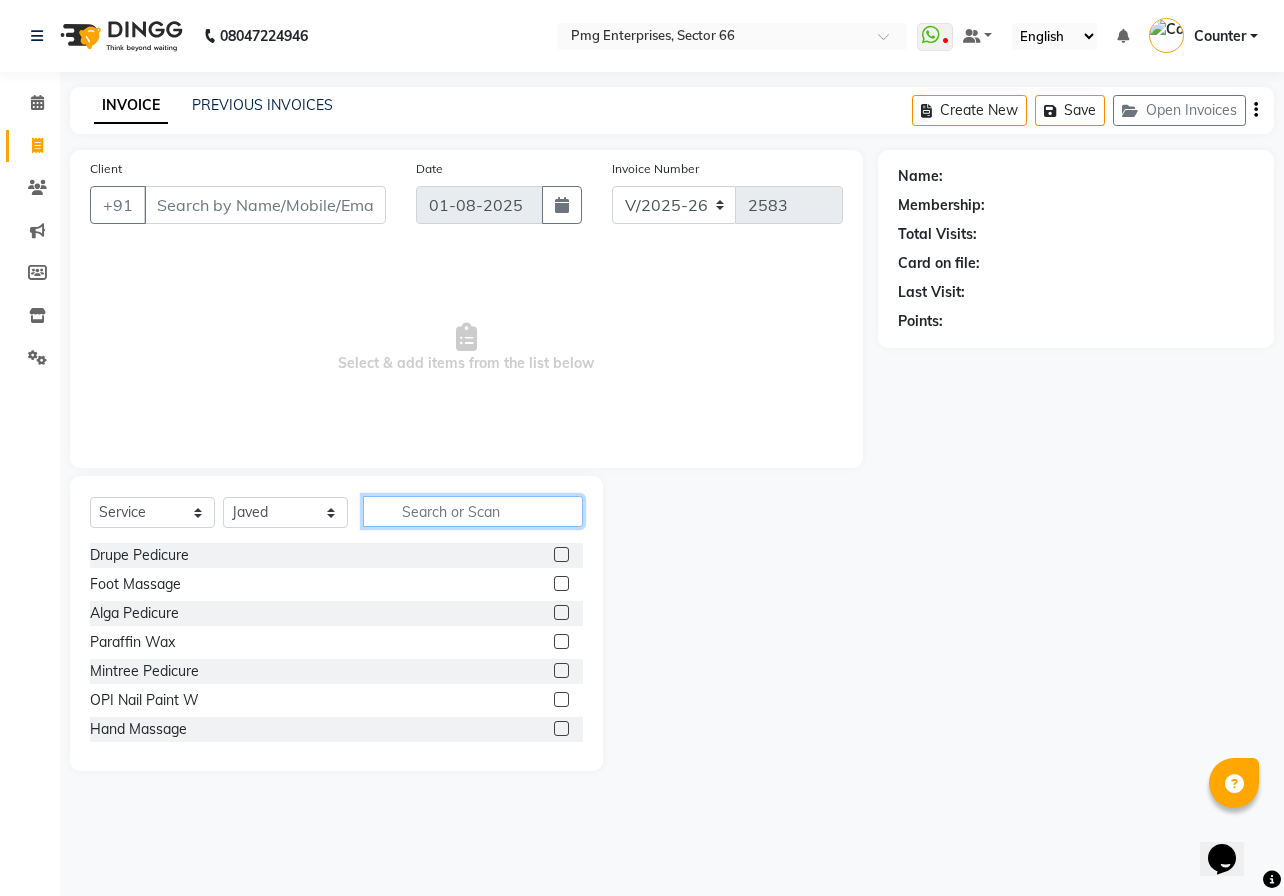 click 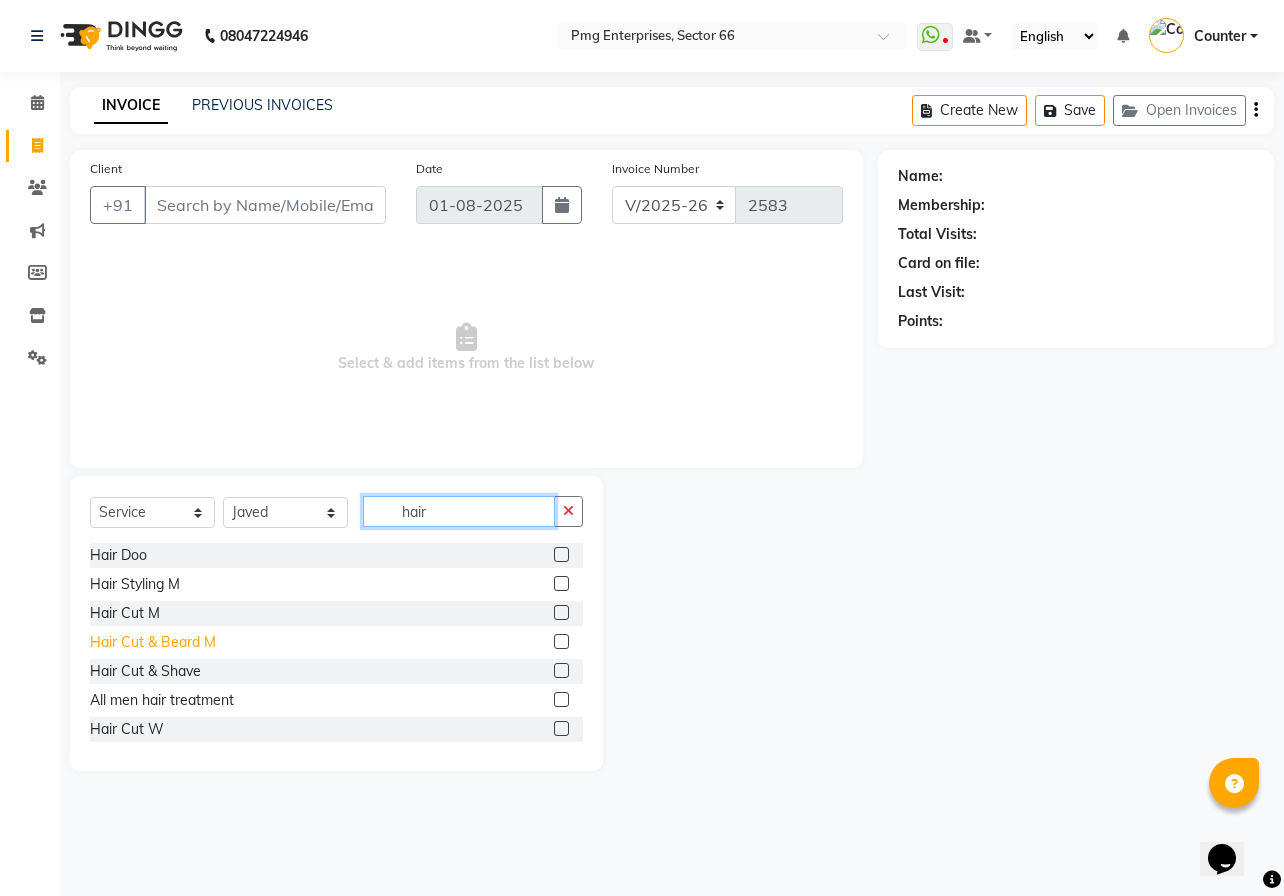 type on "hair" 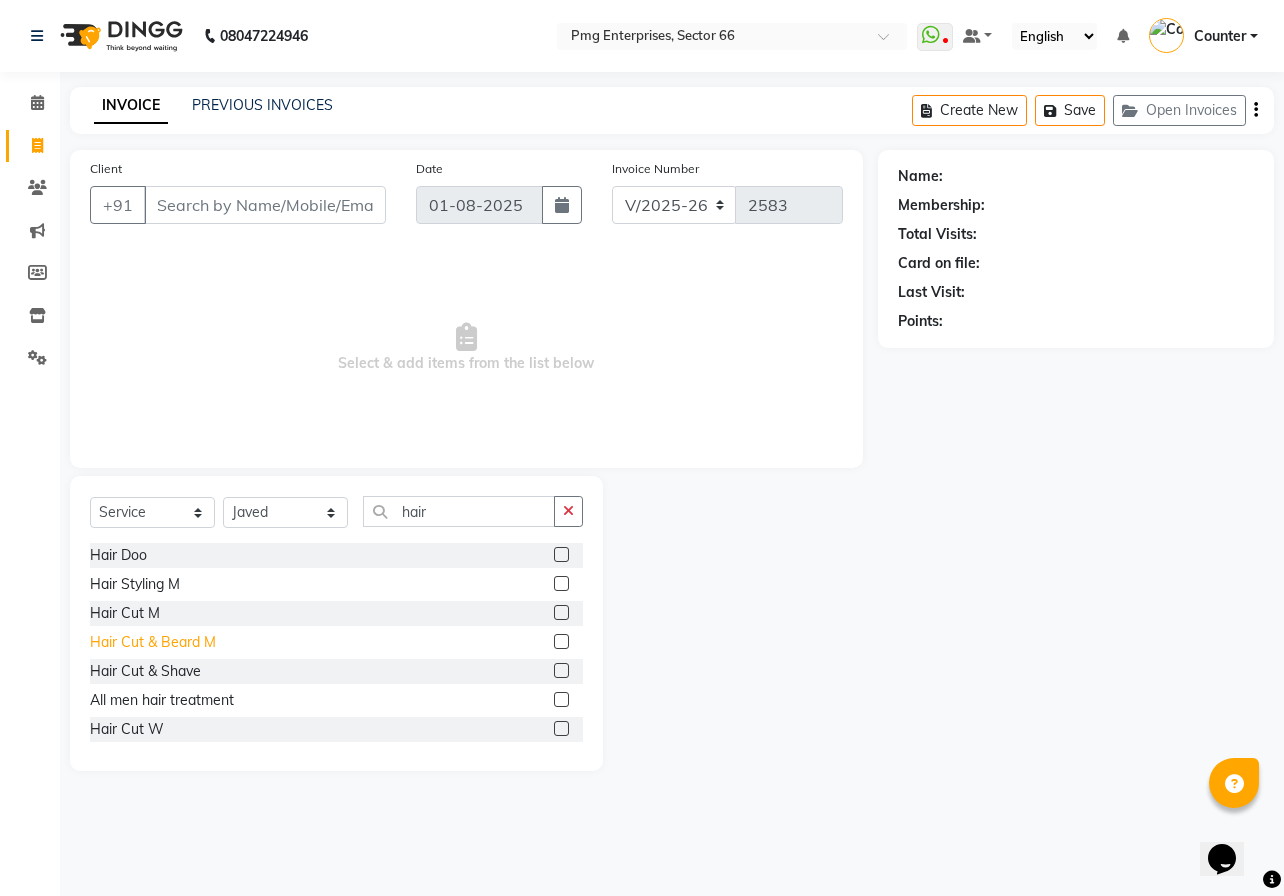 click on "Hair Cut & Beard M" 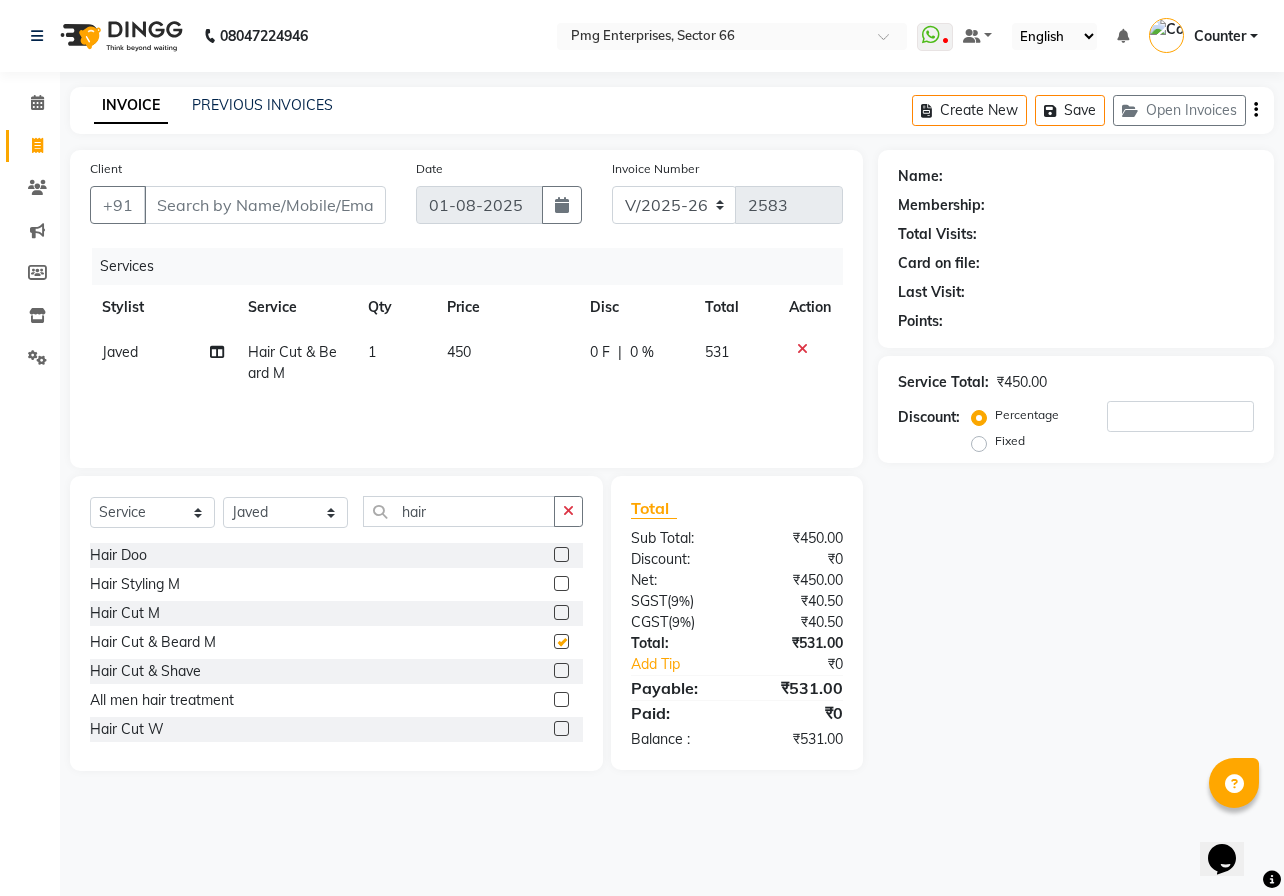 checkbox on "false" 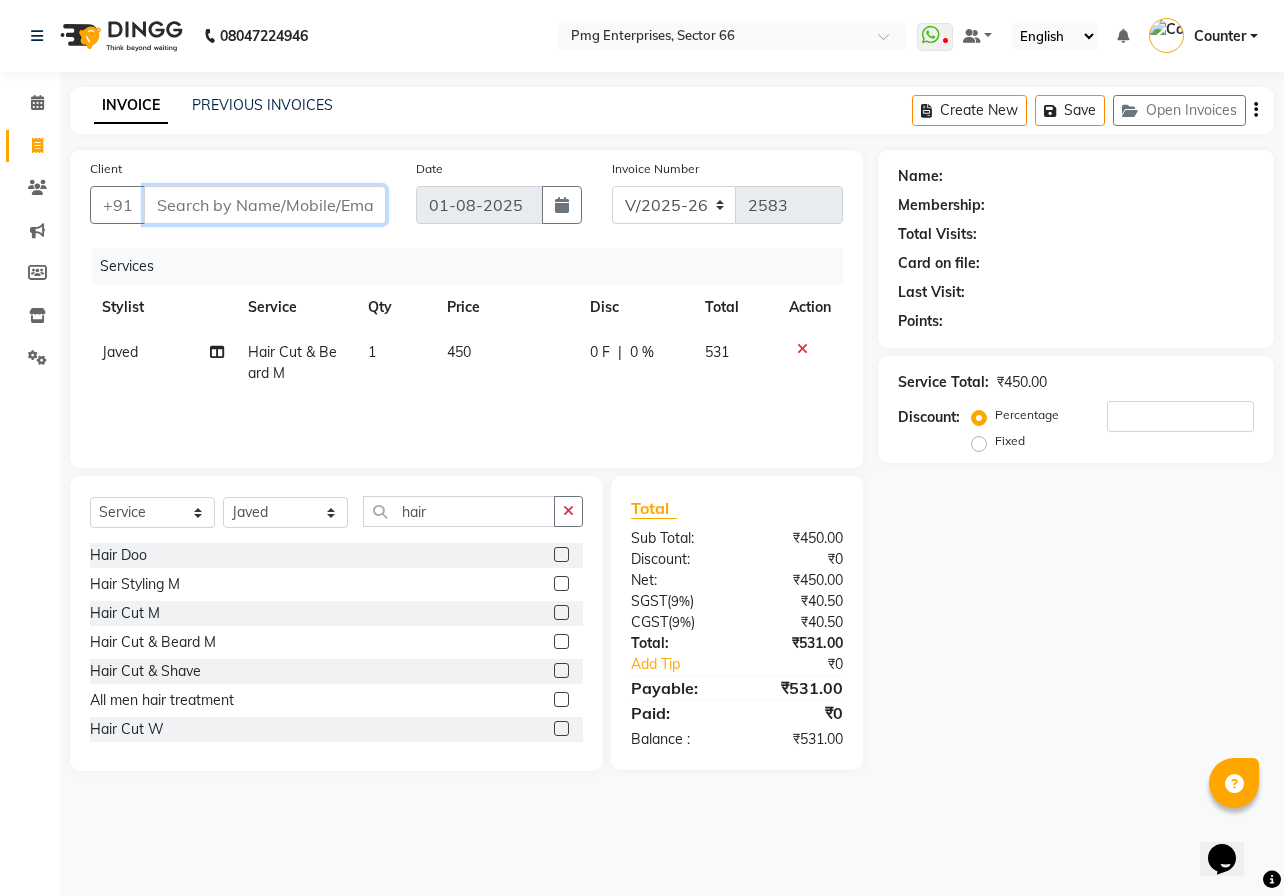 click on "Client" at bounding box center [265, 205] 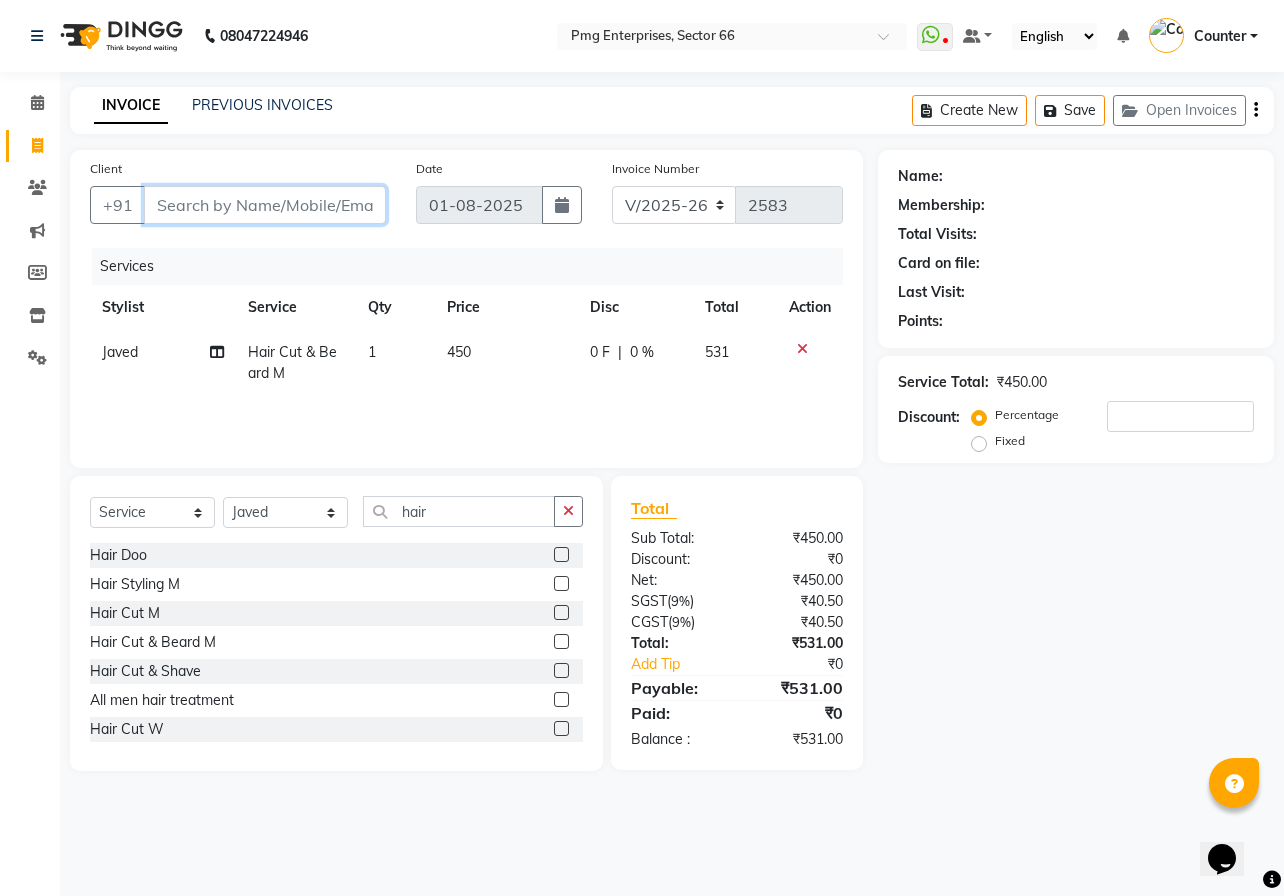 type on "9" 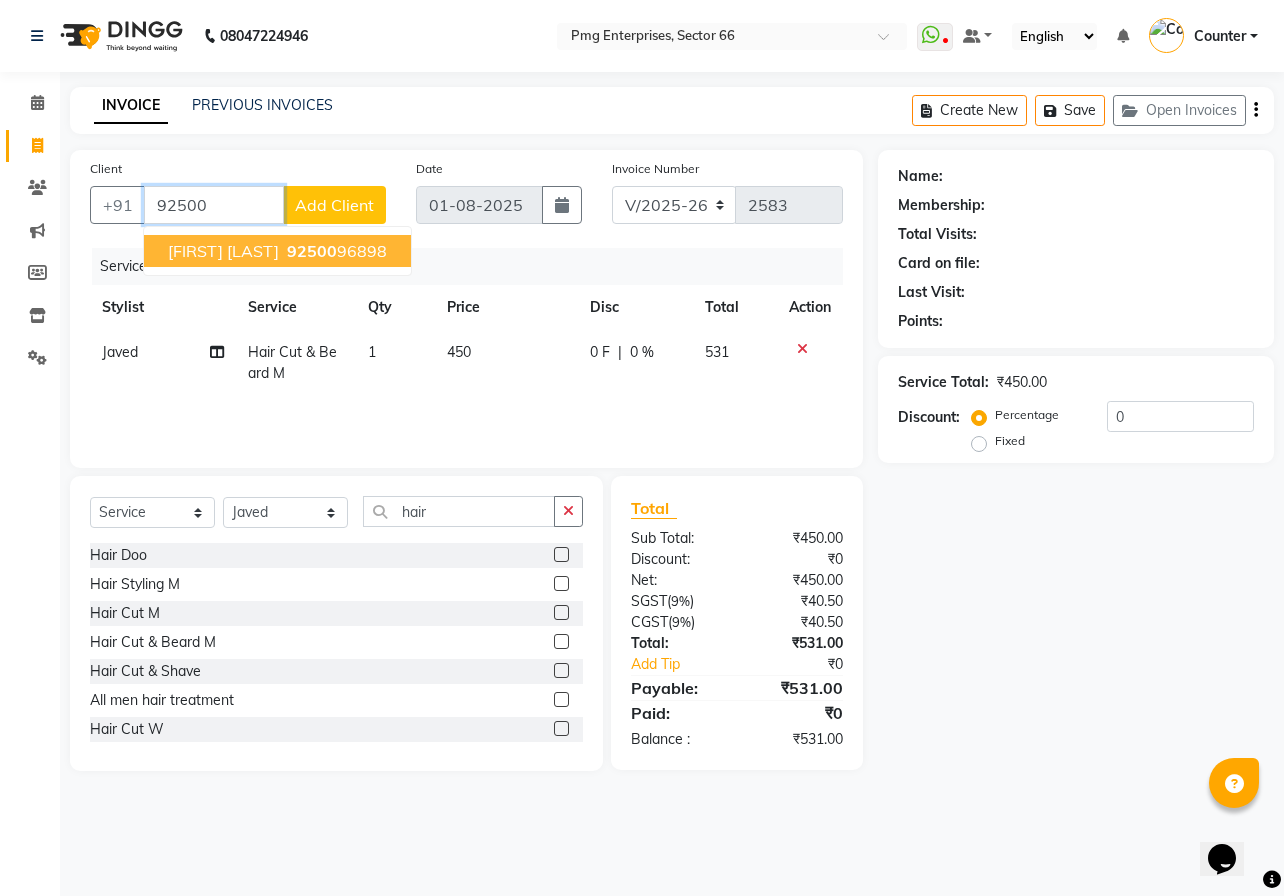 click on "92500" at bounding box center [312, 251] 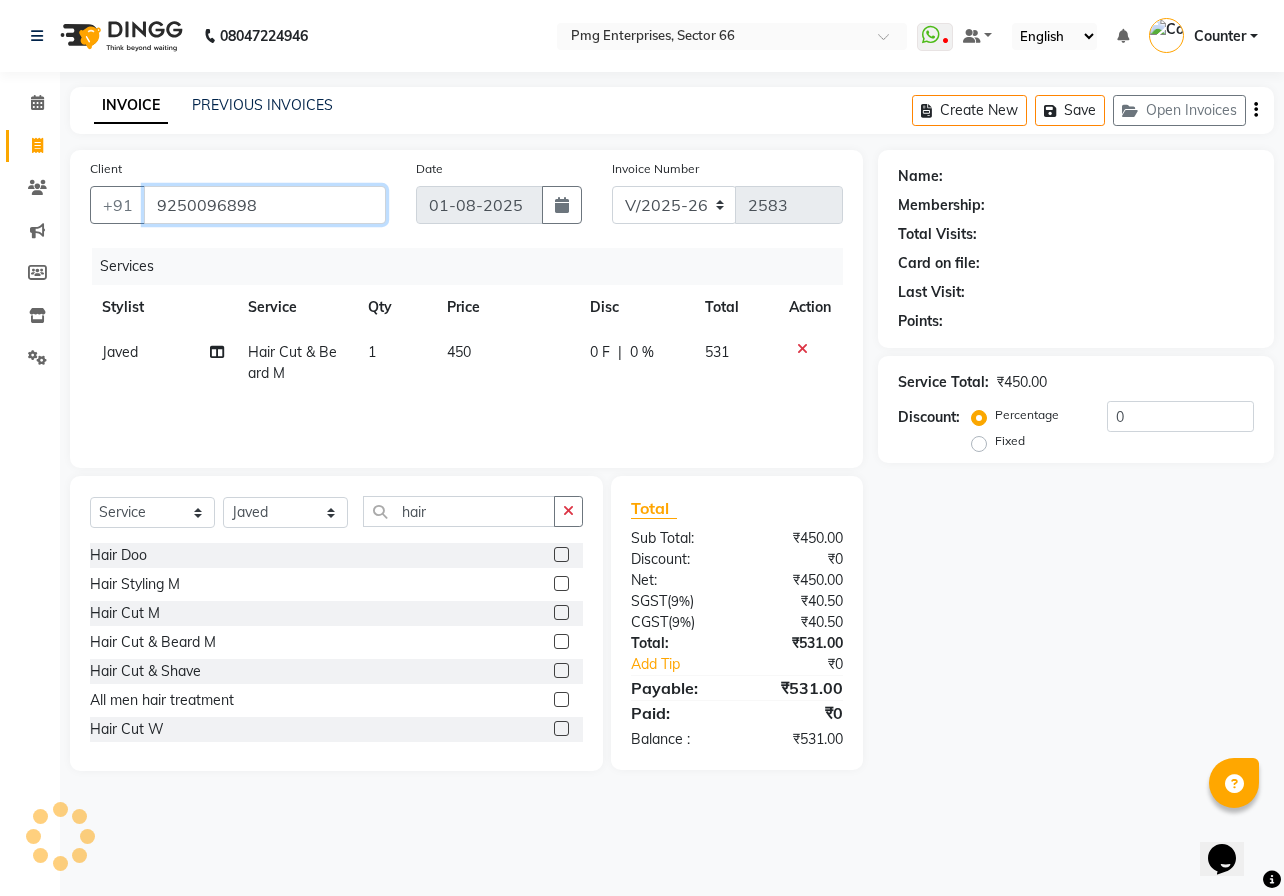type on "9250096898" 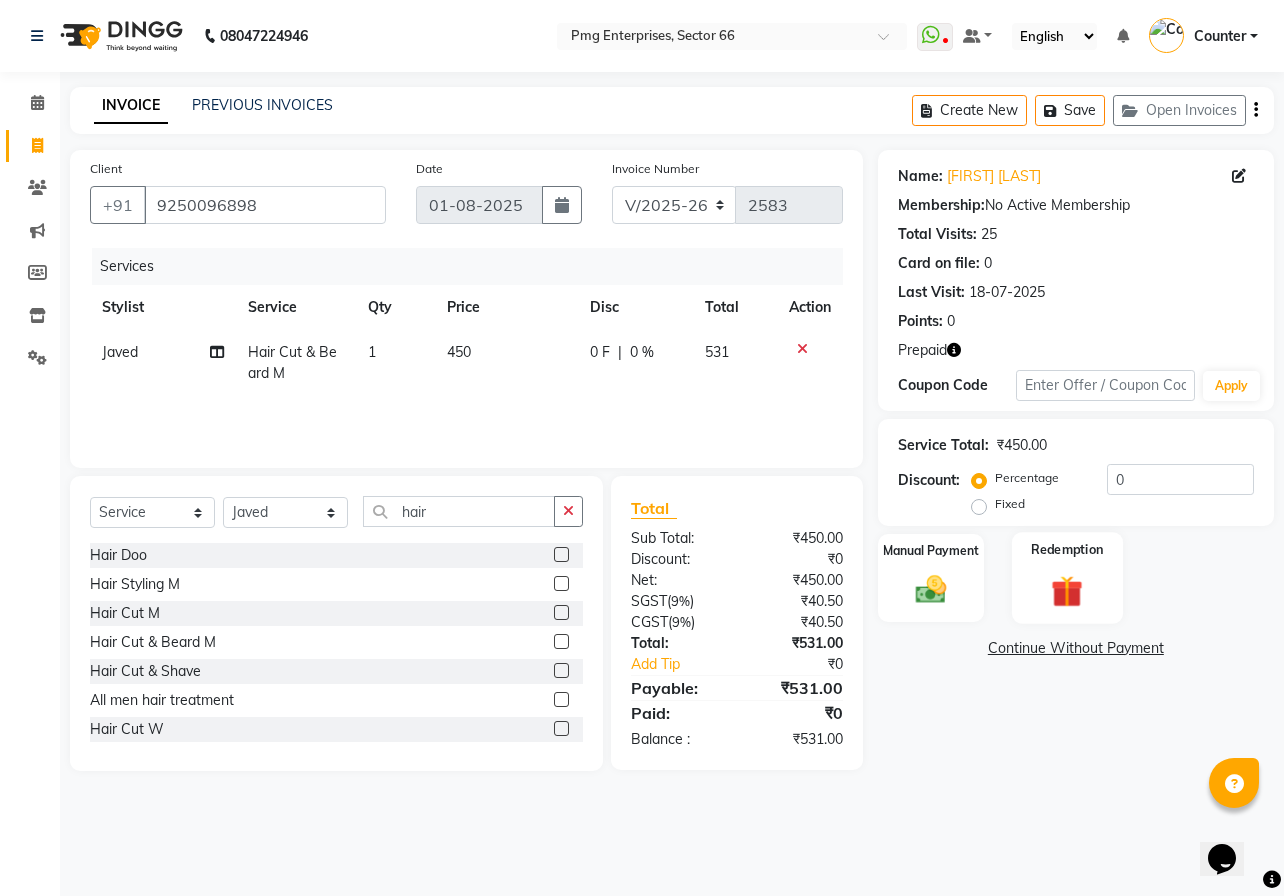 click 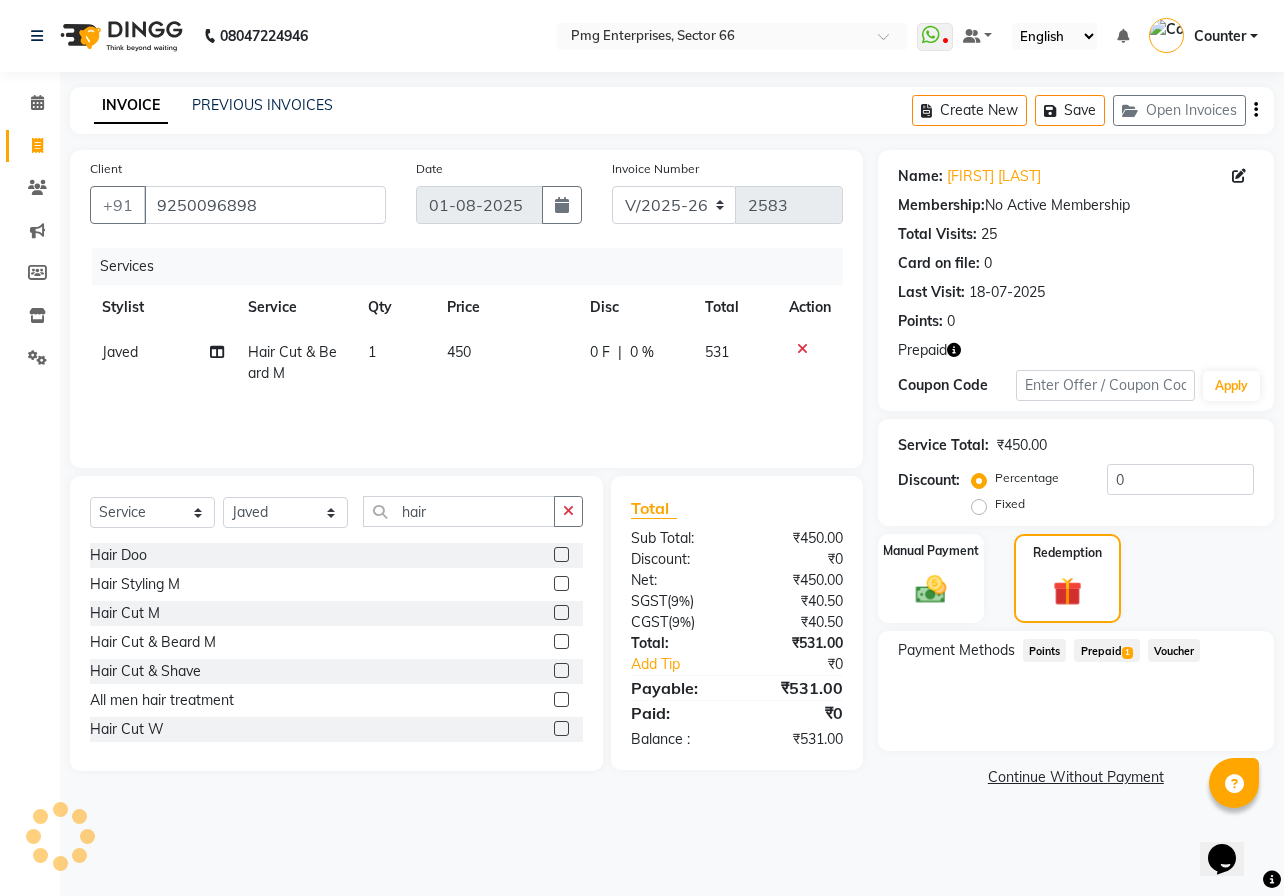click on "Prepaid  1" 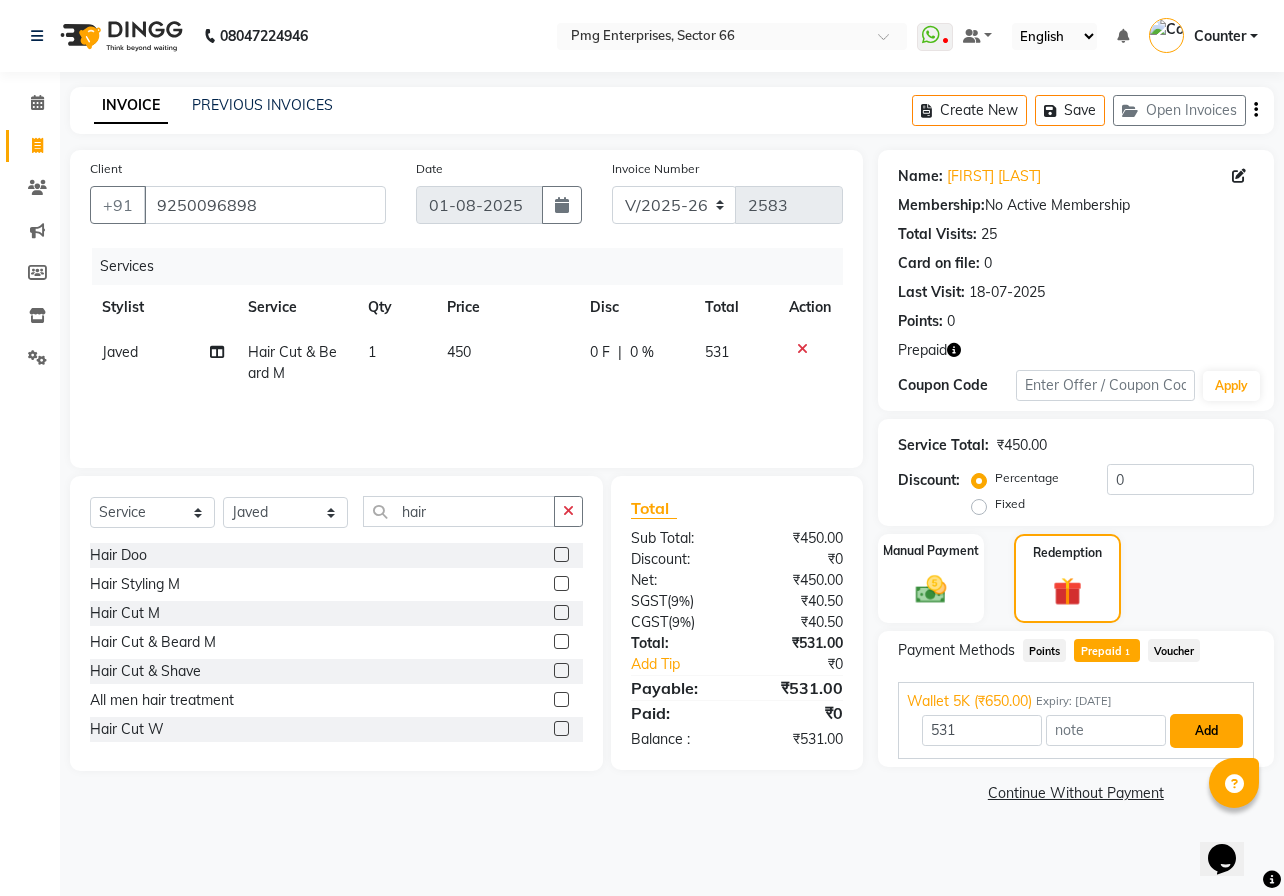 click on "Add" at bounding box center (1206, 731) 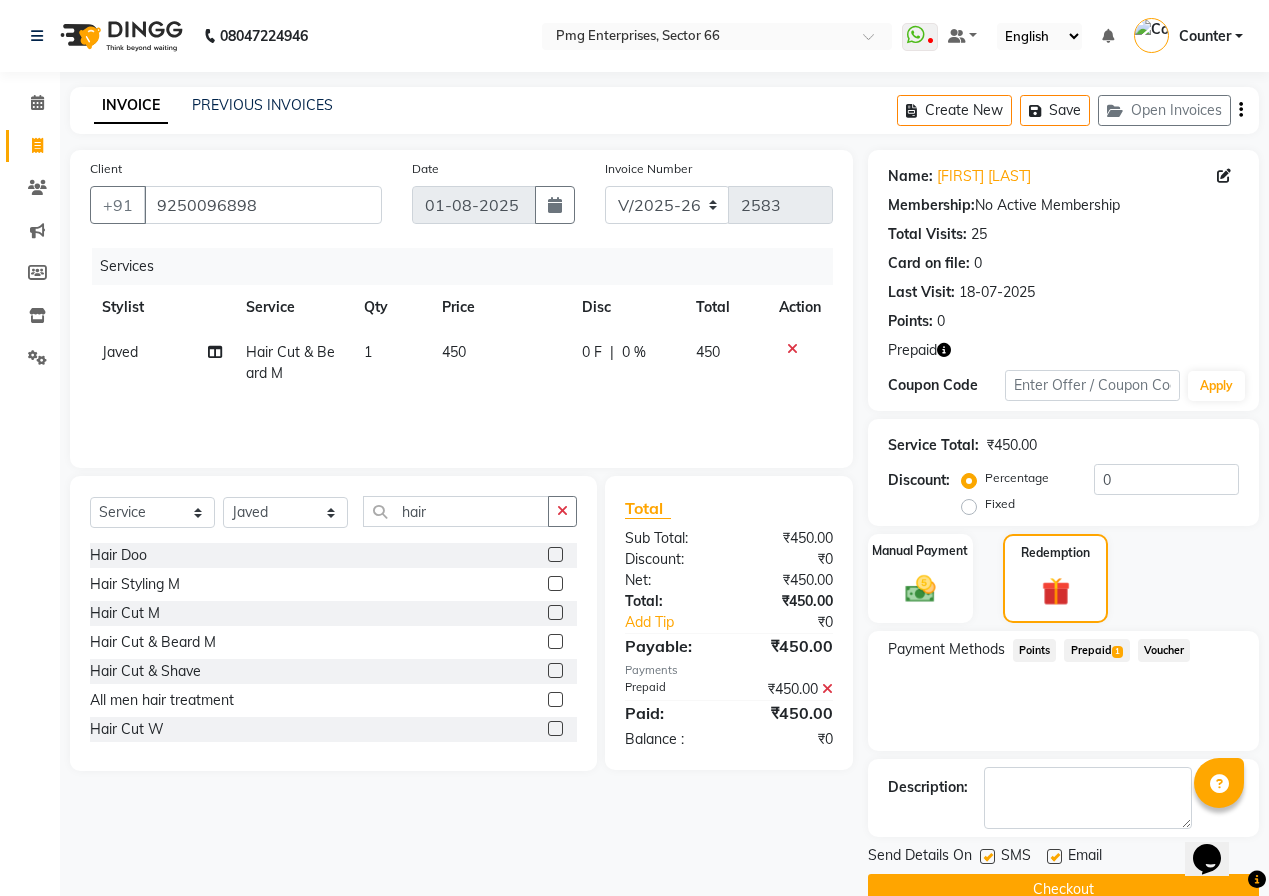 click on "Checkout" 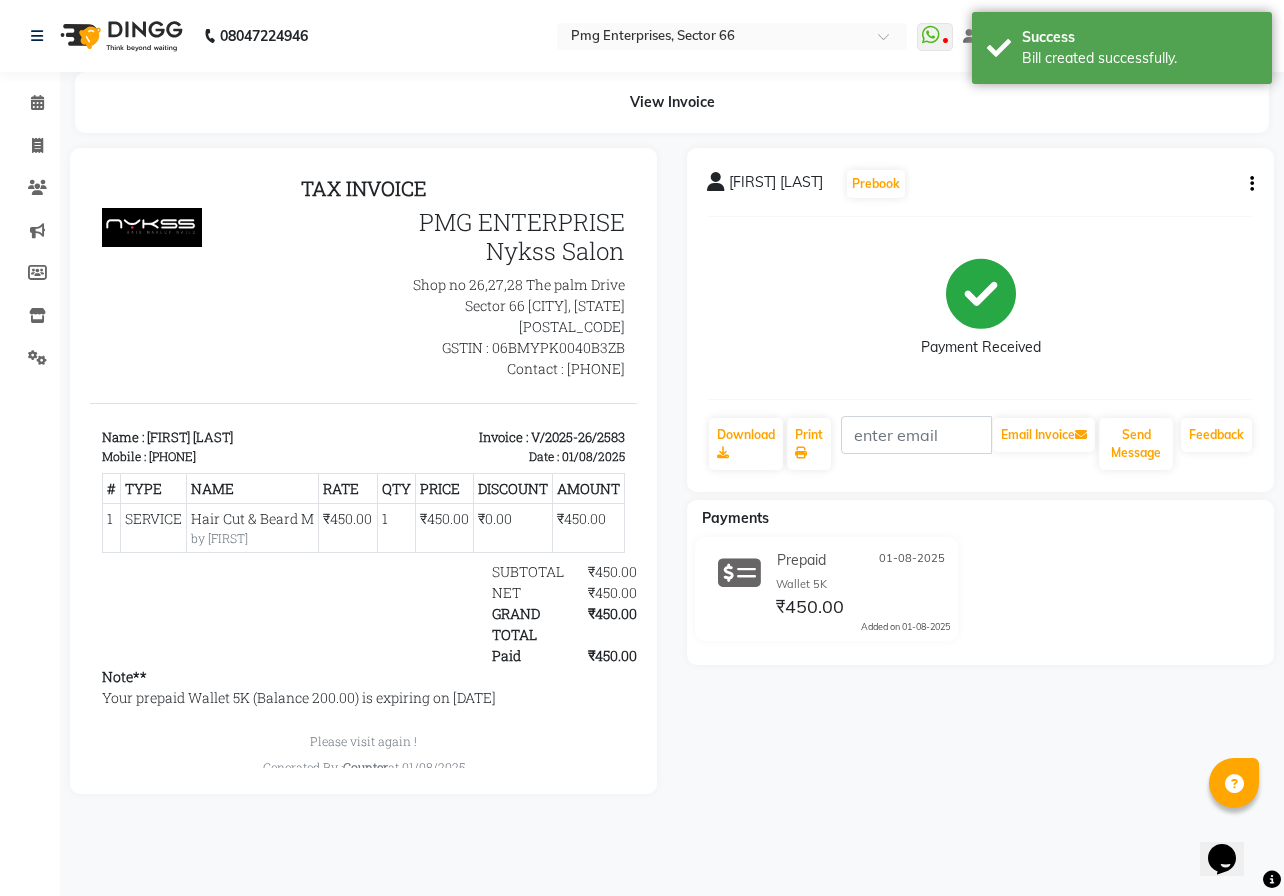 scroll, scrollTop: 0, scrollLeft: 0, axis: both 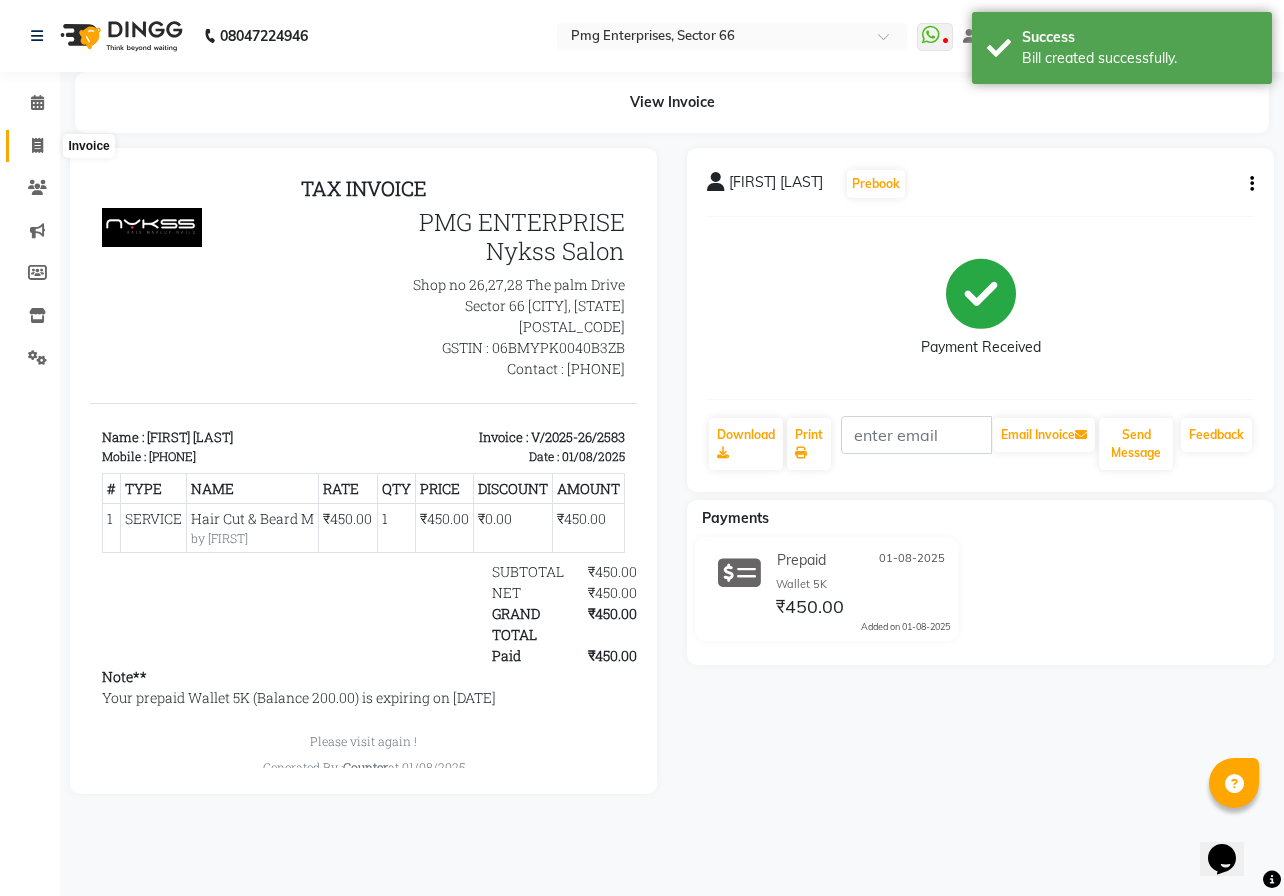 click 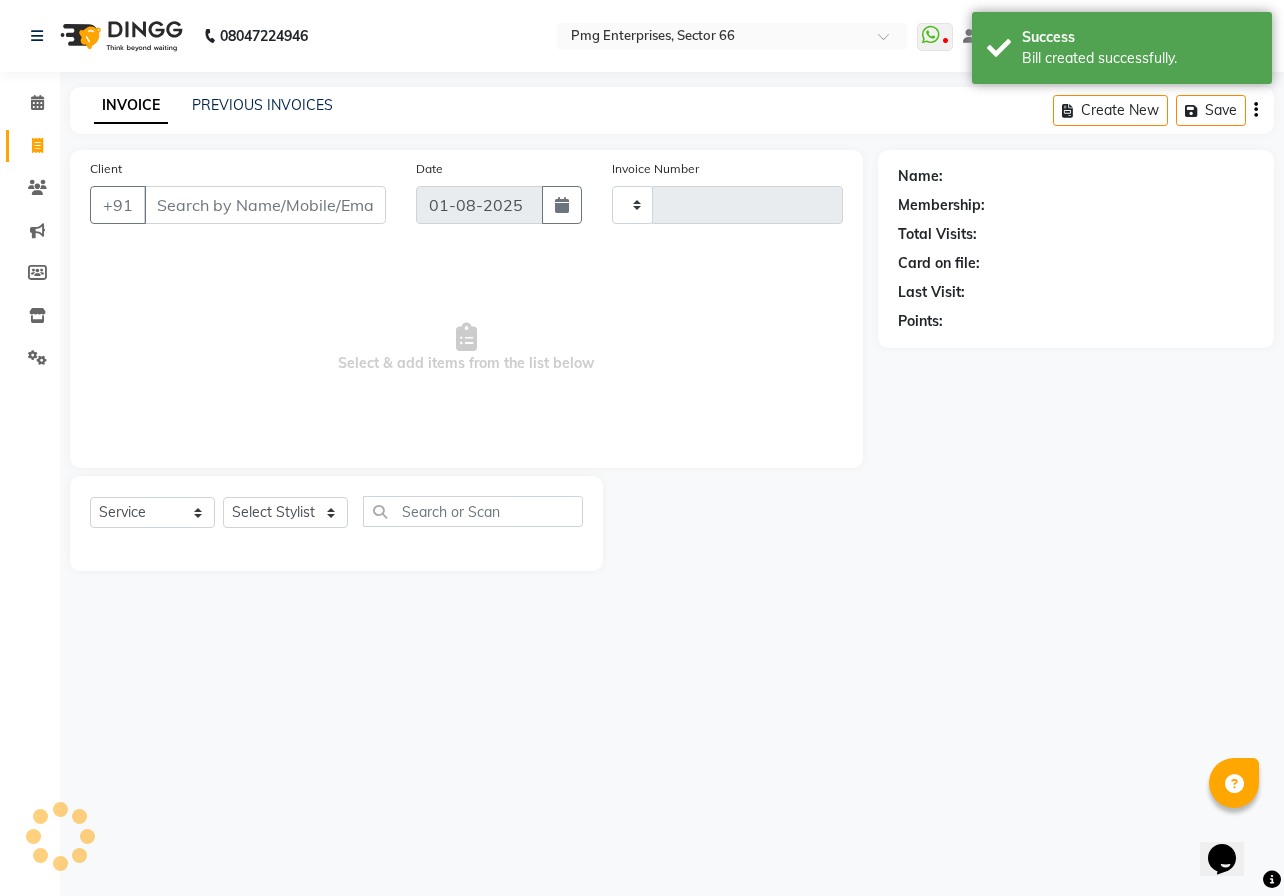 type on "2584" 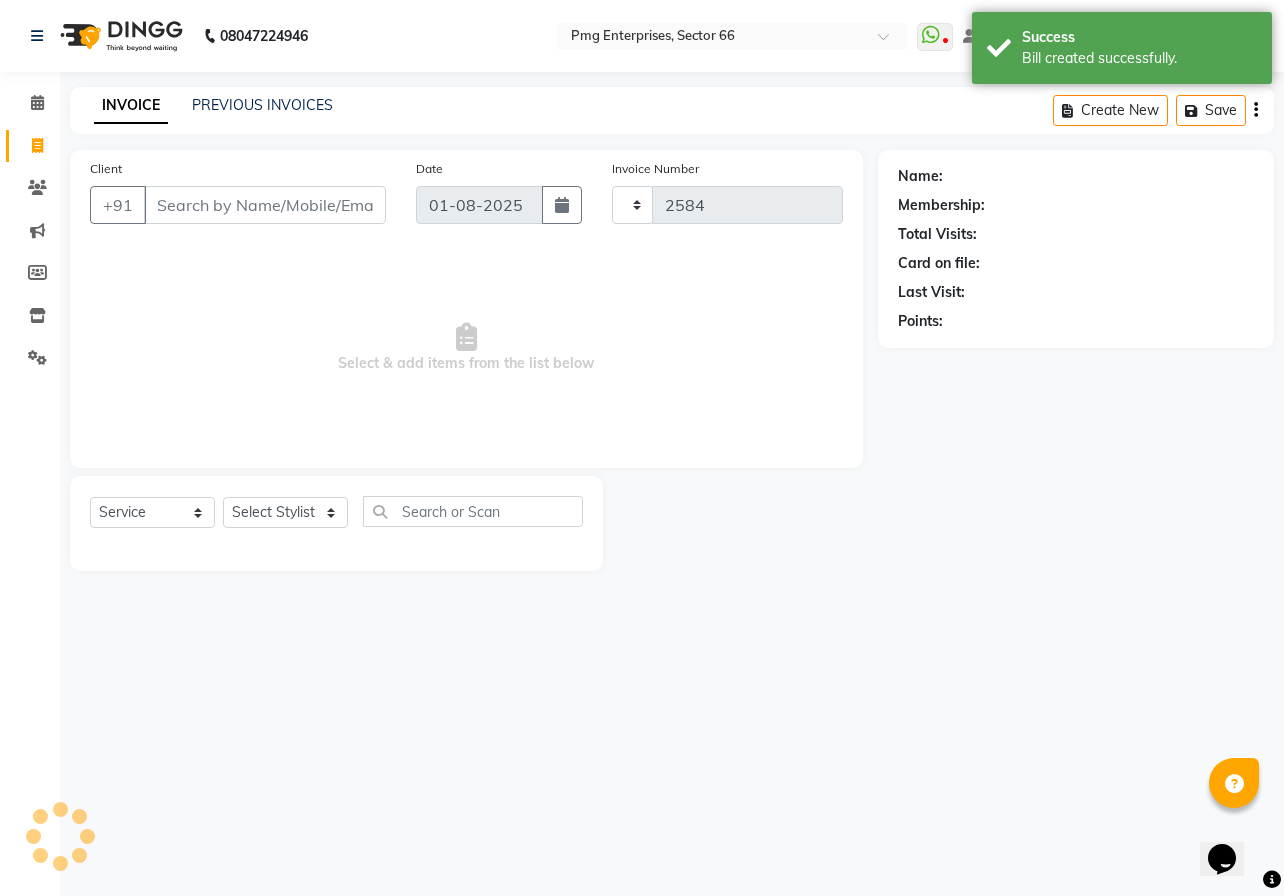 select on "889" 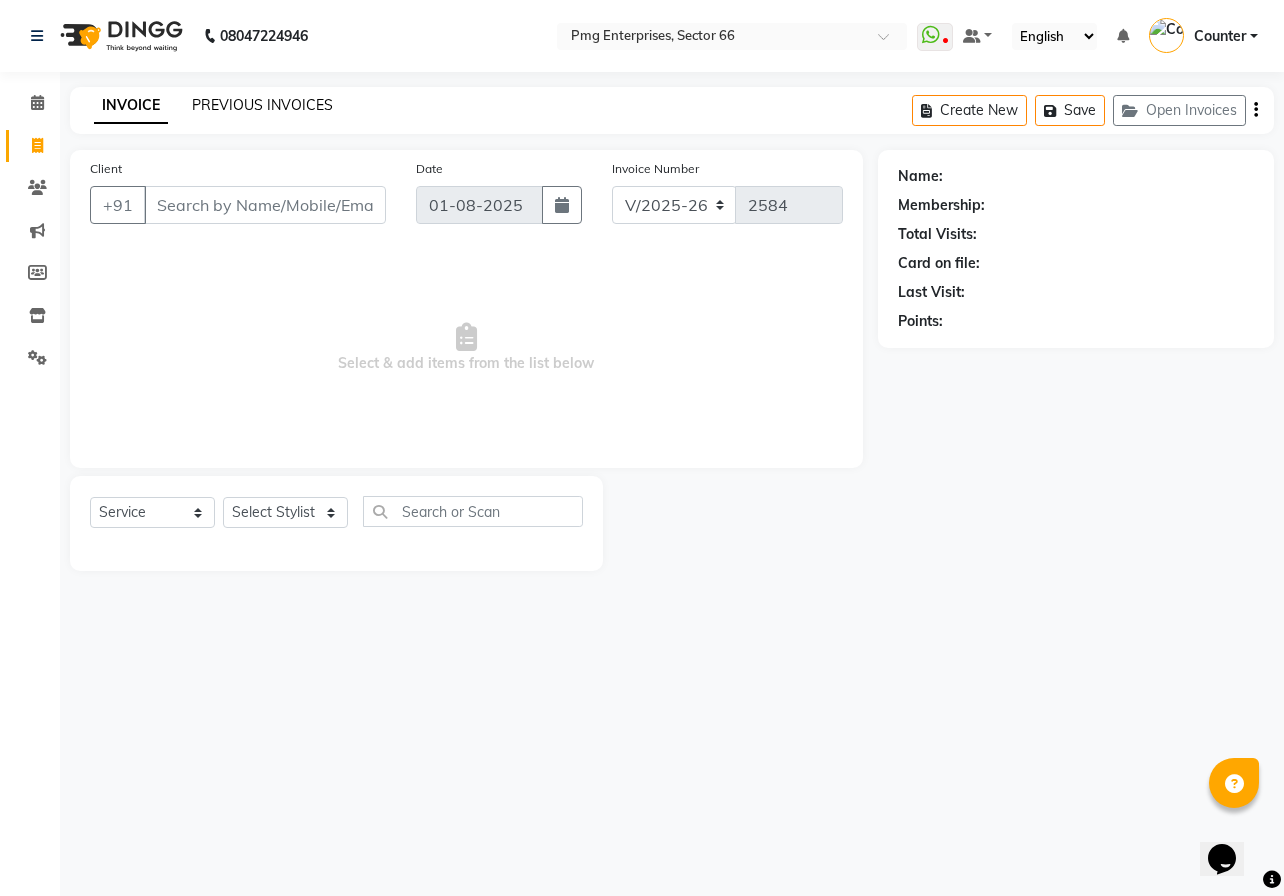 click on "PREVIOUS INVOICES" 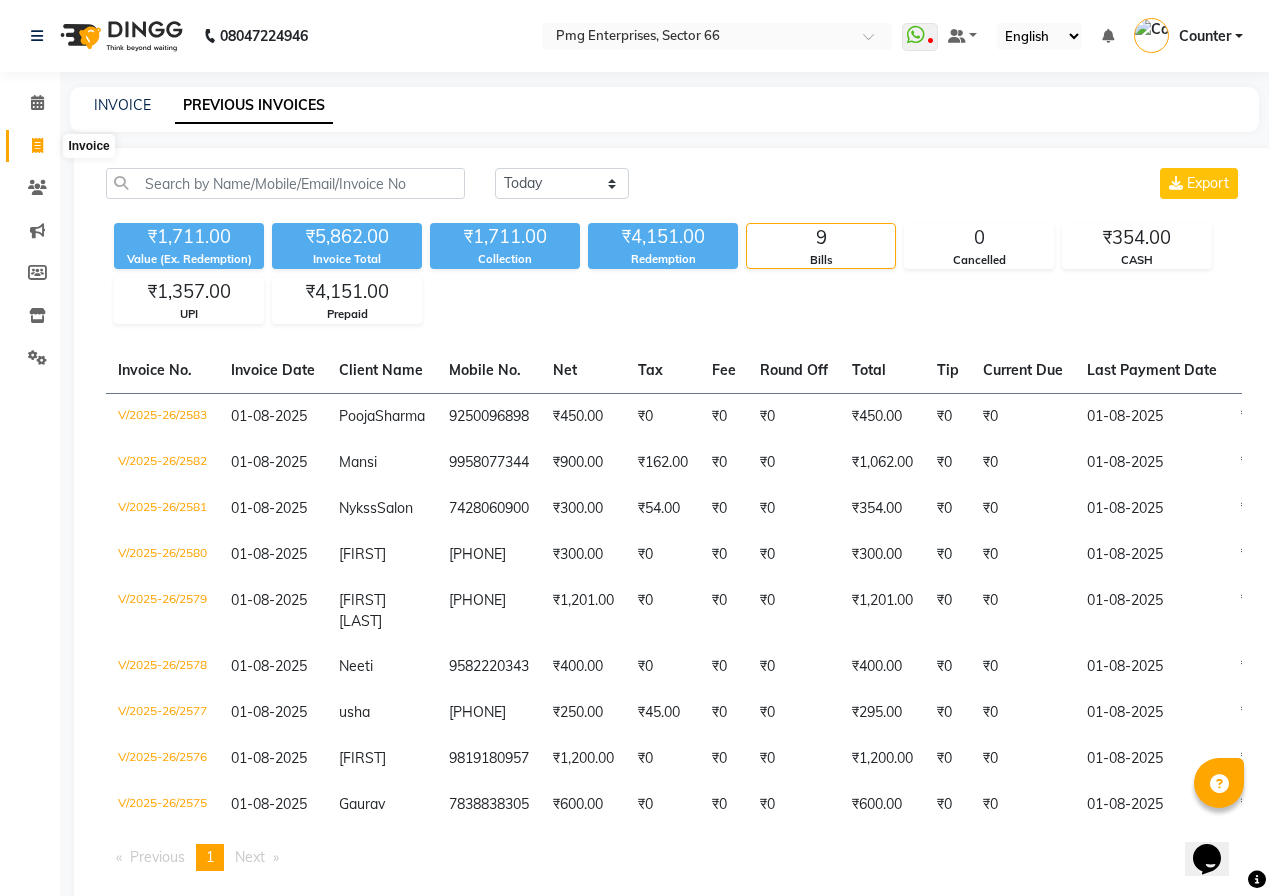 click 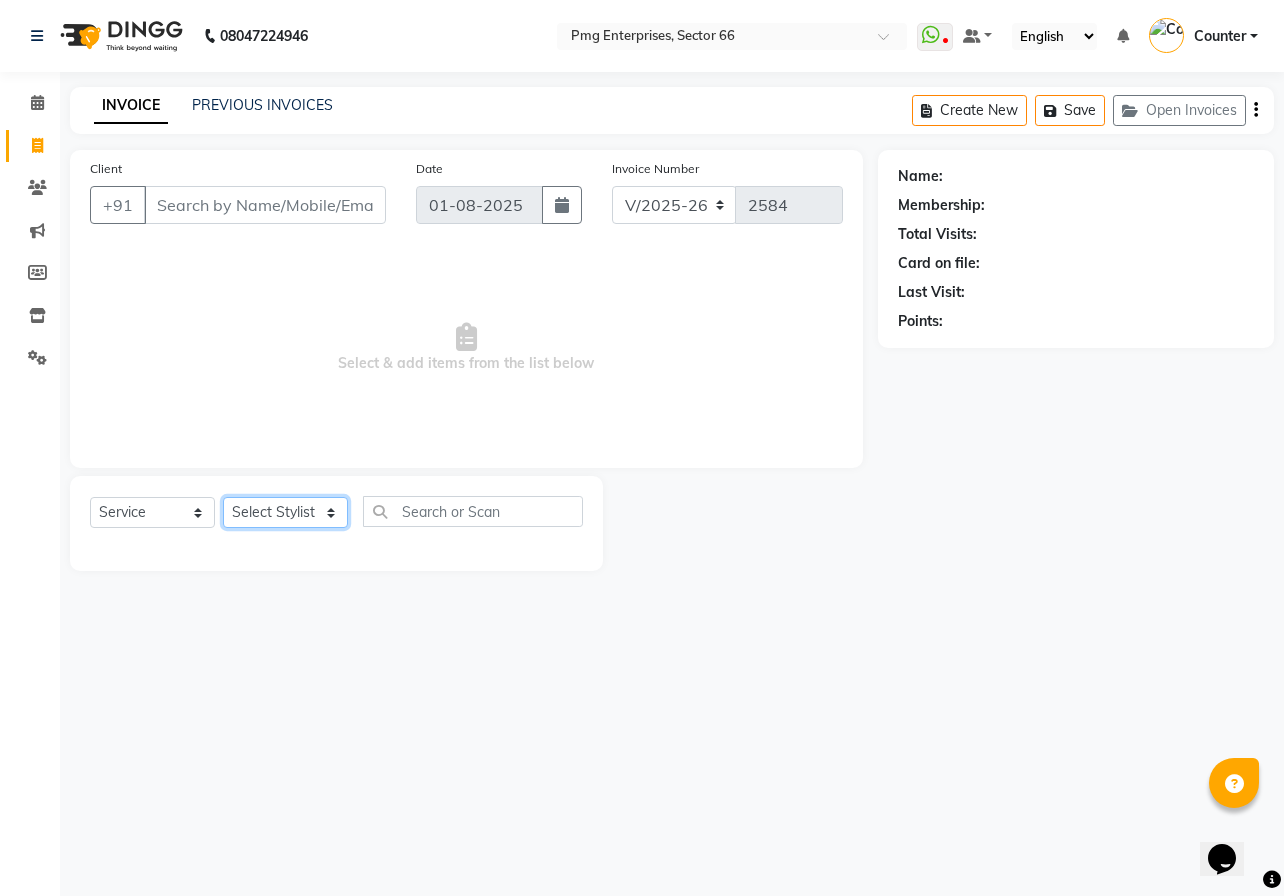 click on "Select Stylist [FIRST] [LAST] Counter [FIRST] [FIRST] [FIRST] [FIRST] [FIRST]" 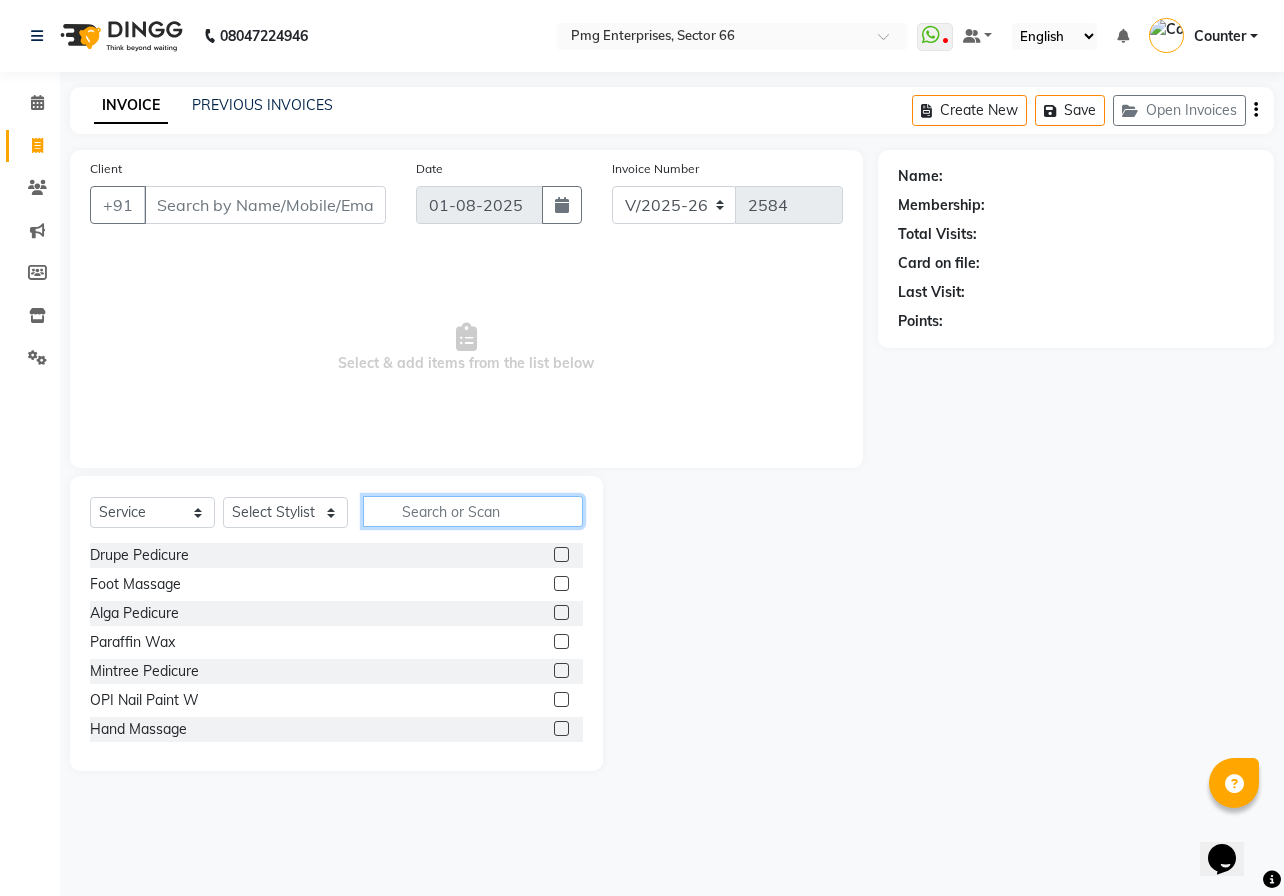 click 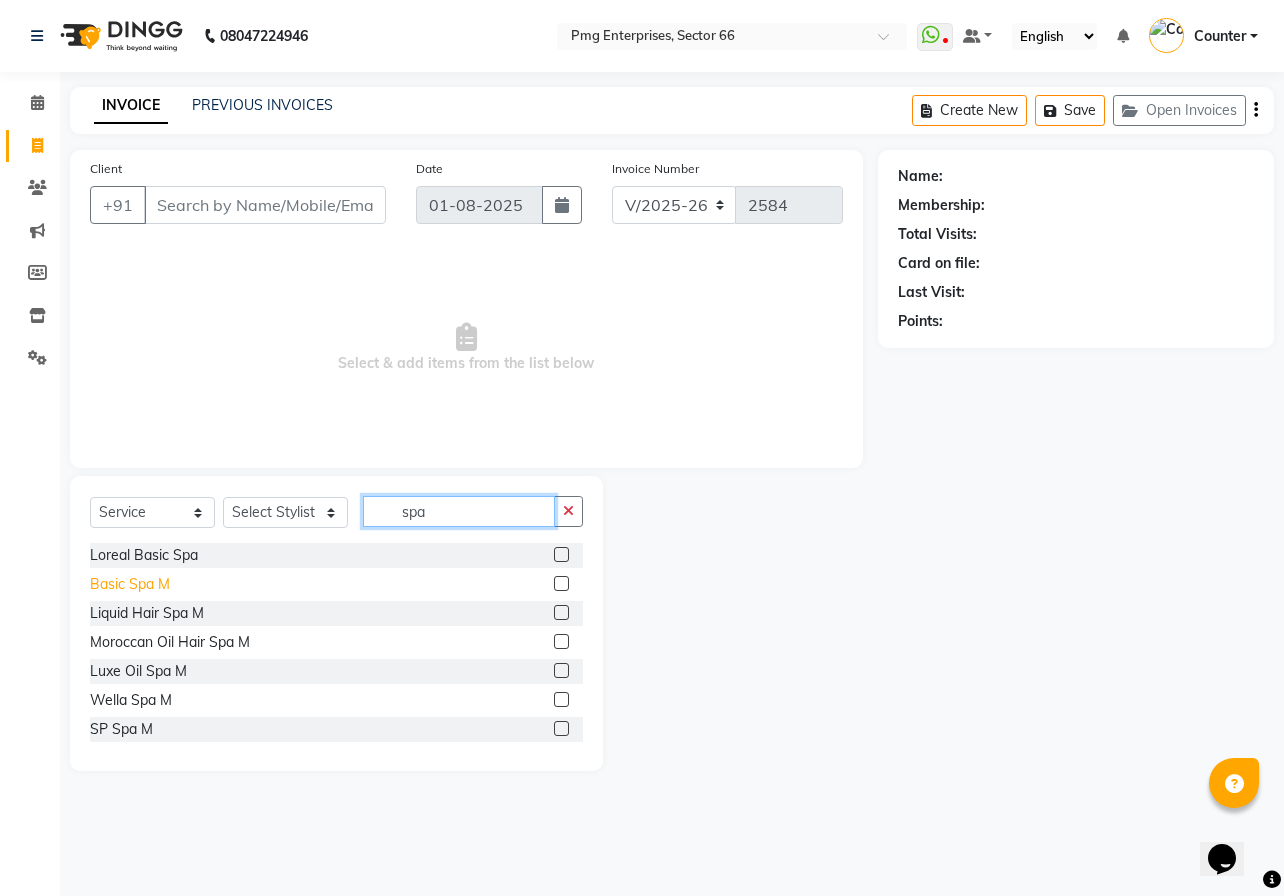 type on "spa" 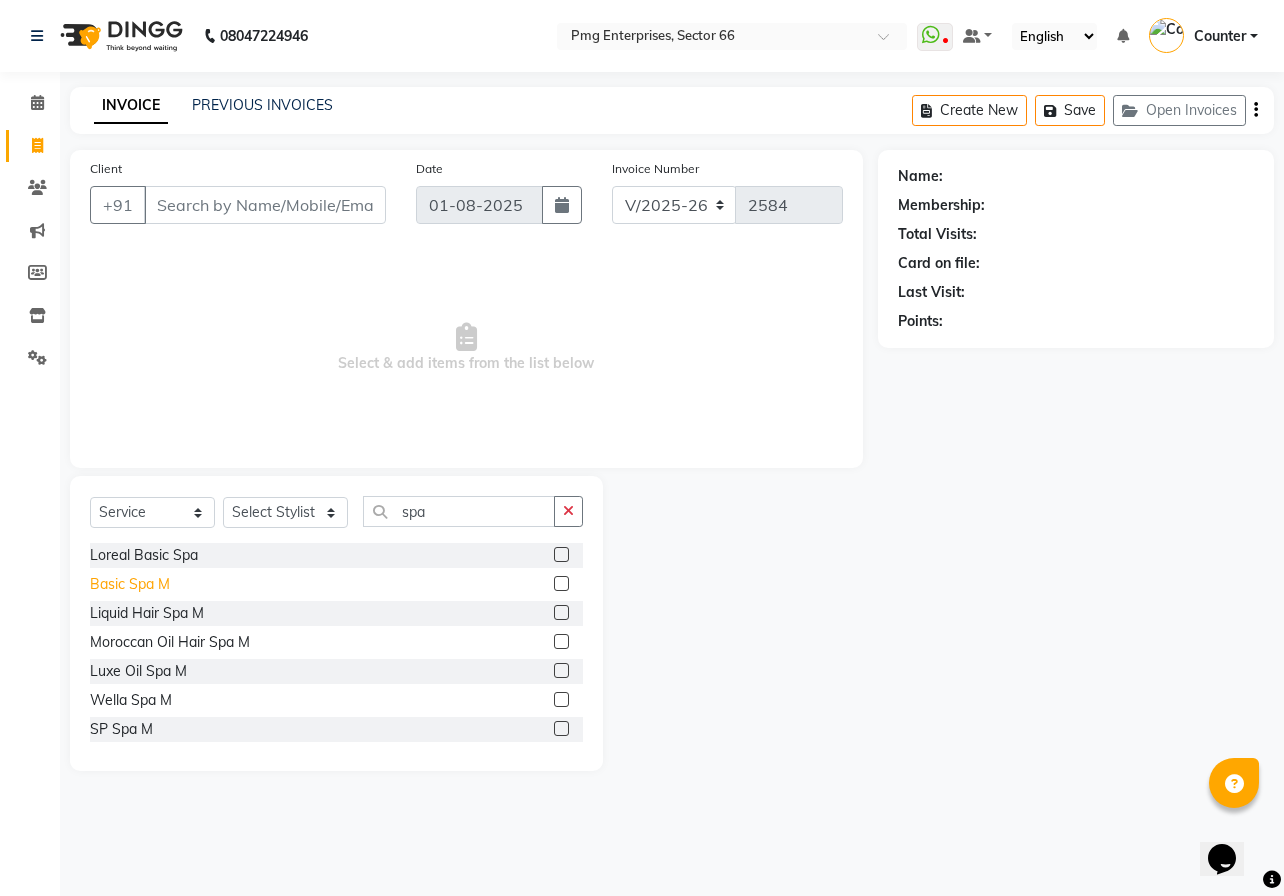 click on "Basic Spa M" 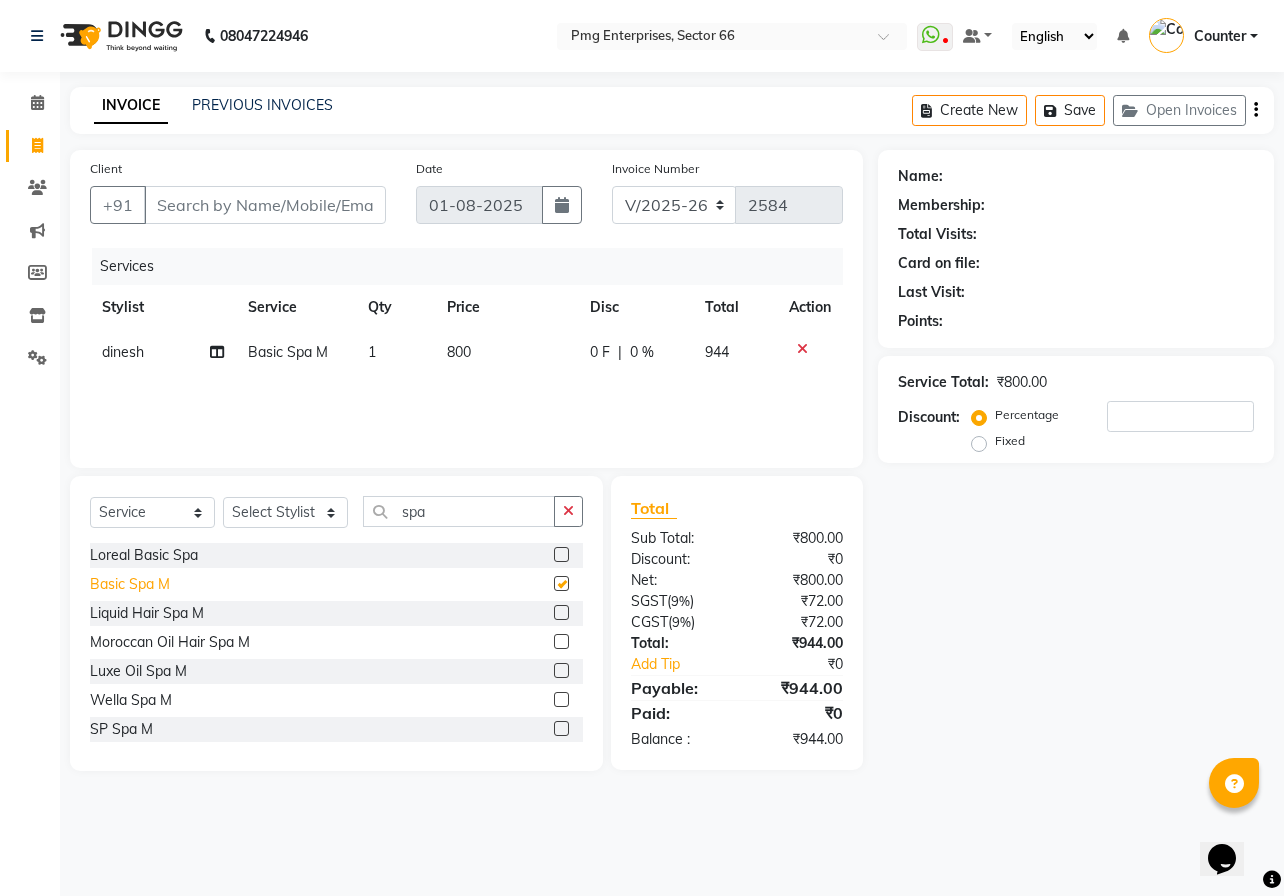 checkbox on "false" 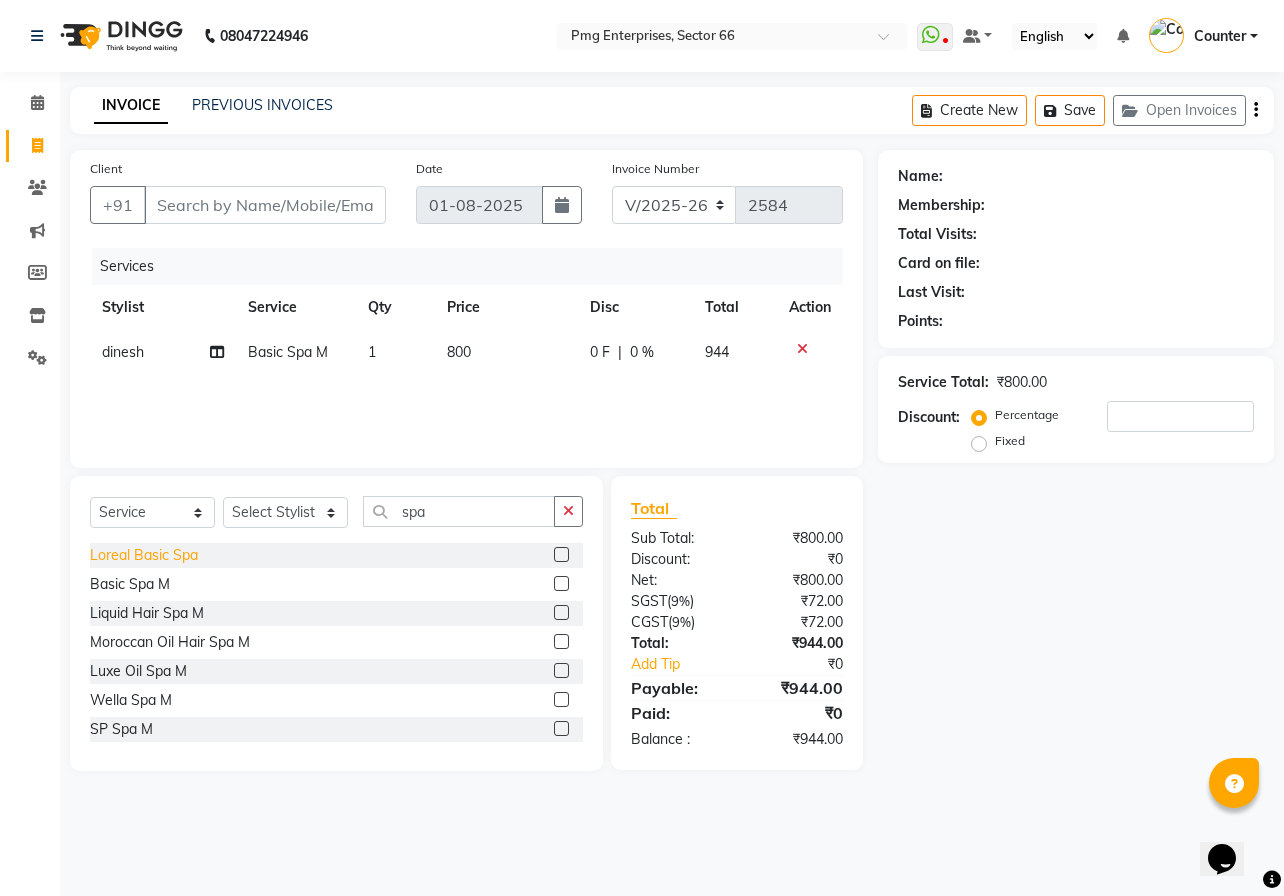 click on "Loreal Basic Spa" 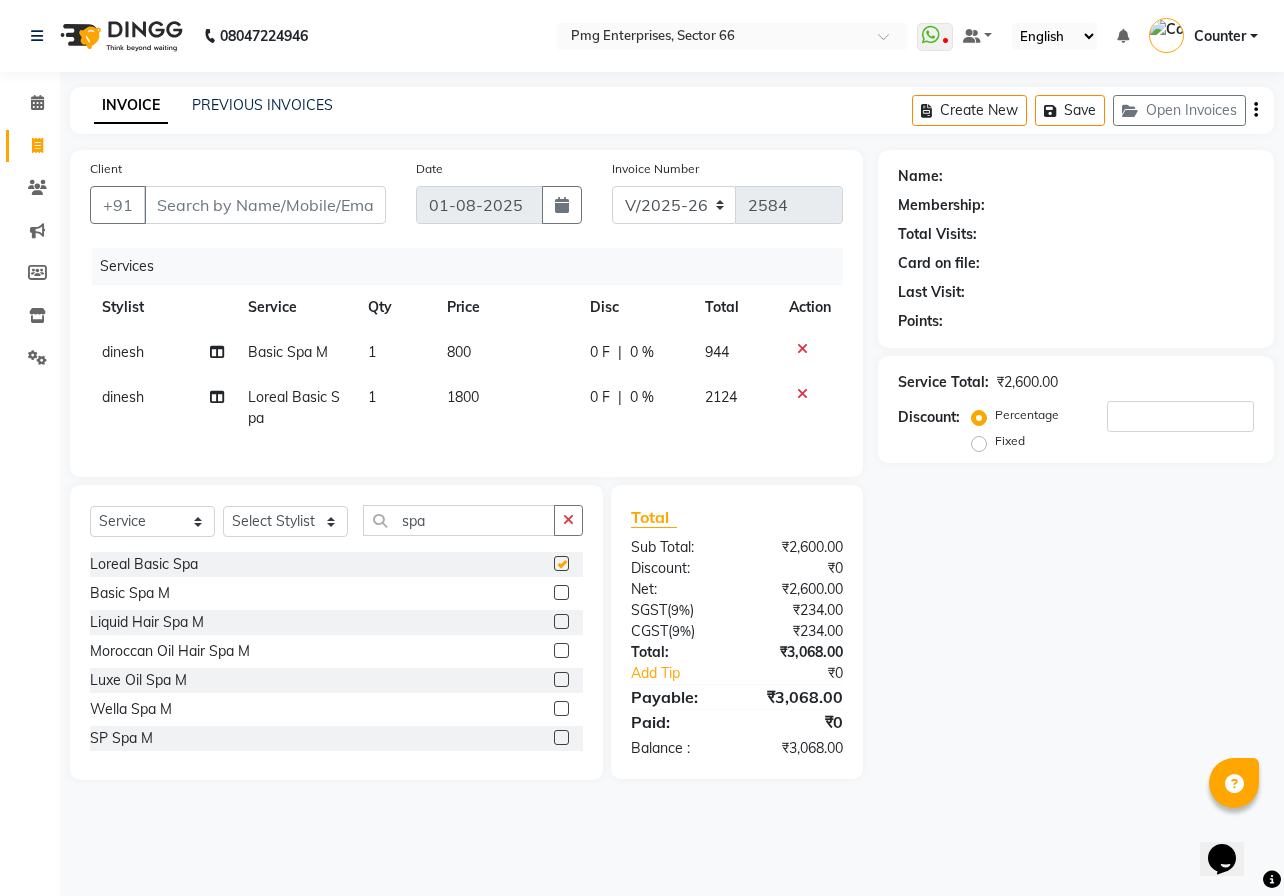 checkbox on "false" 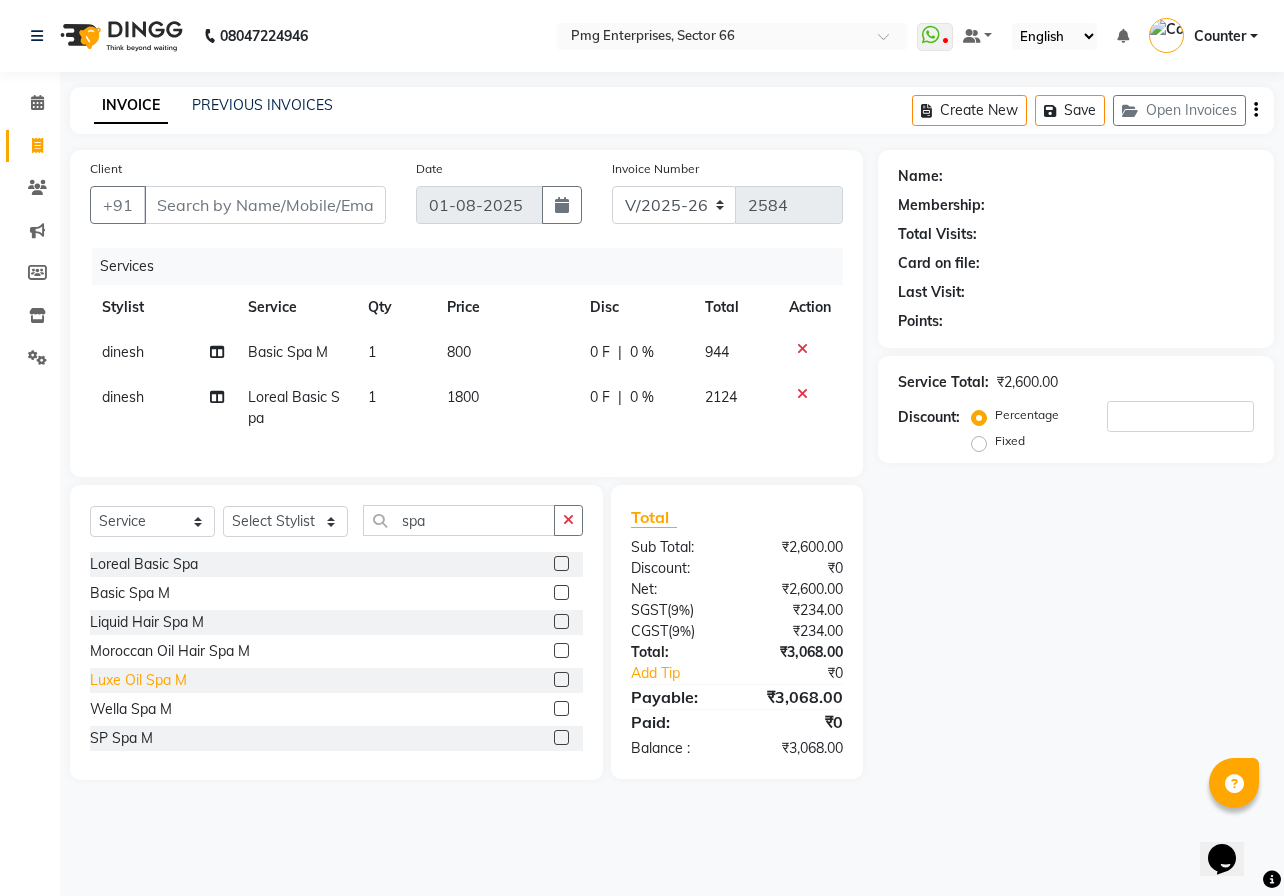 click on "Luxe Oil Spa M" 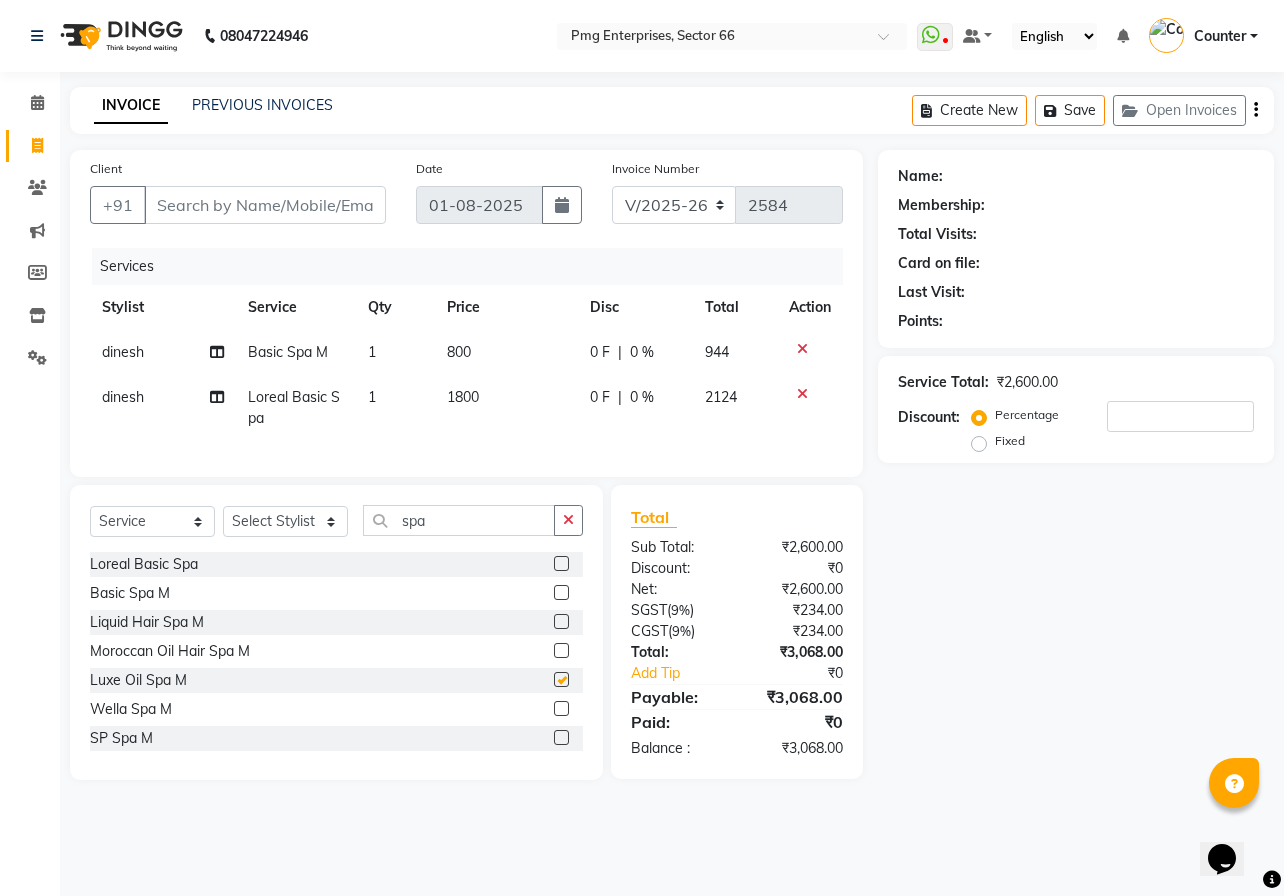 checkbox on "false" 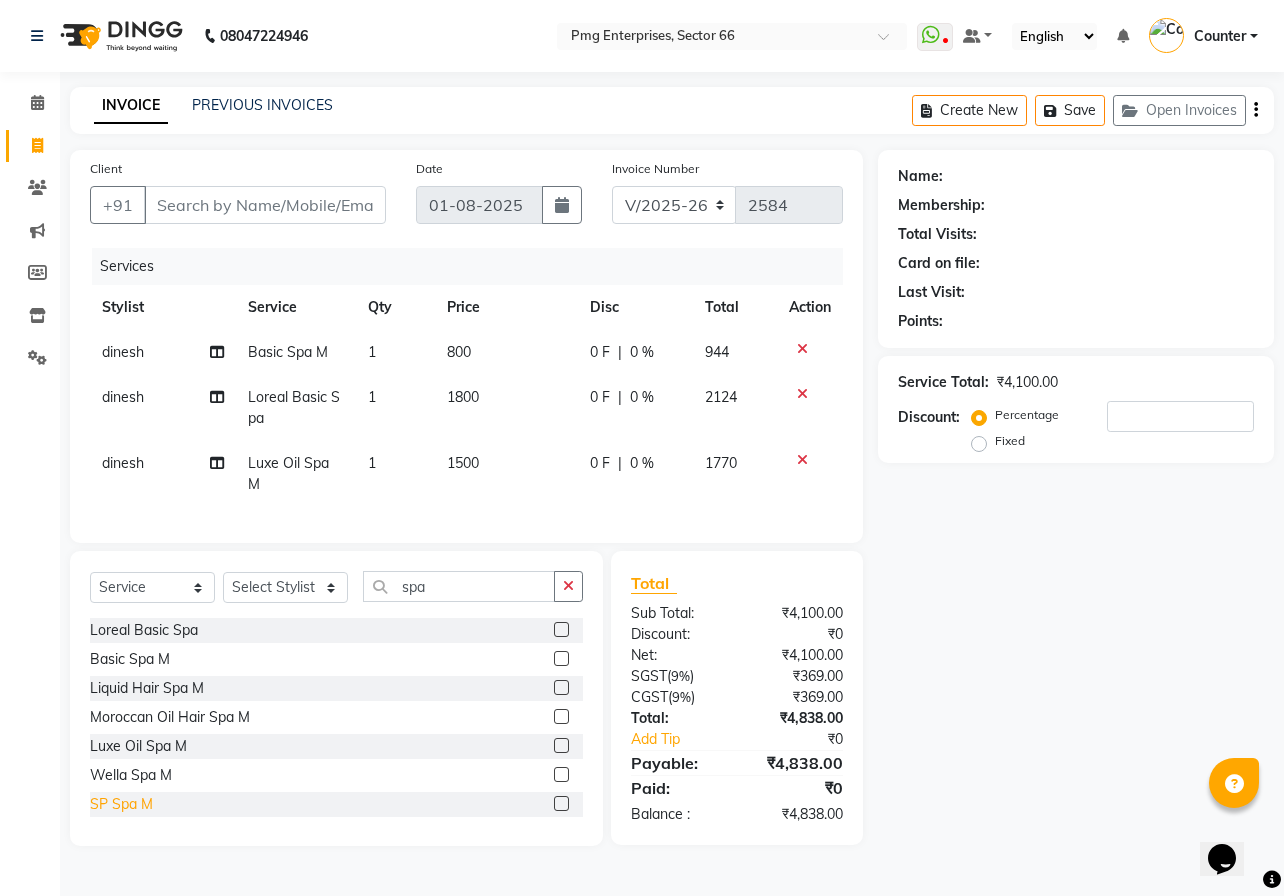 click on "SP Spa M" 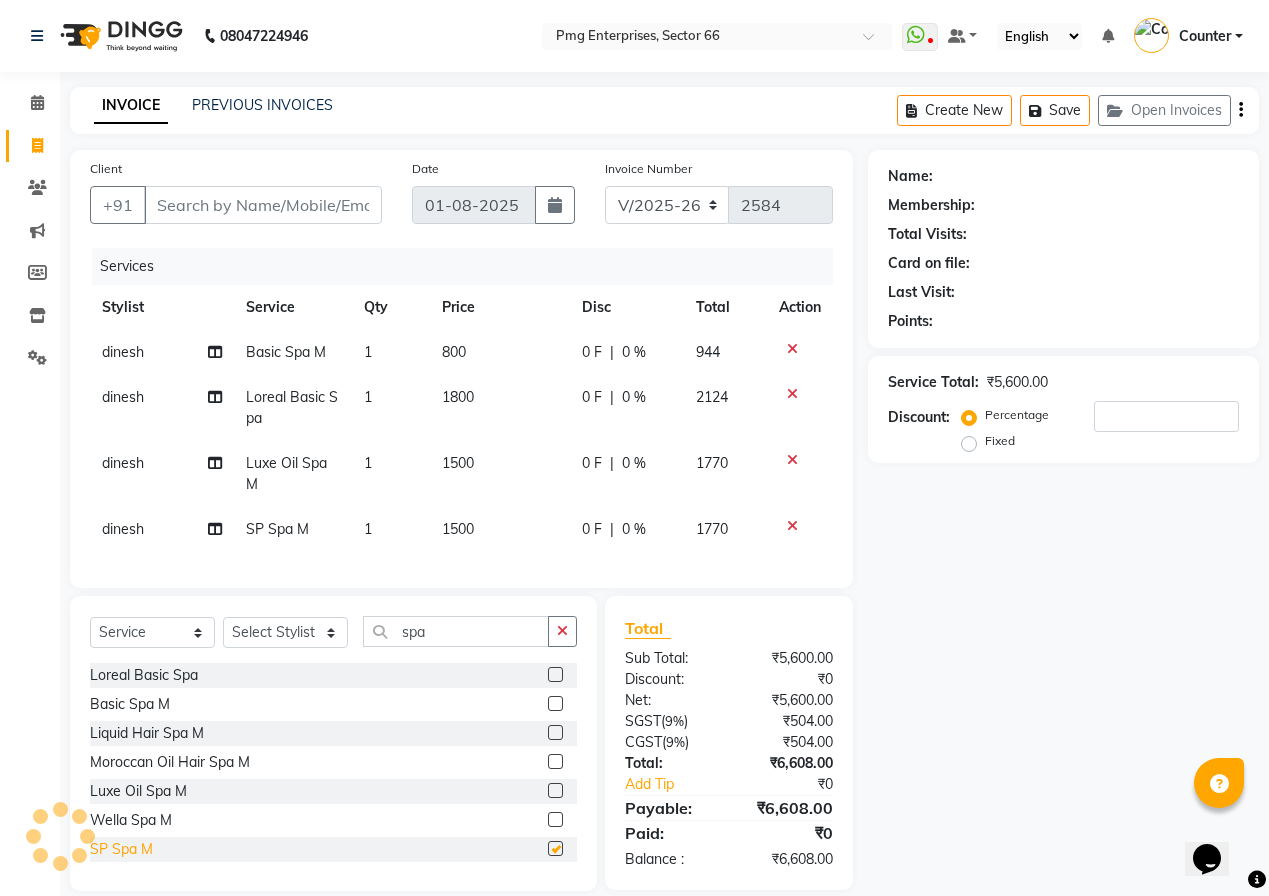 checkbox on "false" 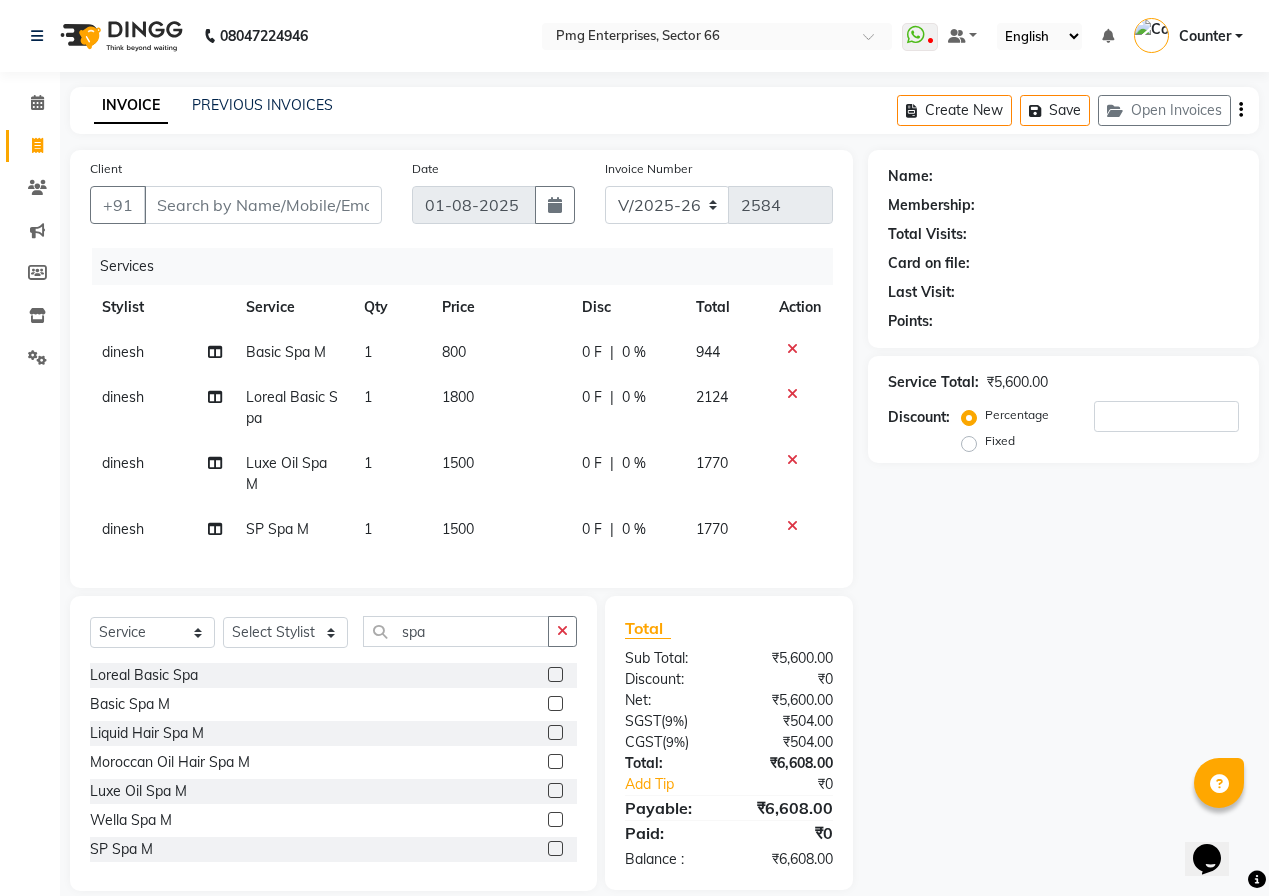 click 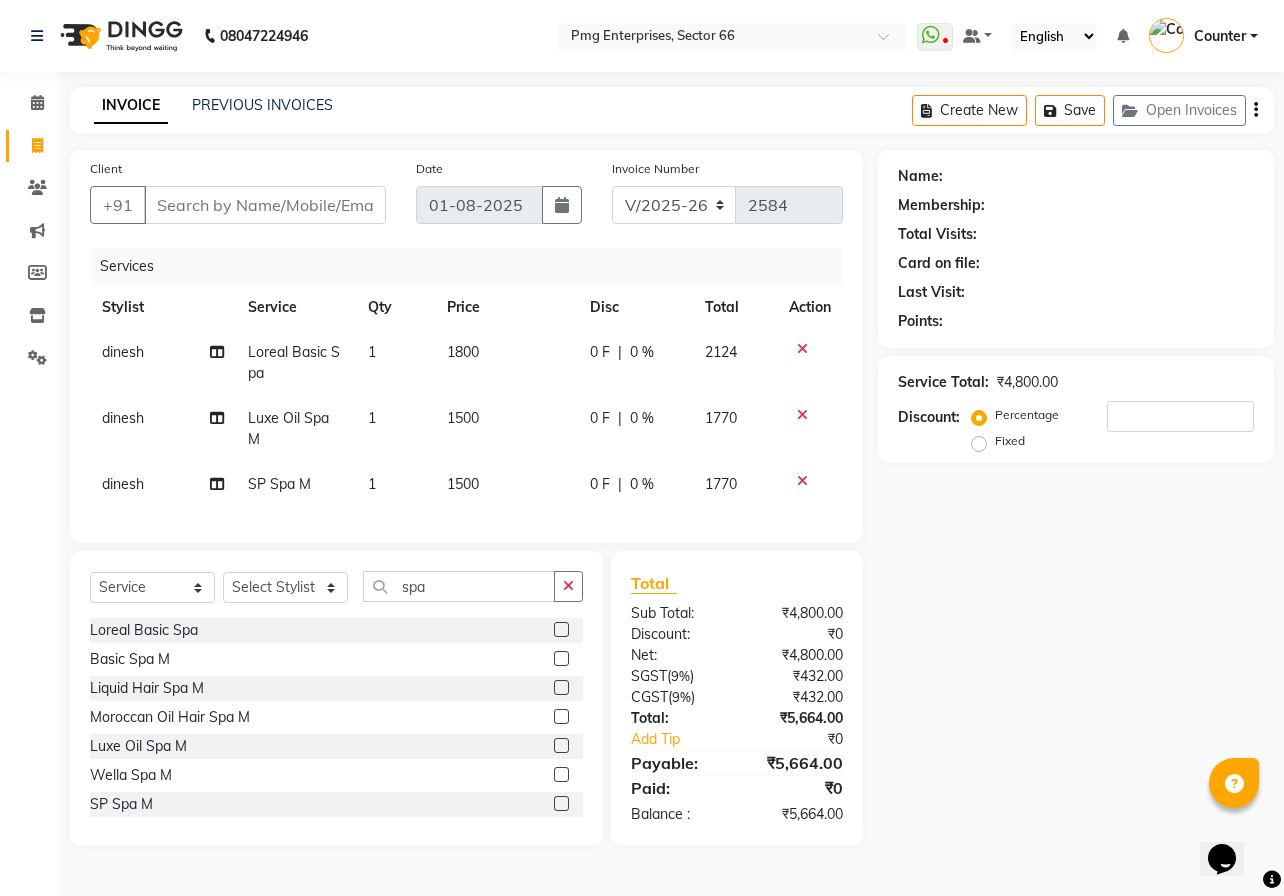 click 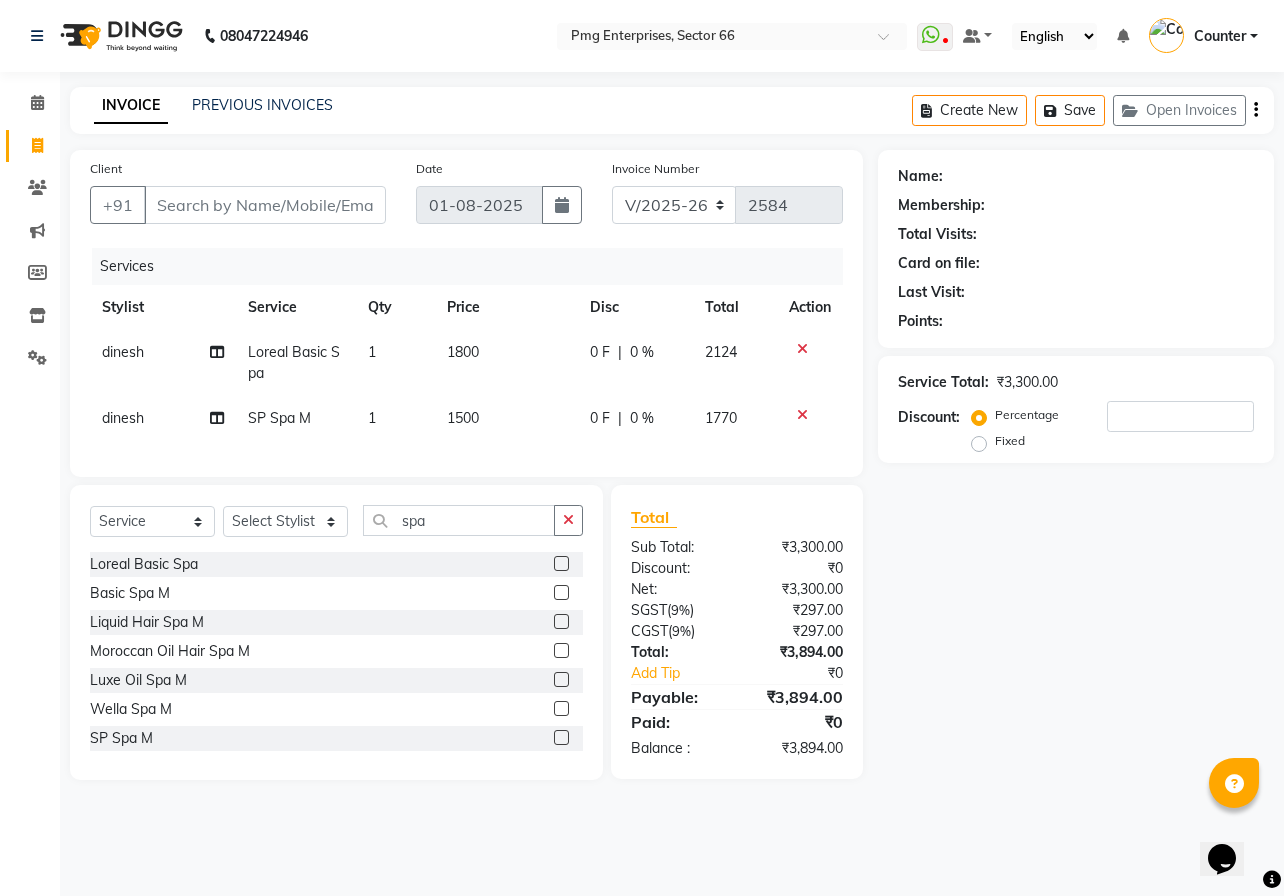 click 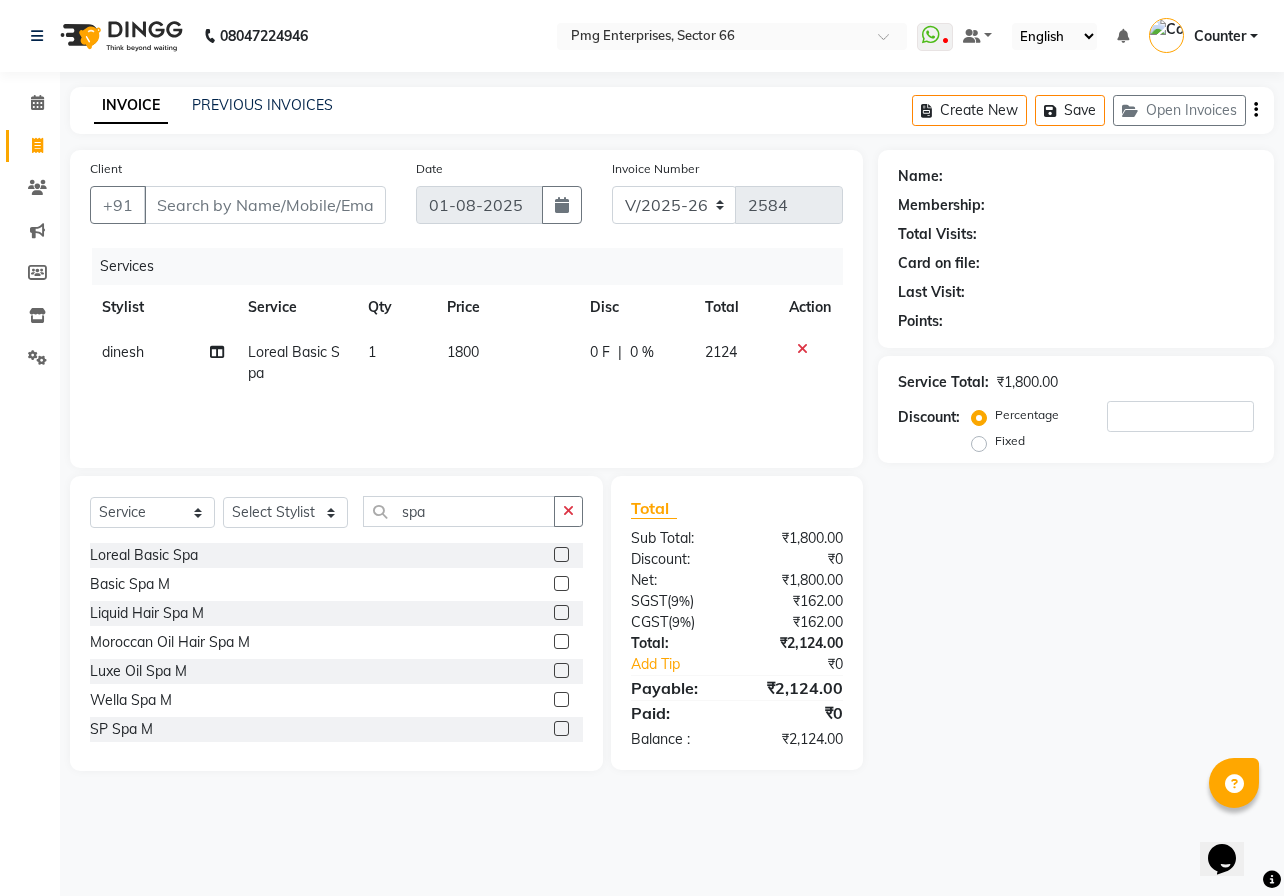 click on "1800" 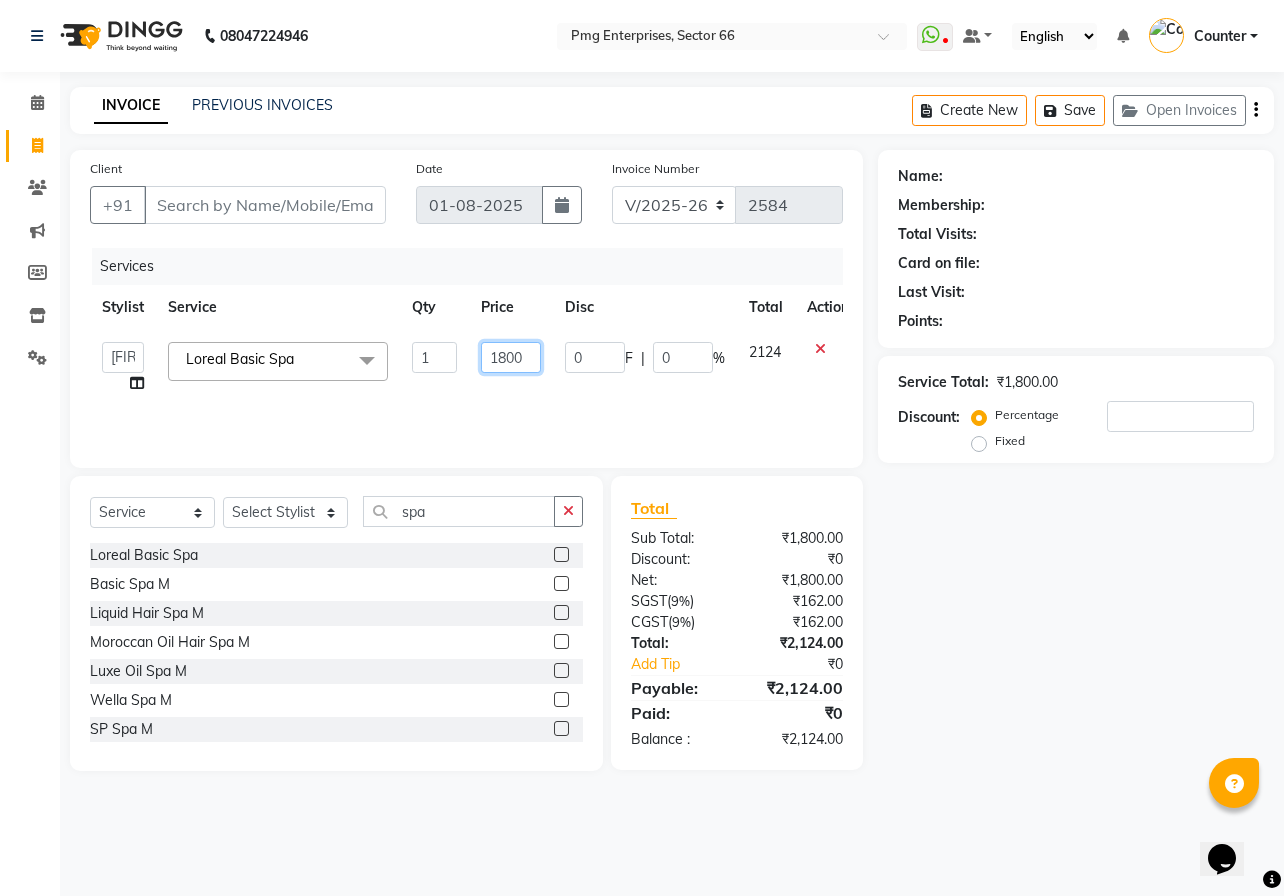 click on "1800" 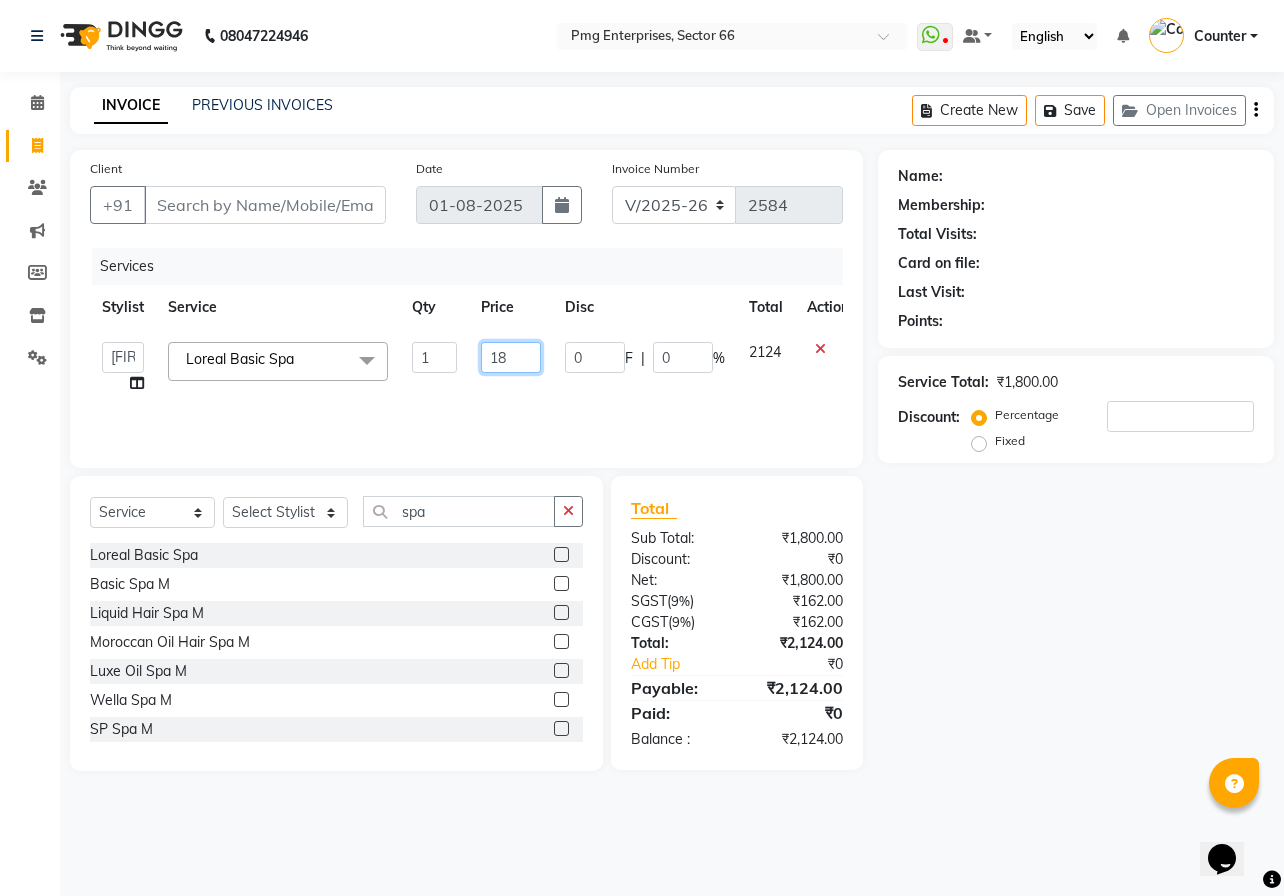 type on "1" 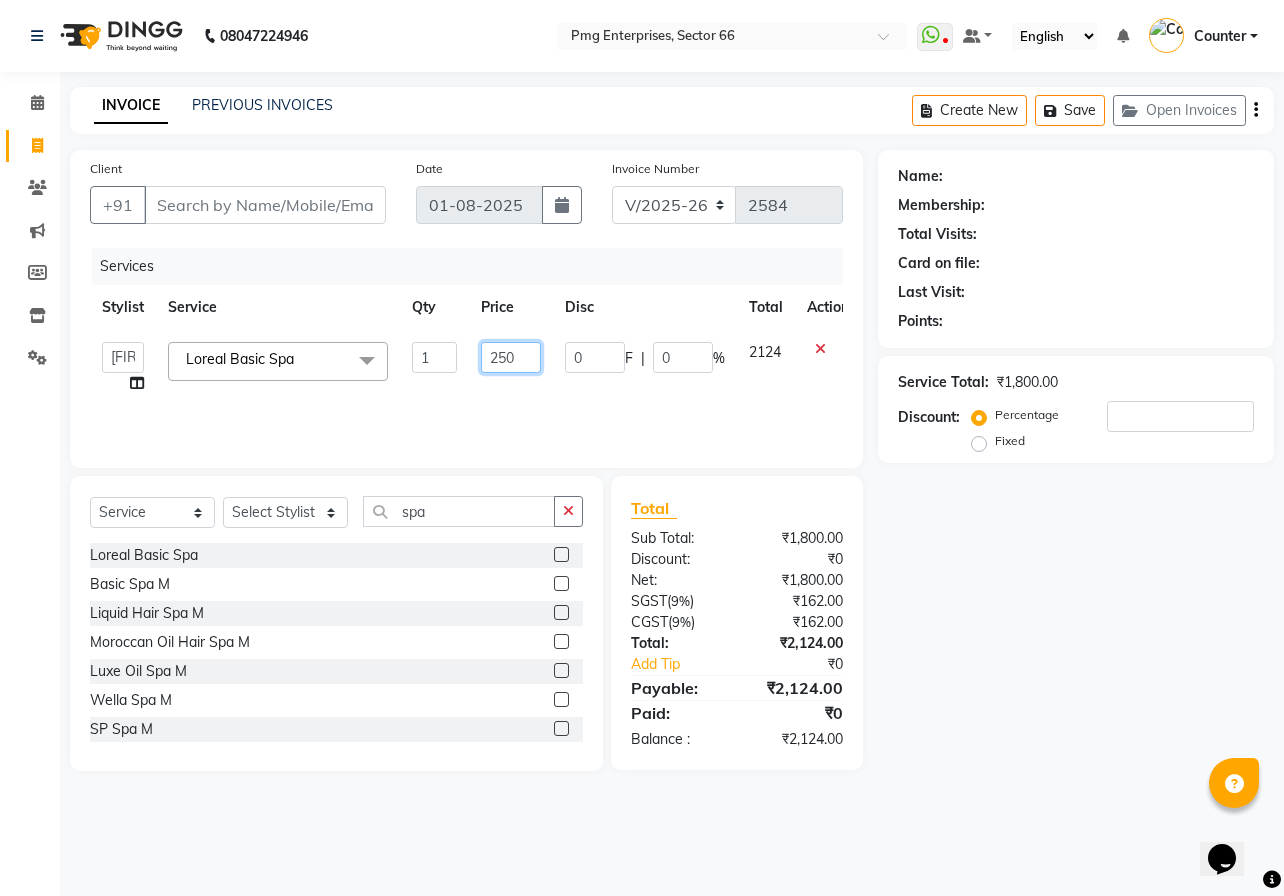 type on "2500" 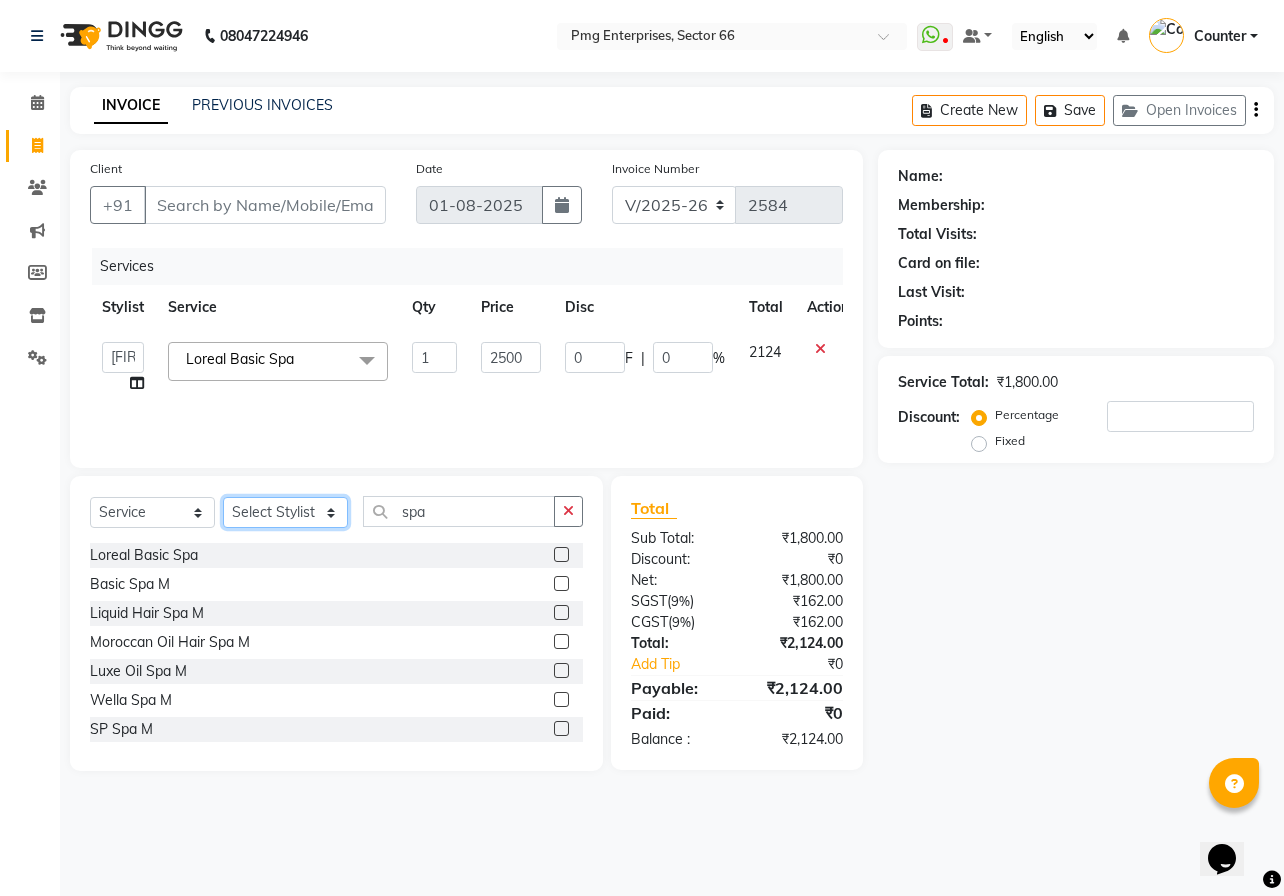 click on "Select Stylist [FIRST] [LAST] Counter [FIRST] [FIRST] [FIRST] [FIRST] [FIRST]" 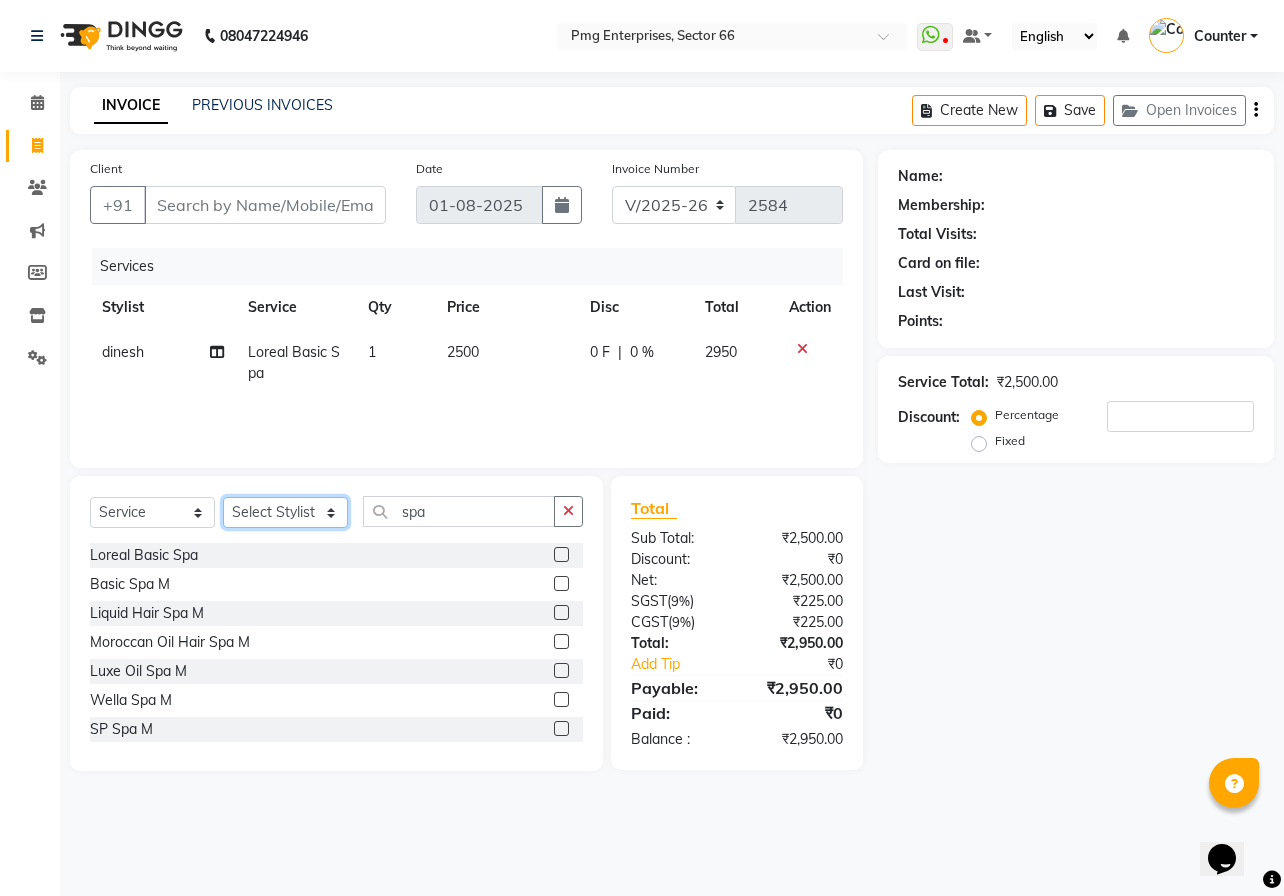 select on "14600" 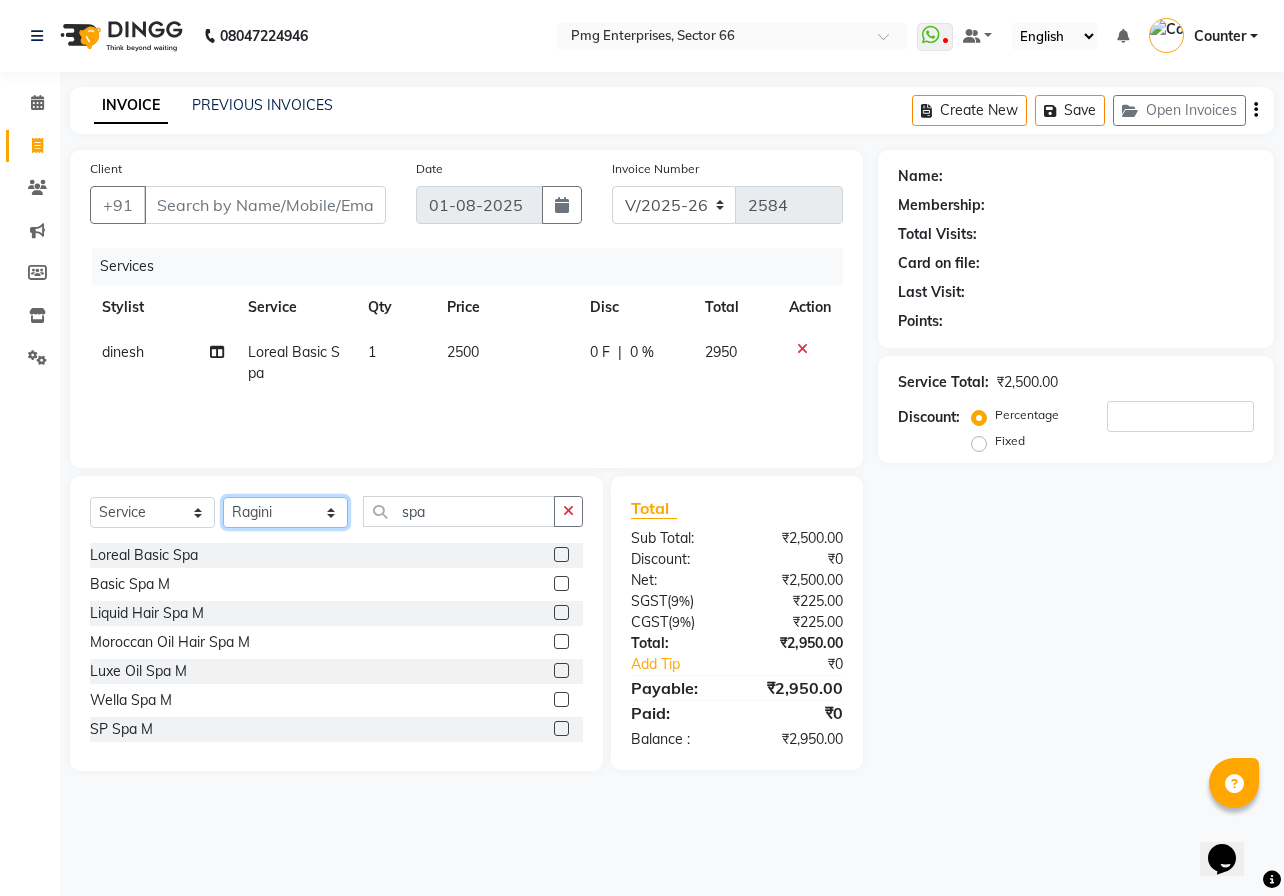 click on "Select Stylist [FIRST] [LAST] Counter [FIRST] [FIRST] [FIRST] [FIRST] [FIRST]" 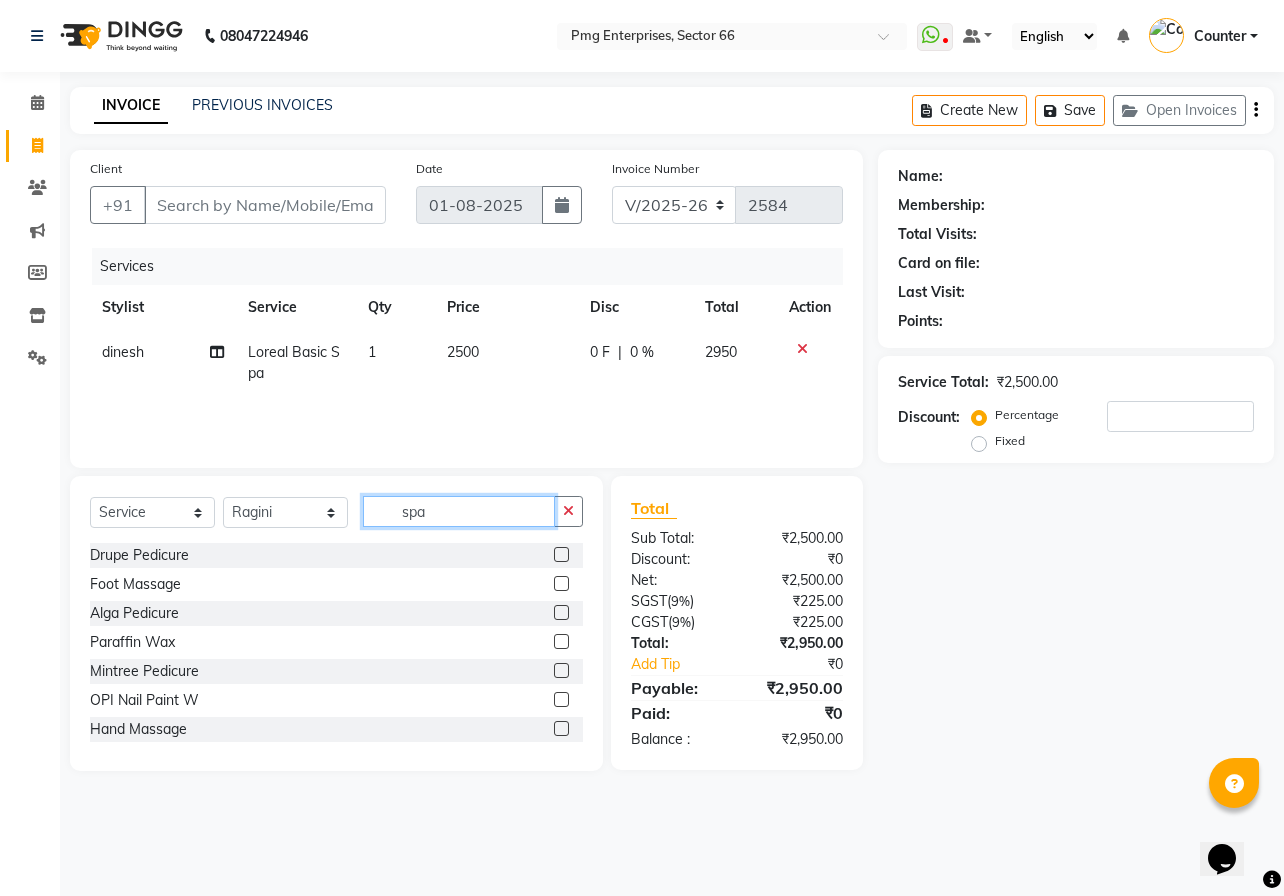 click on "spa" 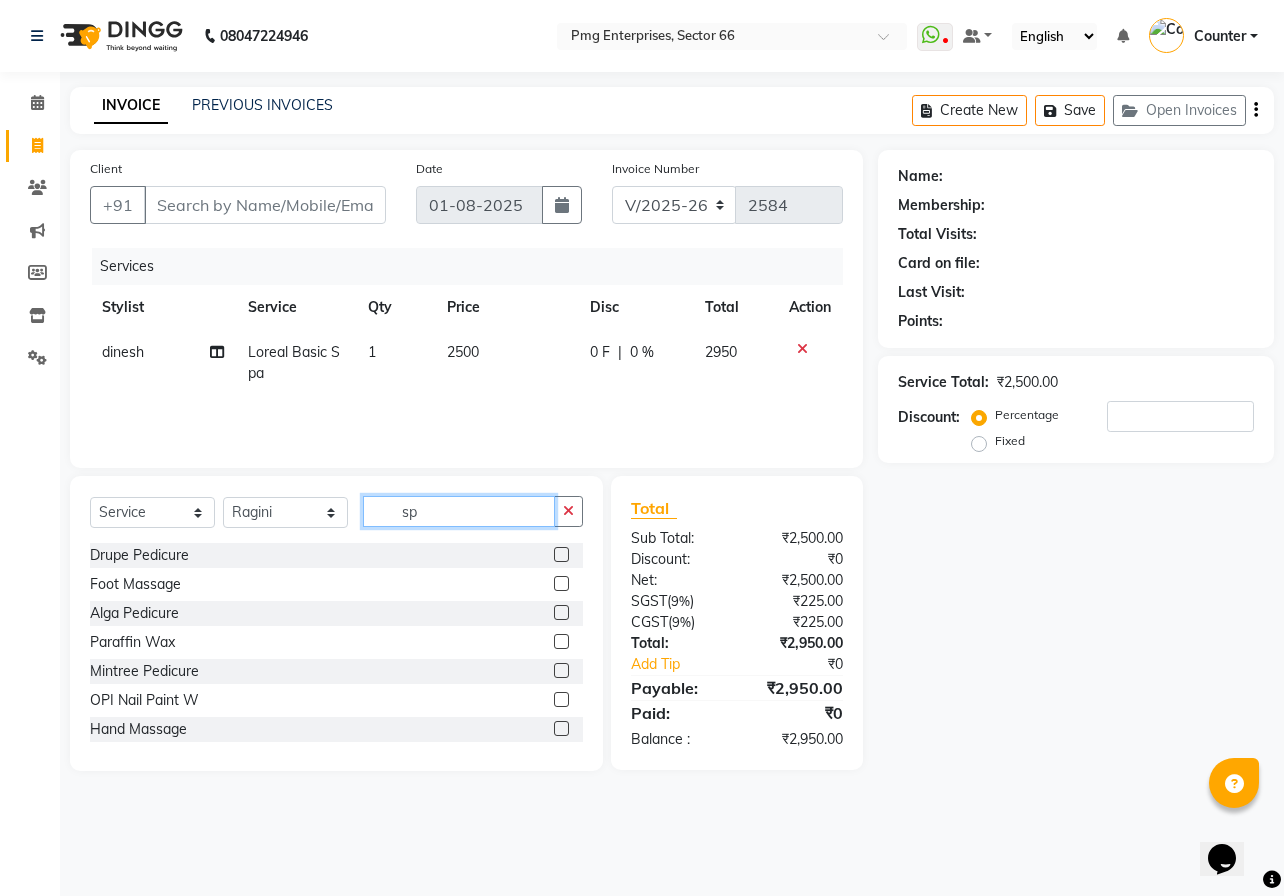type on "s" 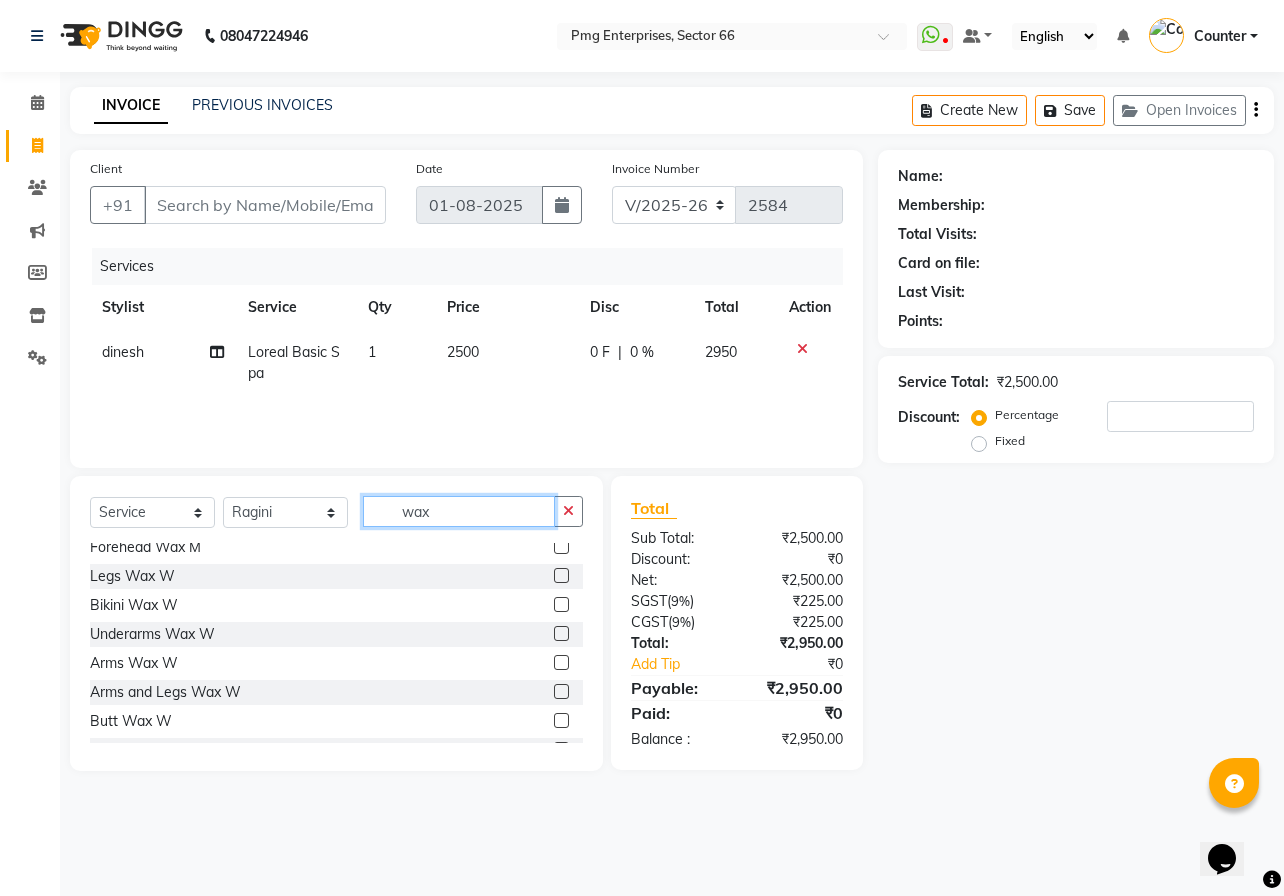 scroll, scrollTop: 280, scrollLeft: 0, axis: vertical 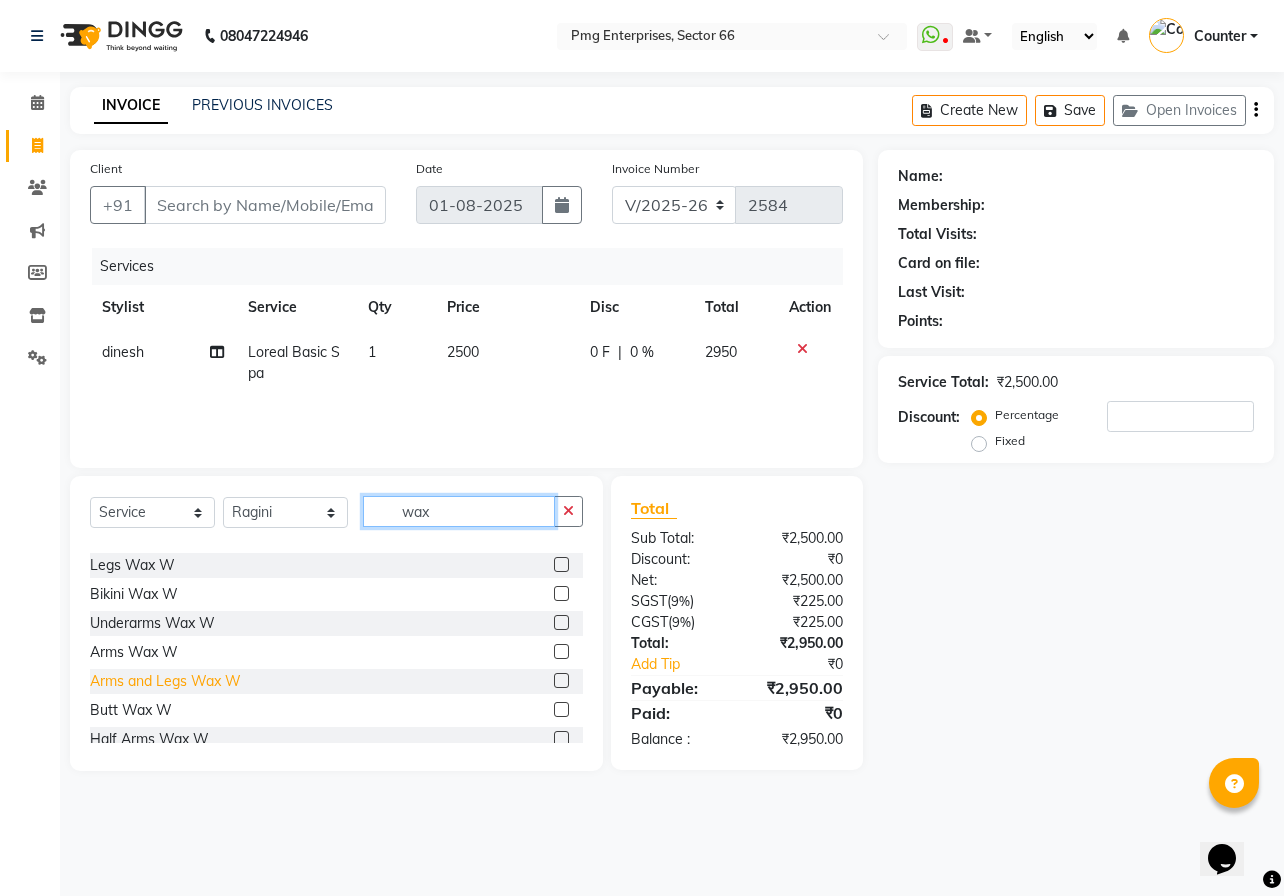 type on "wax" 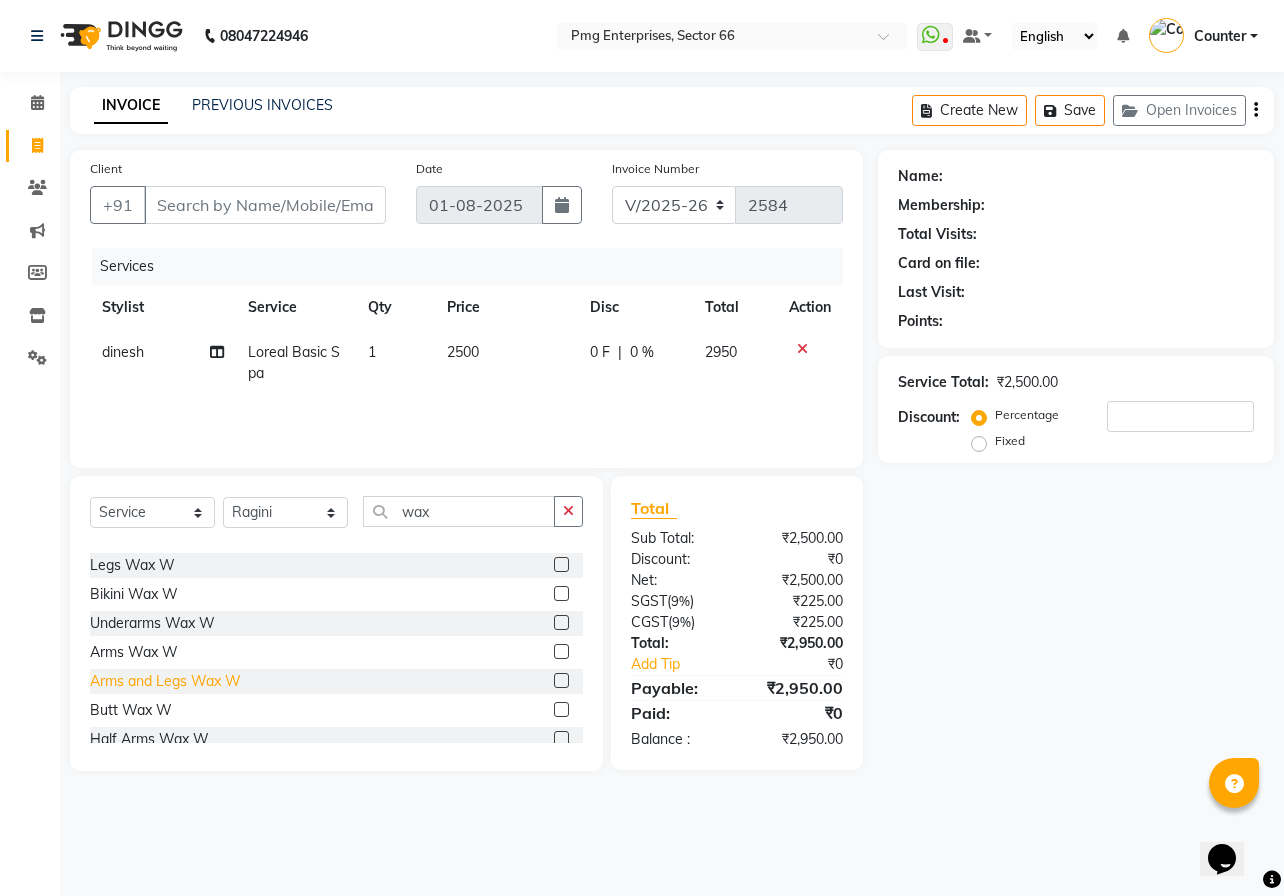 click on "Arms and Legs Wax W" 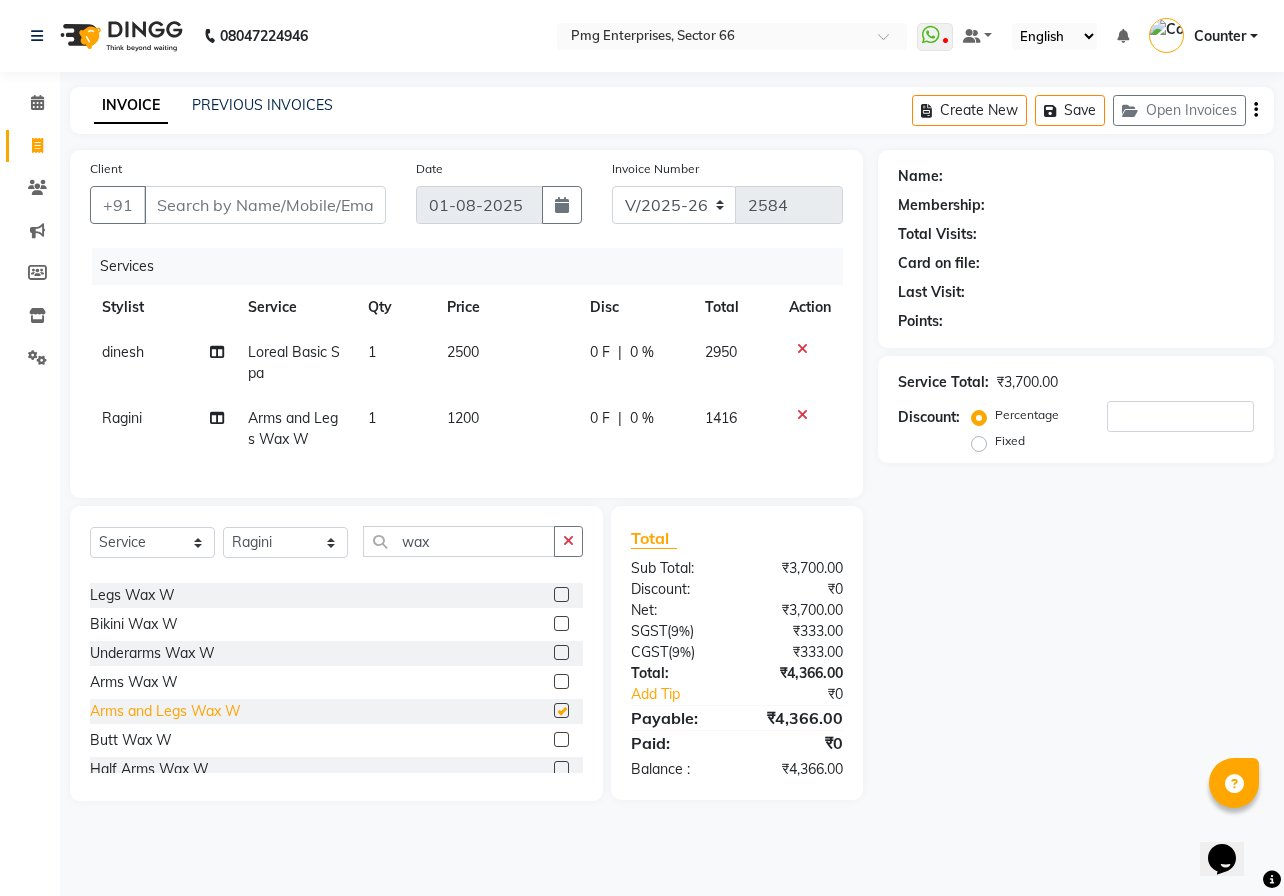 checkbox on "false" 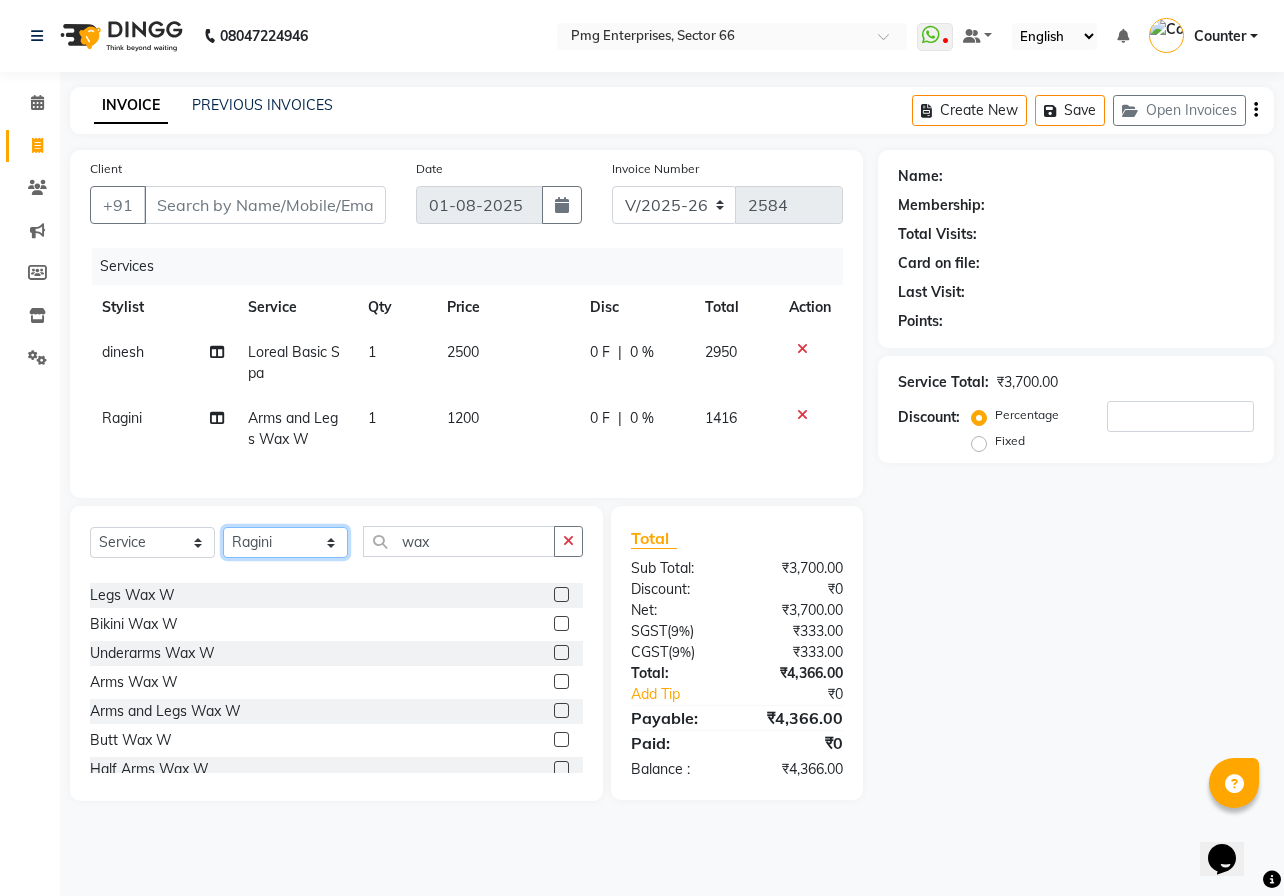 click on "Select Stylist [FIRST] [LAST] Counter [FIRST] [FIRST] [FIRST] [FIRST] [FIRST]" 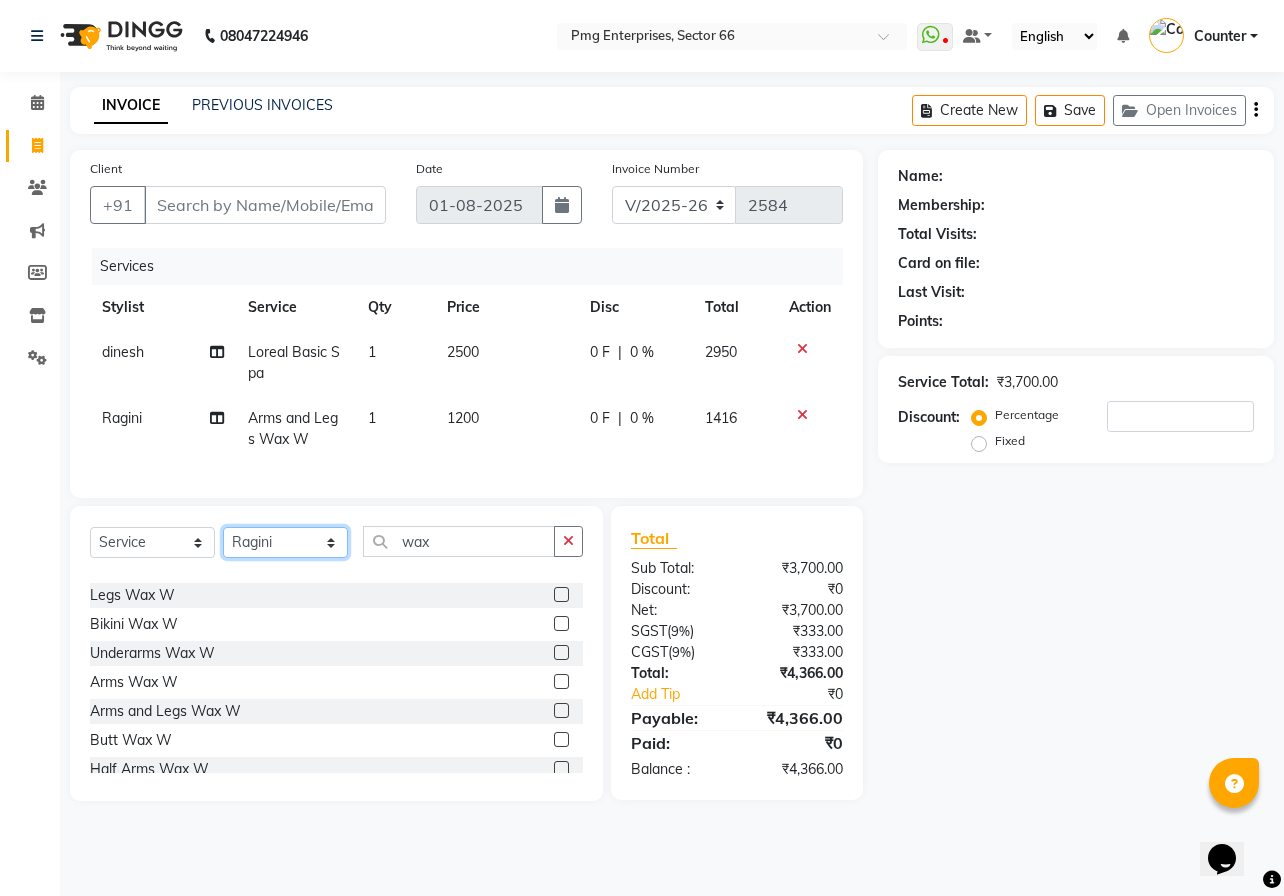 select on "70413" 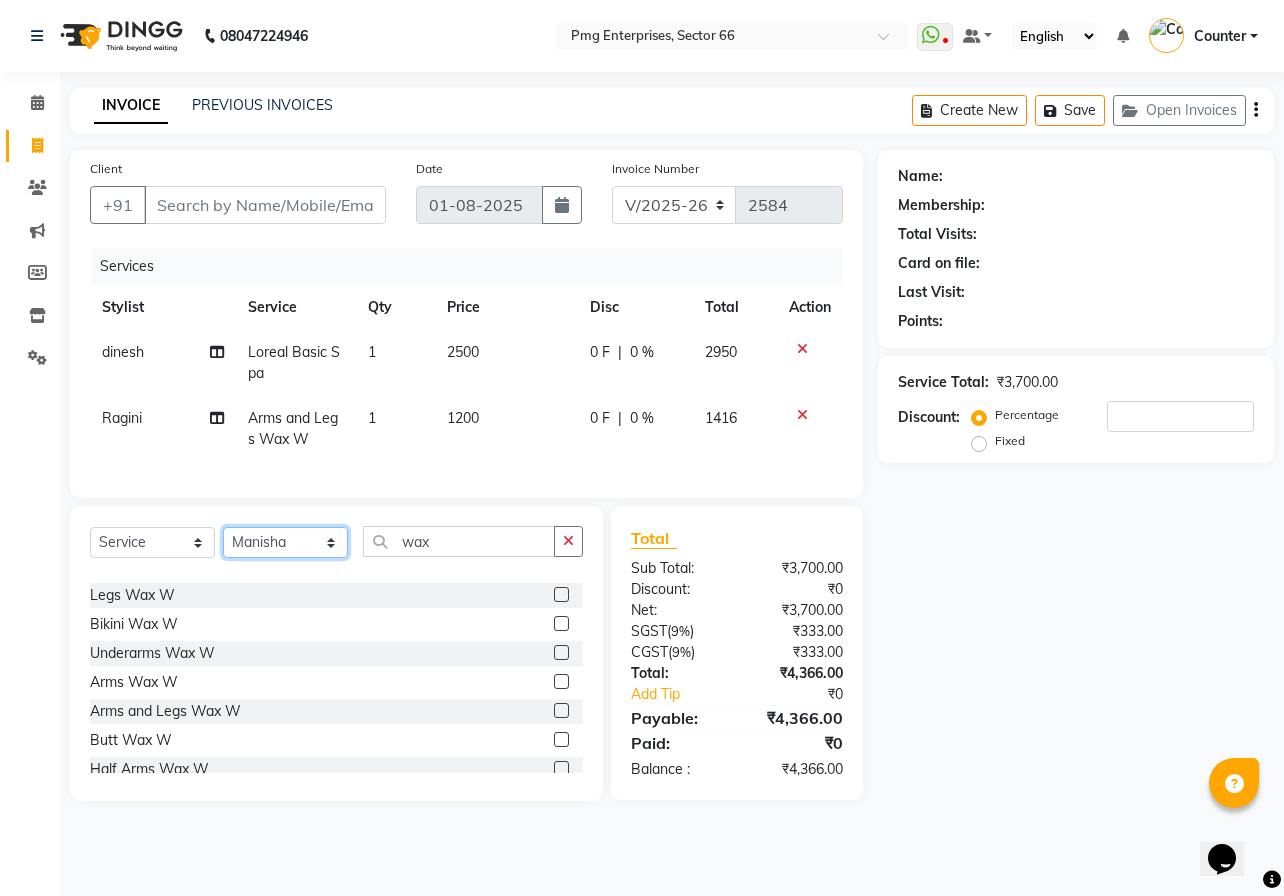 click on "Select Stylist [FIRST] [LAST] Counter [FIRST] [FIRST] [FIRST] [FIRST] [FIRST]" 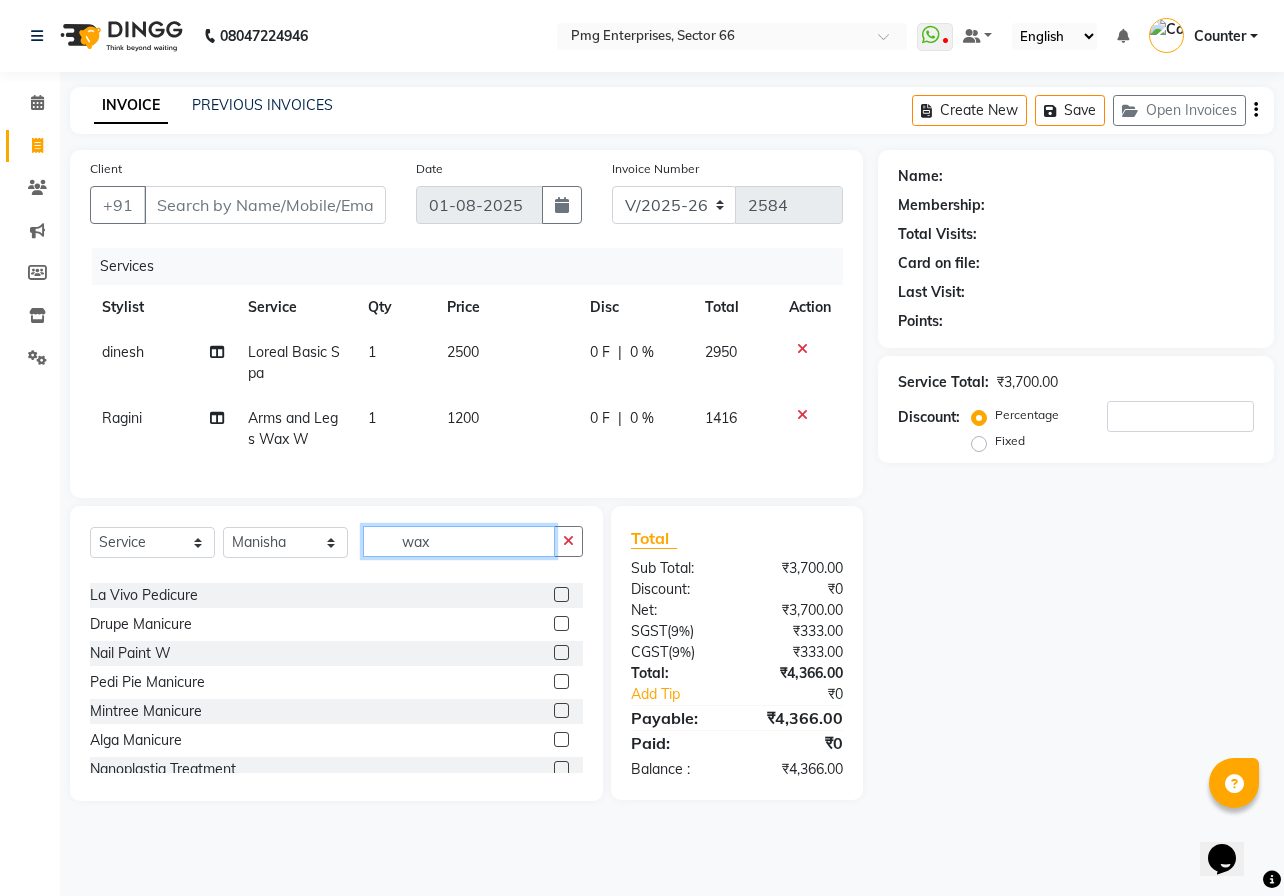 click on "wax" 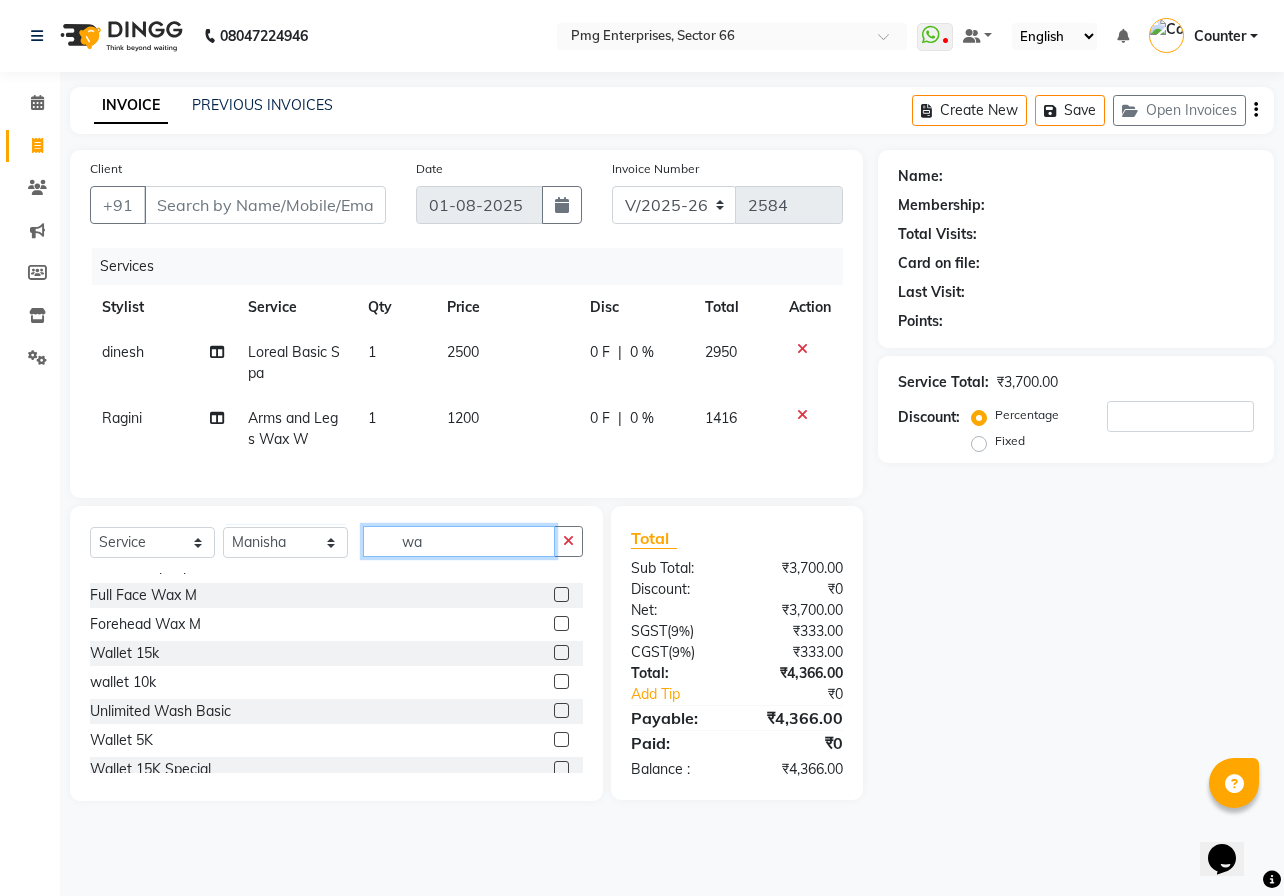 type on "w" 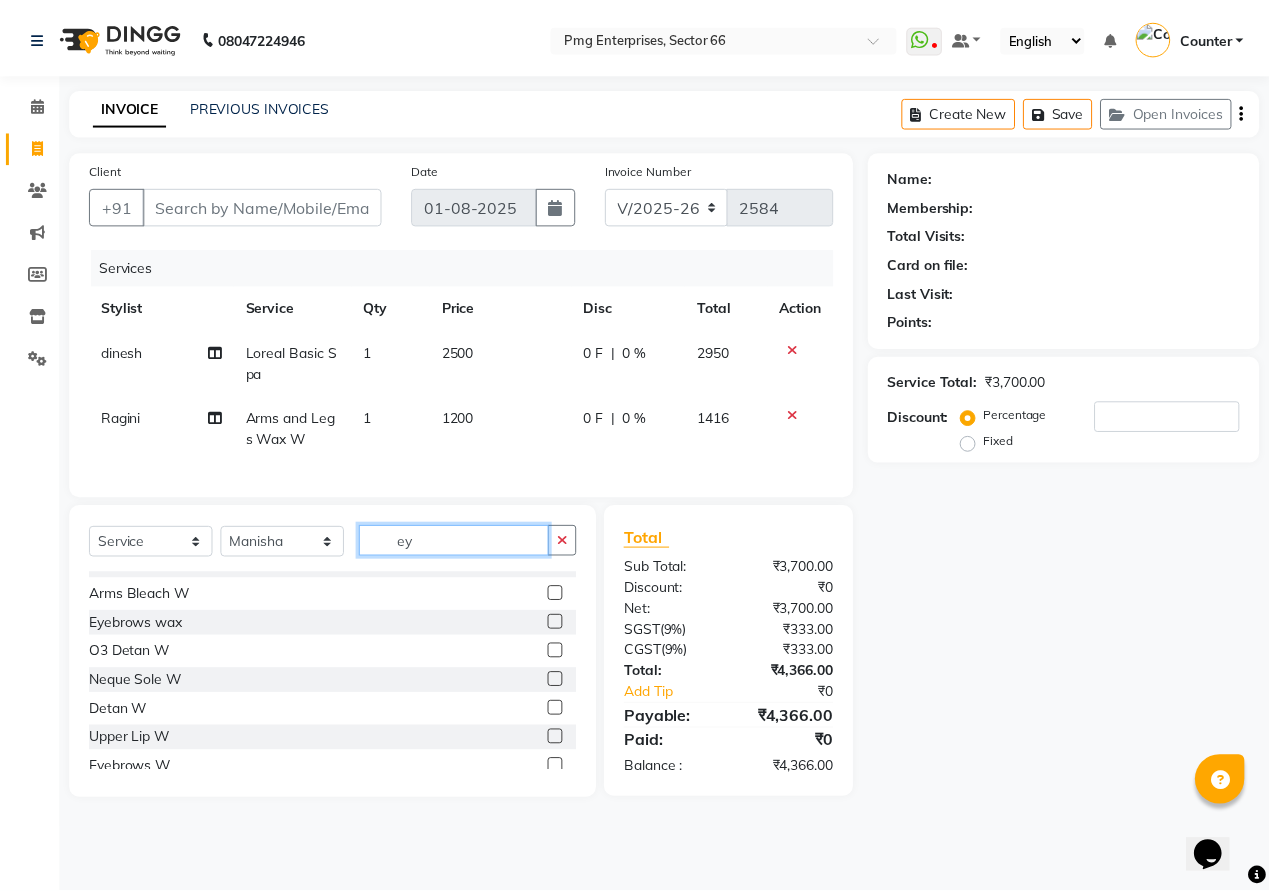 scroll, scrollTop: 0, scrollLeft: 0, axis: both 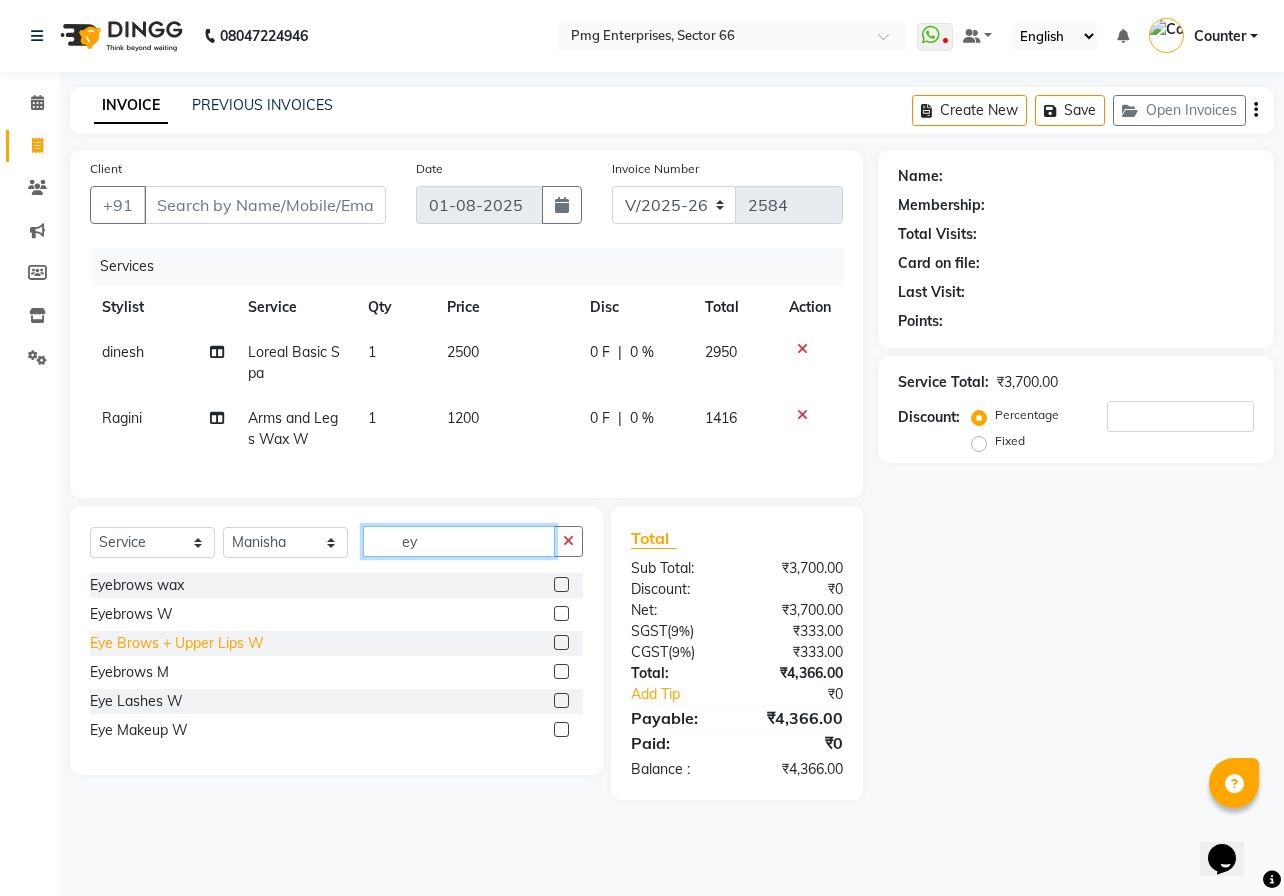 type on "ey" 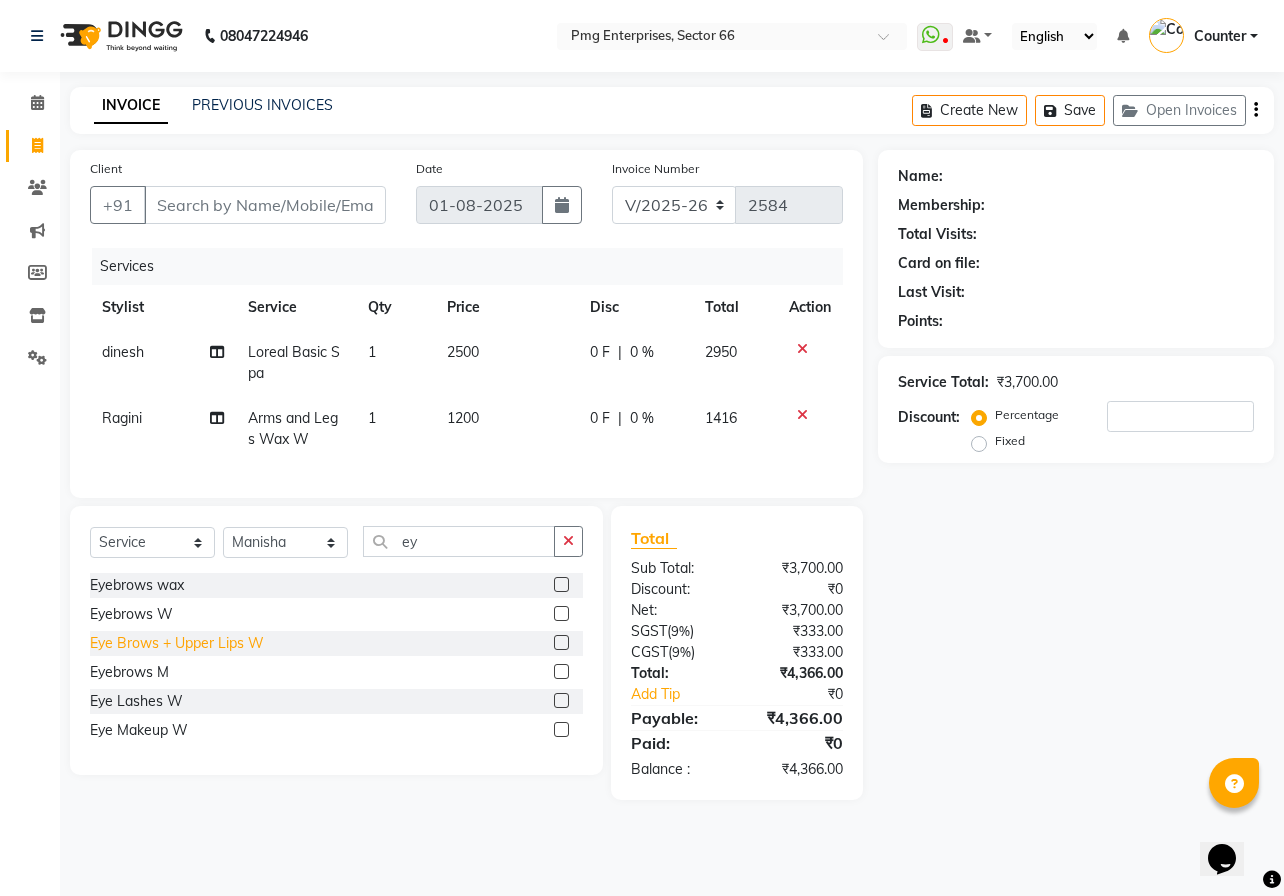 click on "Eye Brows + Upper Lips W" 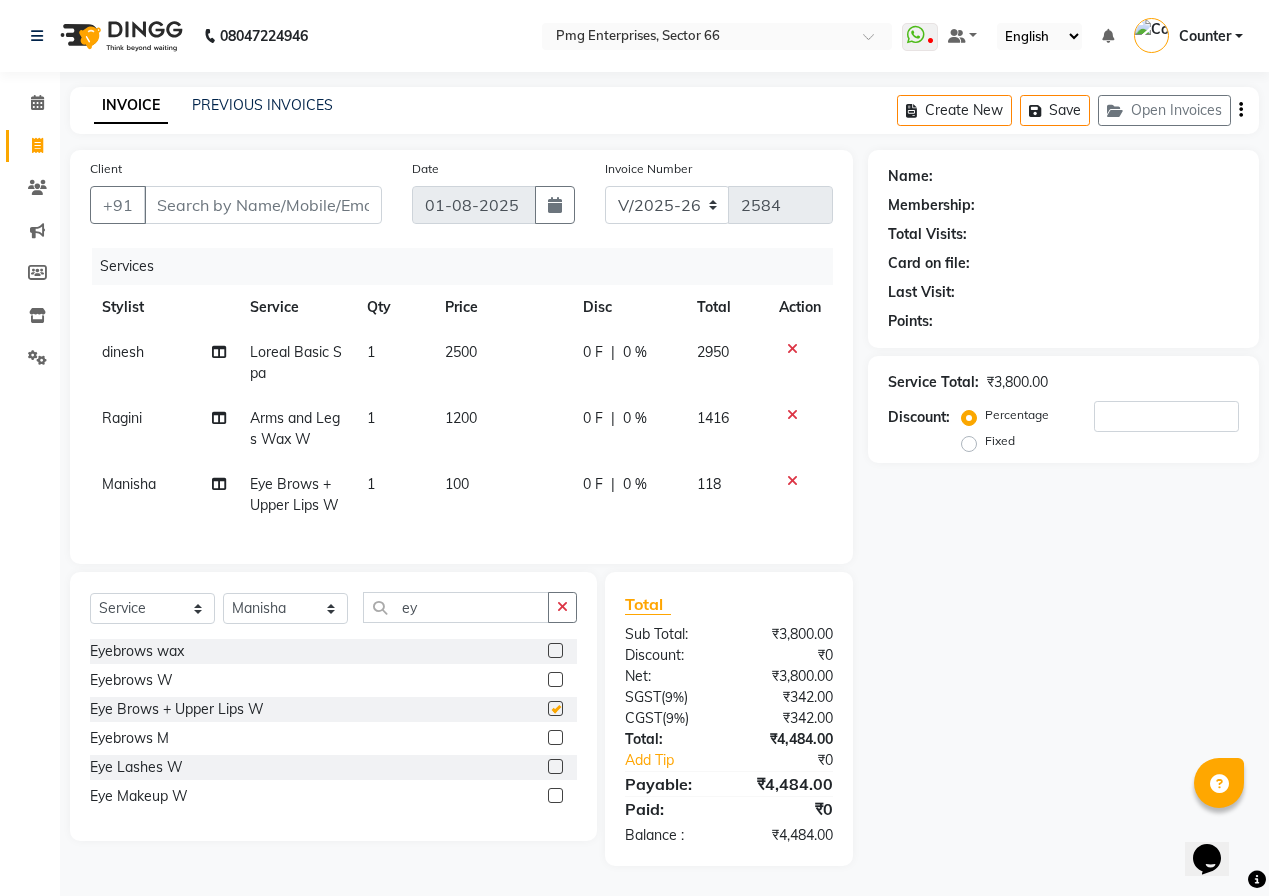 checkbox on "false" 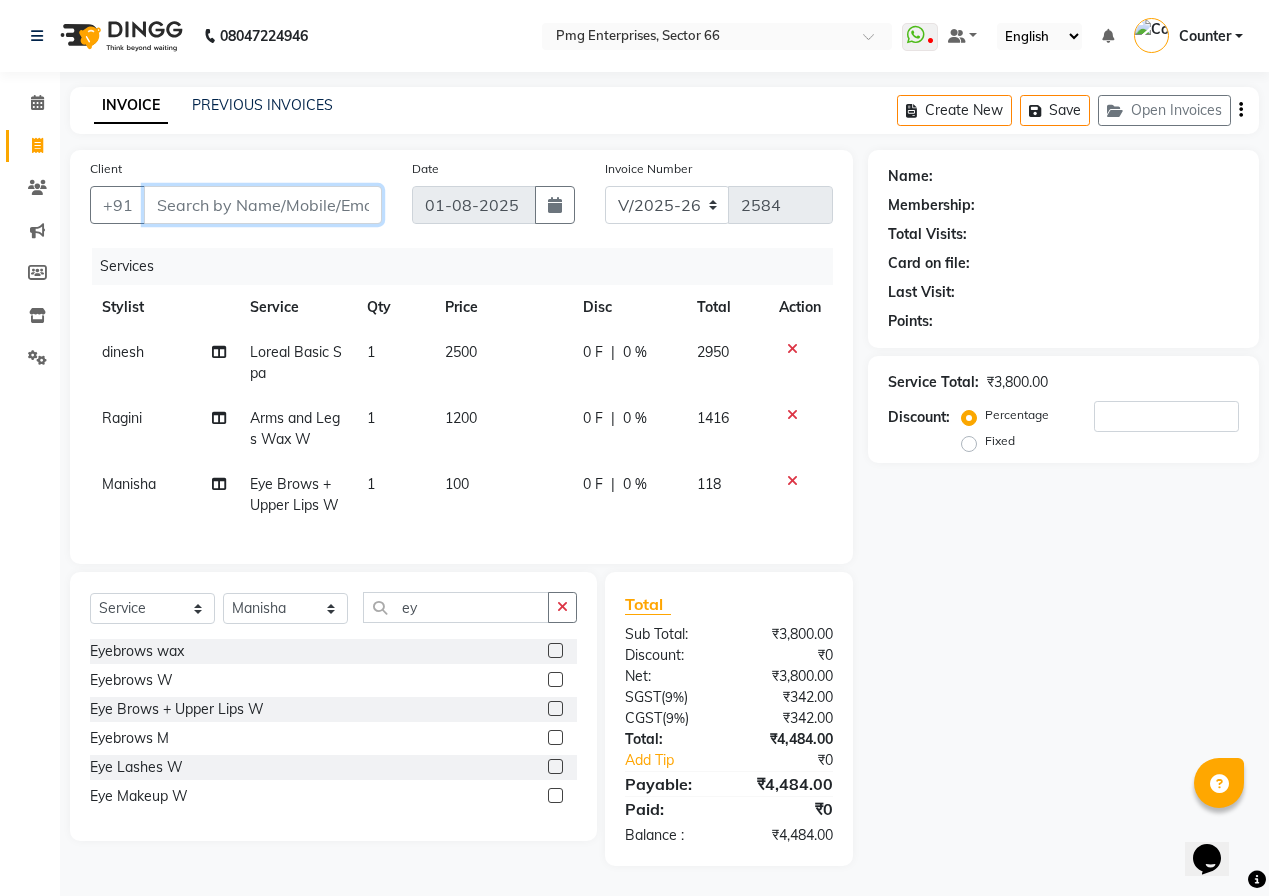 click on "Client" at bounding box center [263, 205] 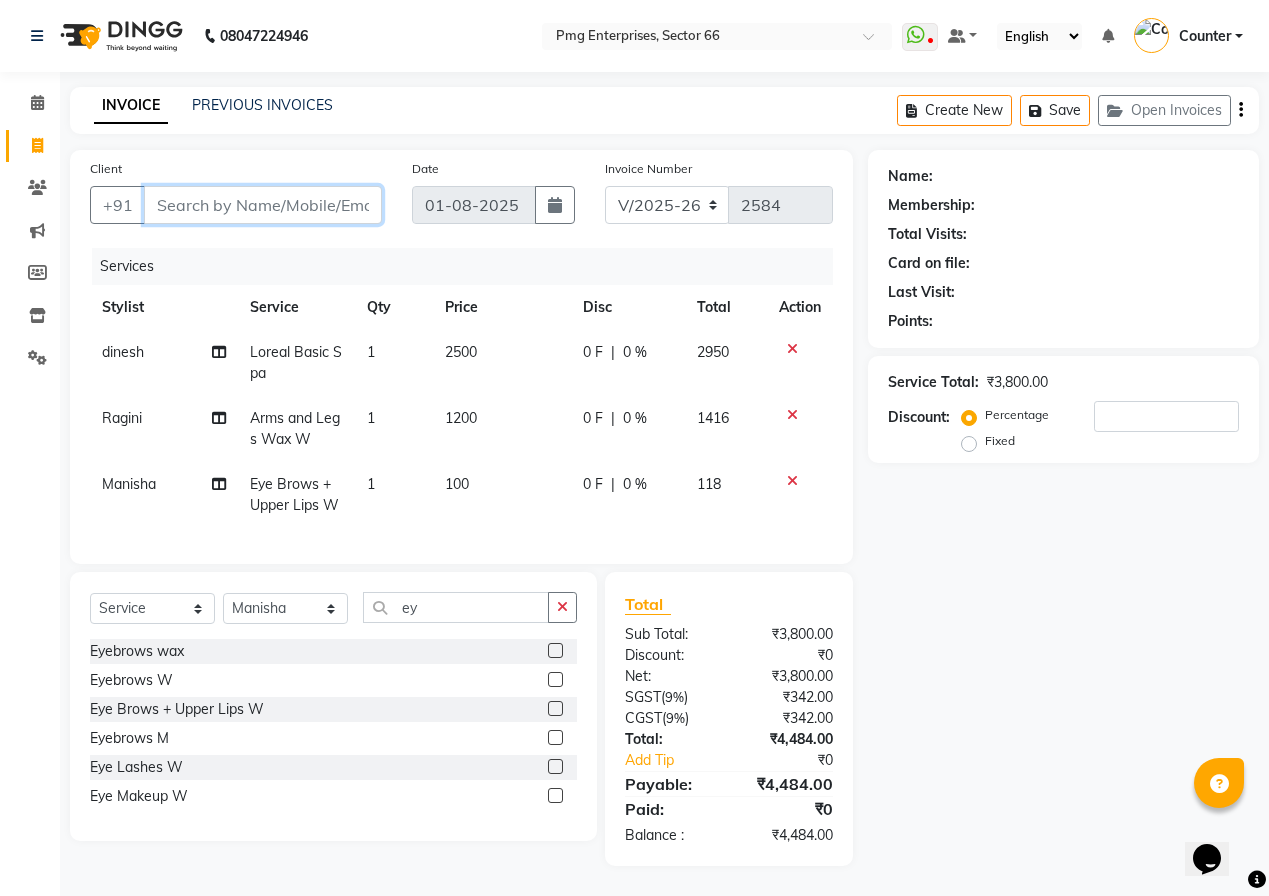 type on "9" 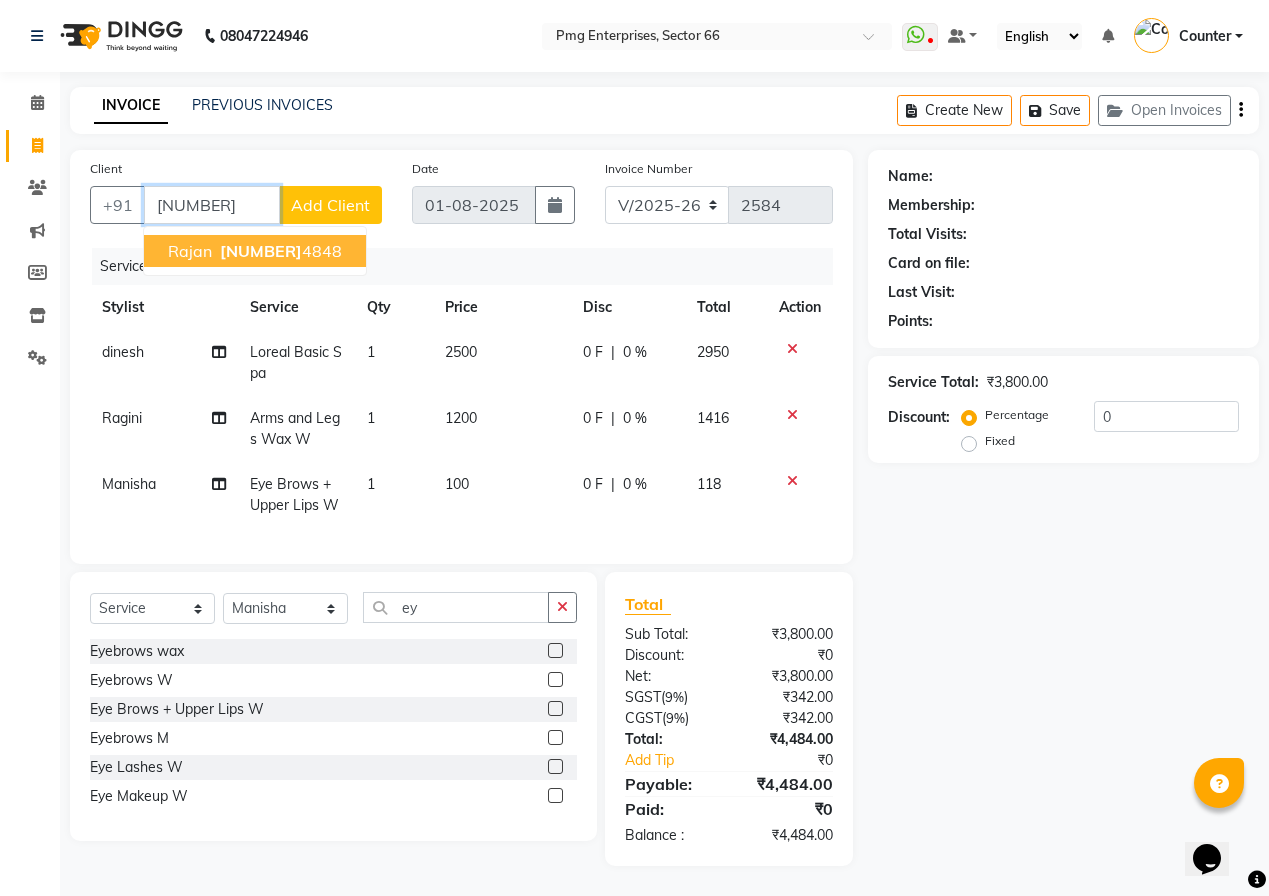 click on "[PHONE]" at bounding box center [279, 251] 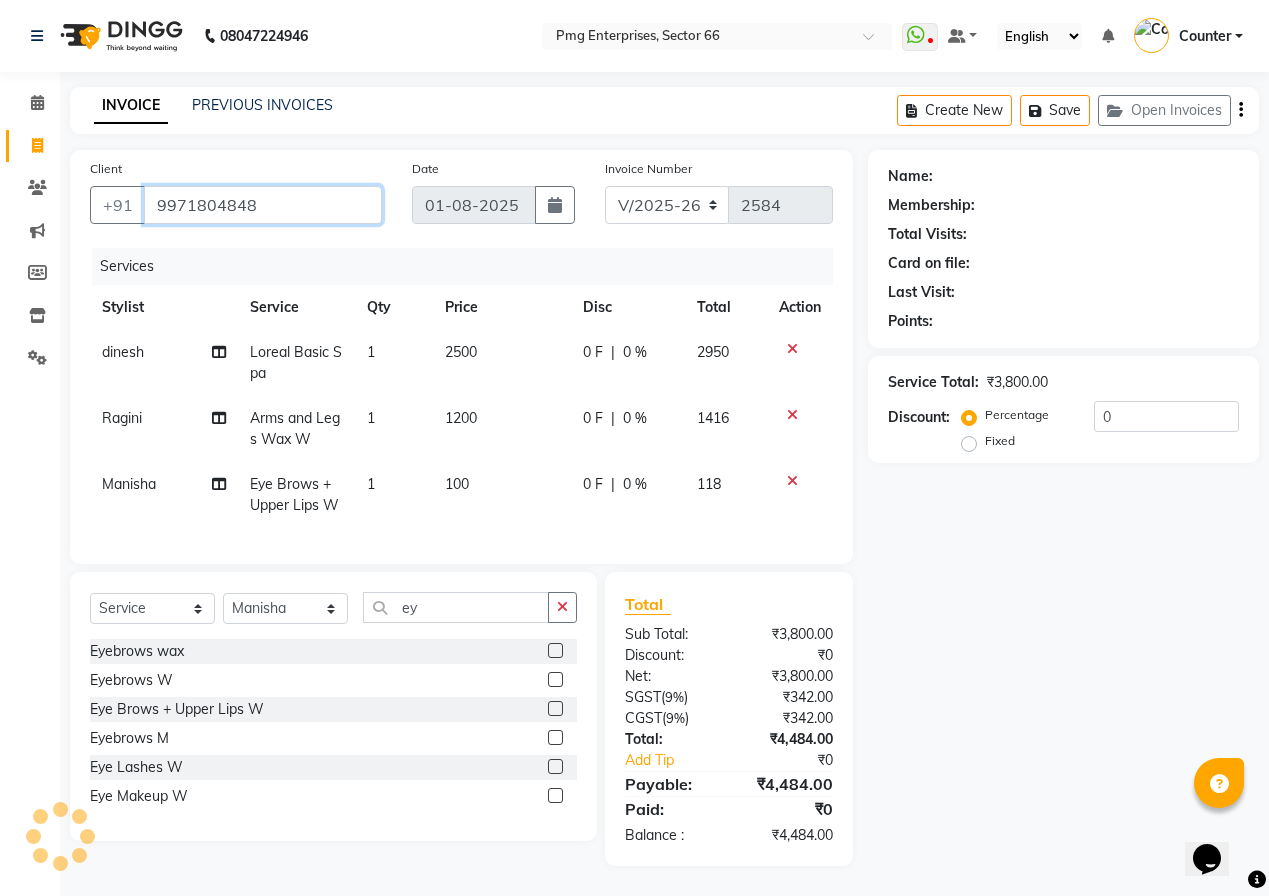 type on "9971804848" 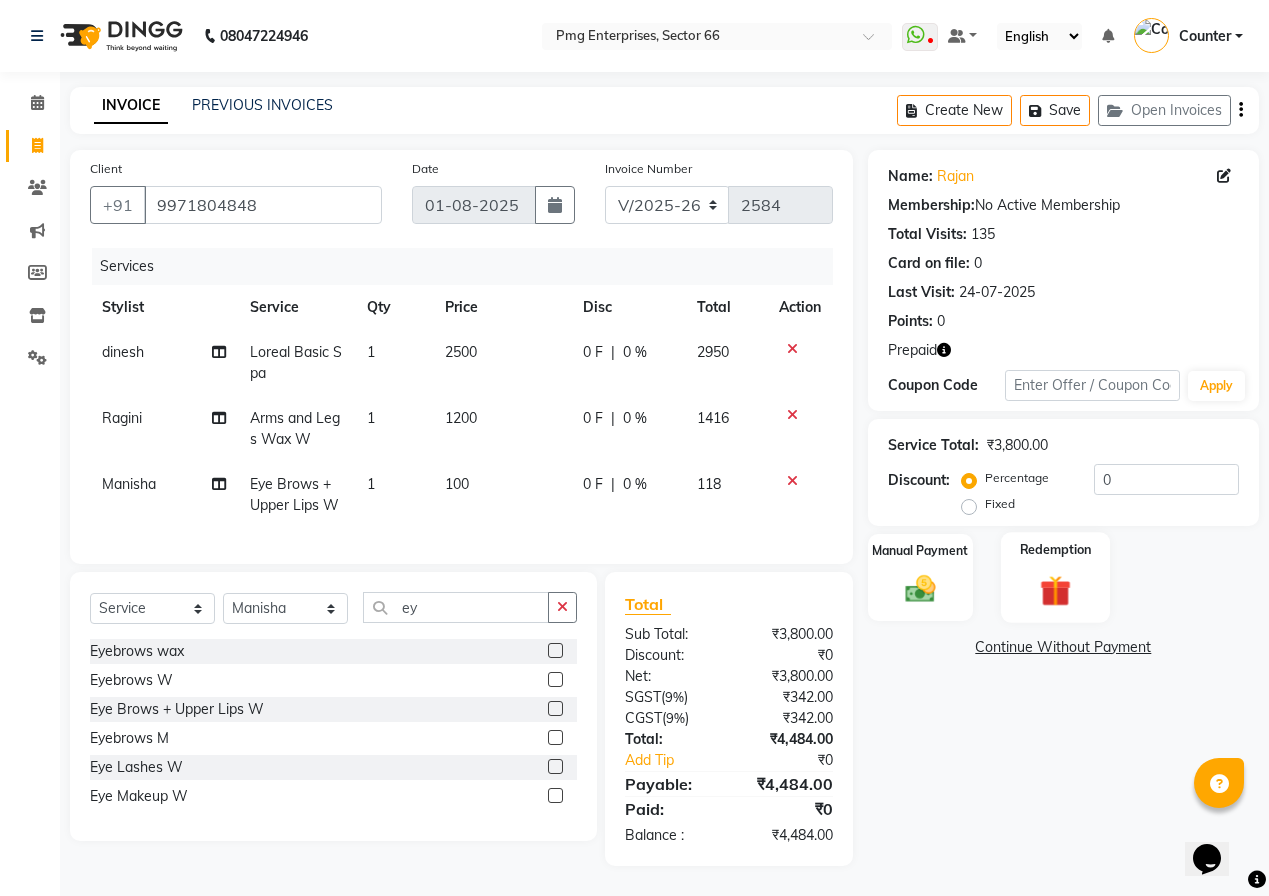 click 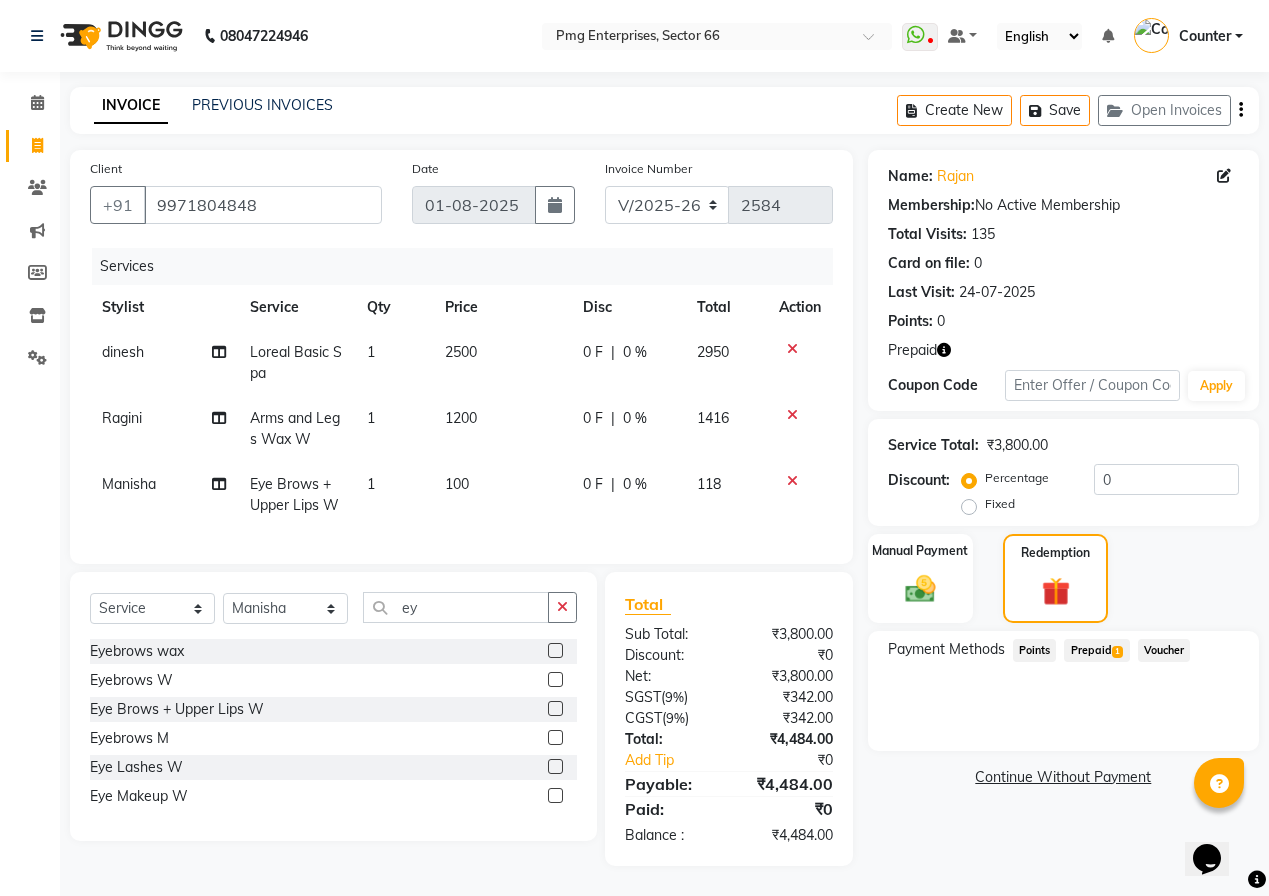click on "Prepaid  1" 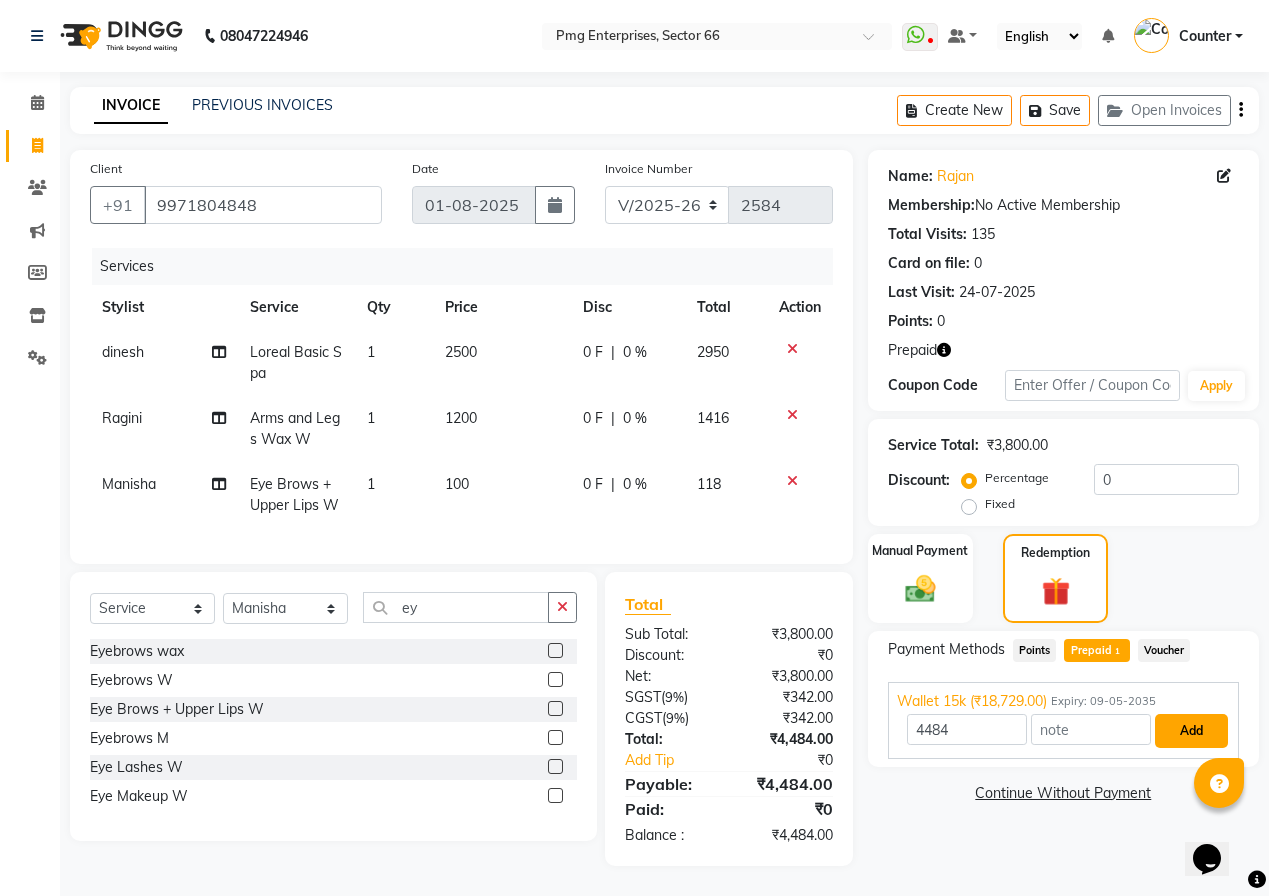 click on "Add" at bounding box center [1191, 731] 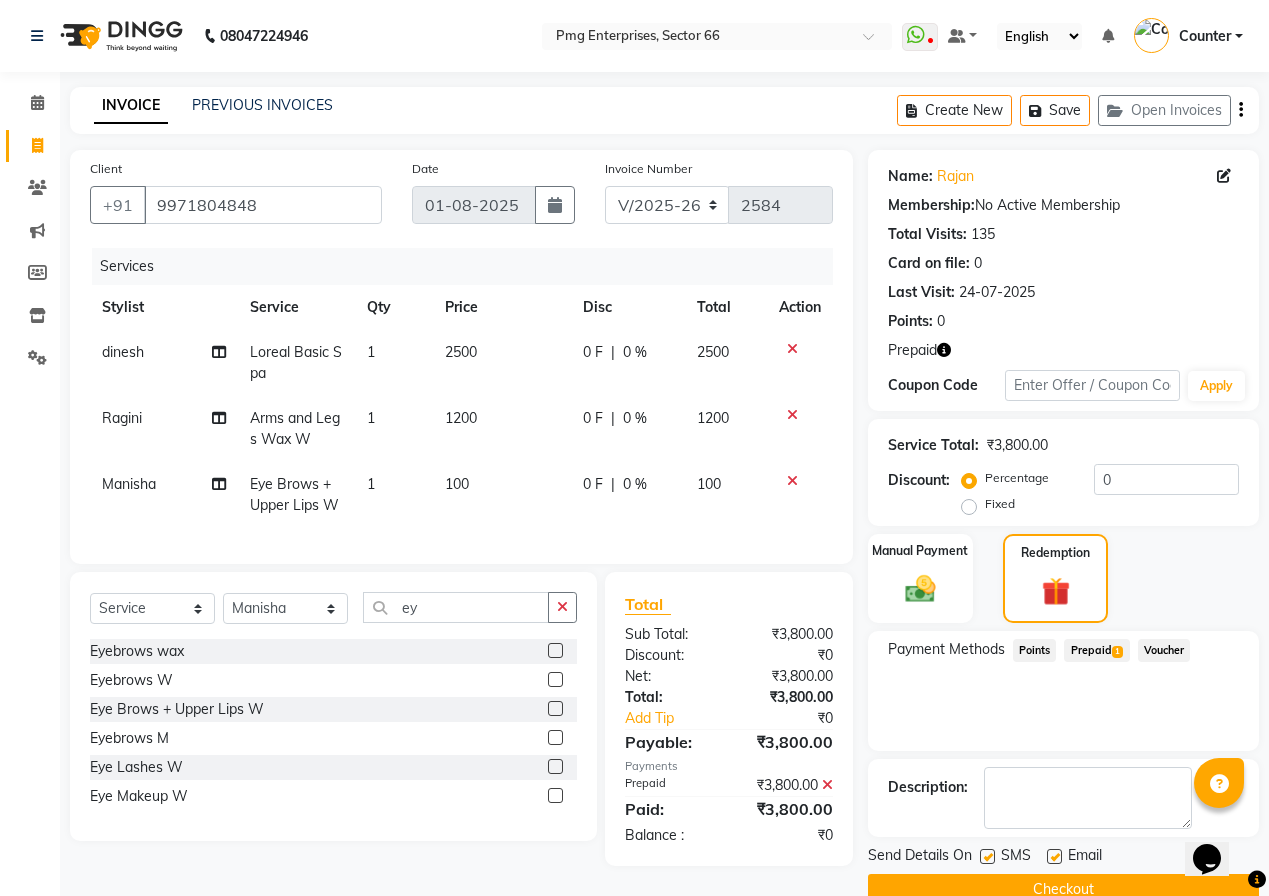 click on "Checkout" 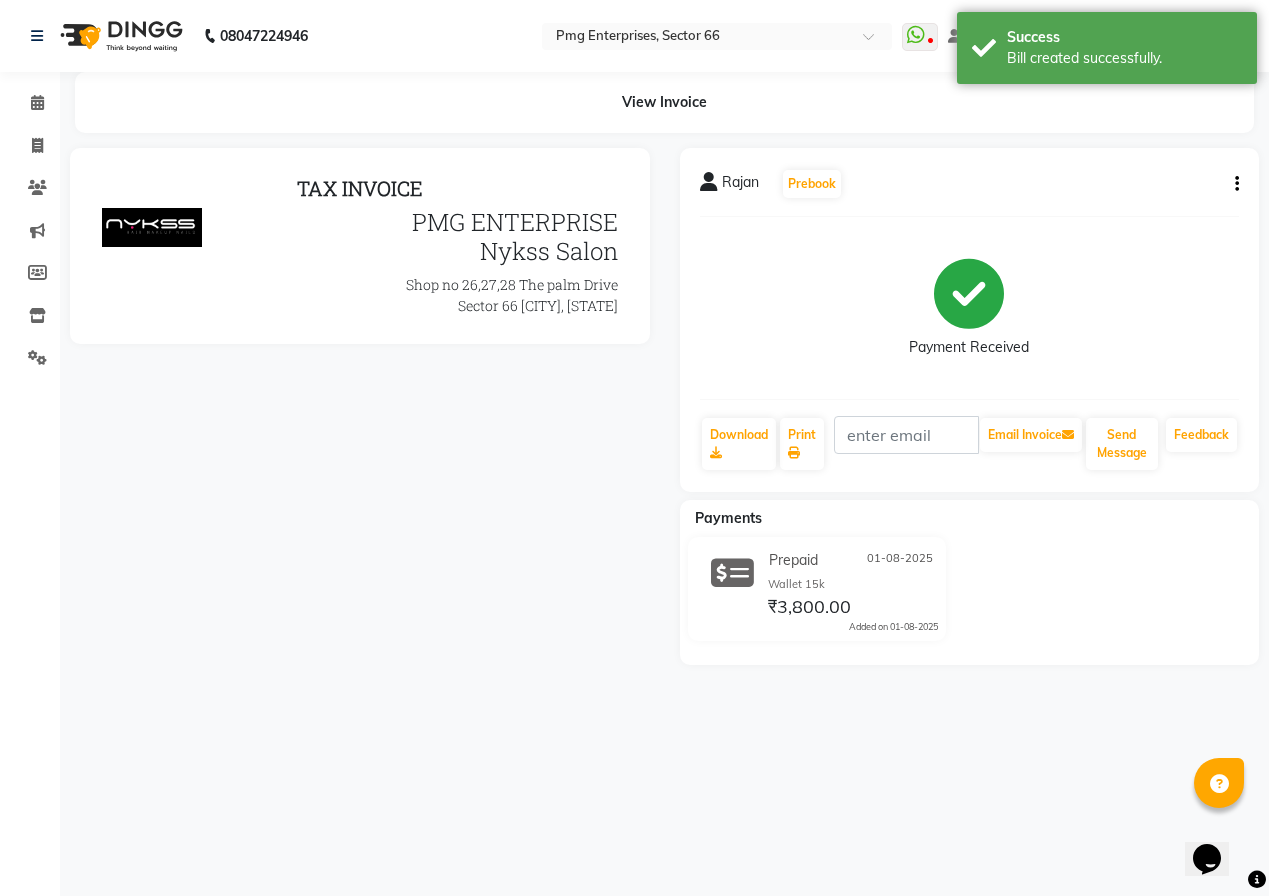 scroll, scrollTop: 0, scrollLeft: 0, axis: both 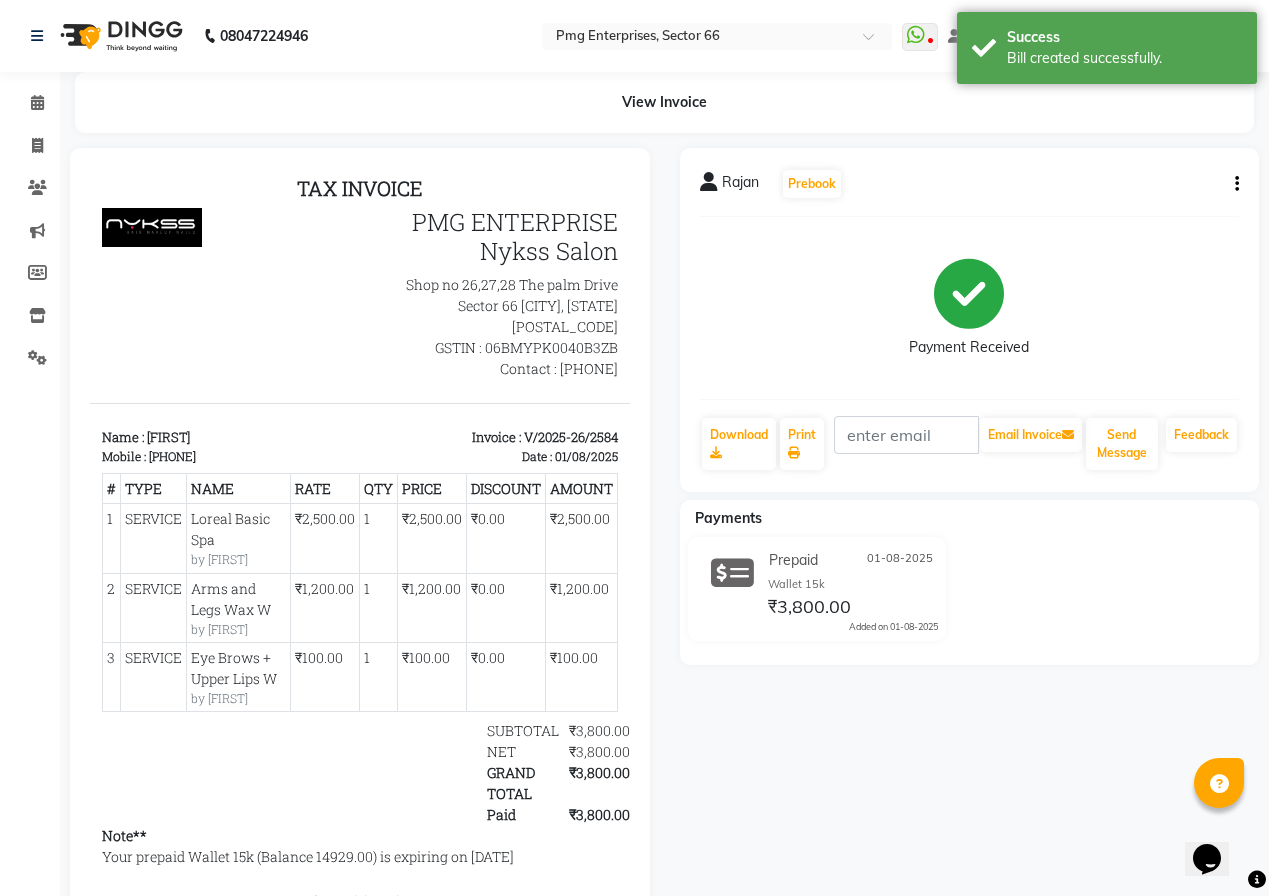 click on "[FIRST]   Prebook   Payment Received  Download  Print   Email Invoice   Send Message Feedback  PaymentsPrepaid 01-08-2025 Wallet 15k ₹3,800.00  Added on 01-08-2025" 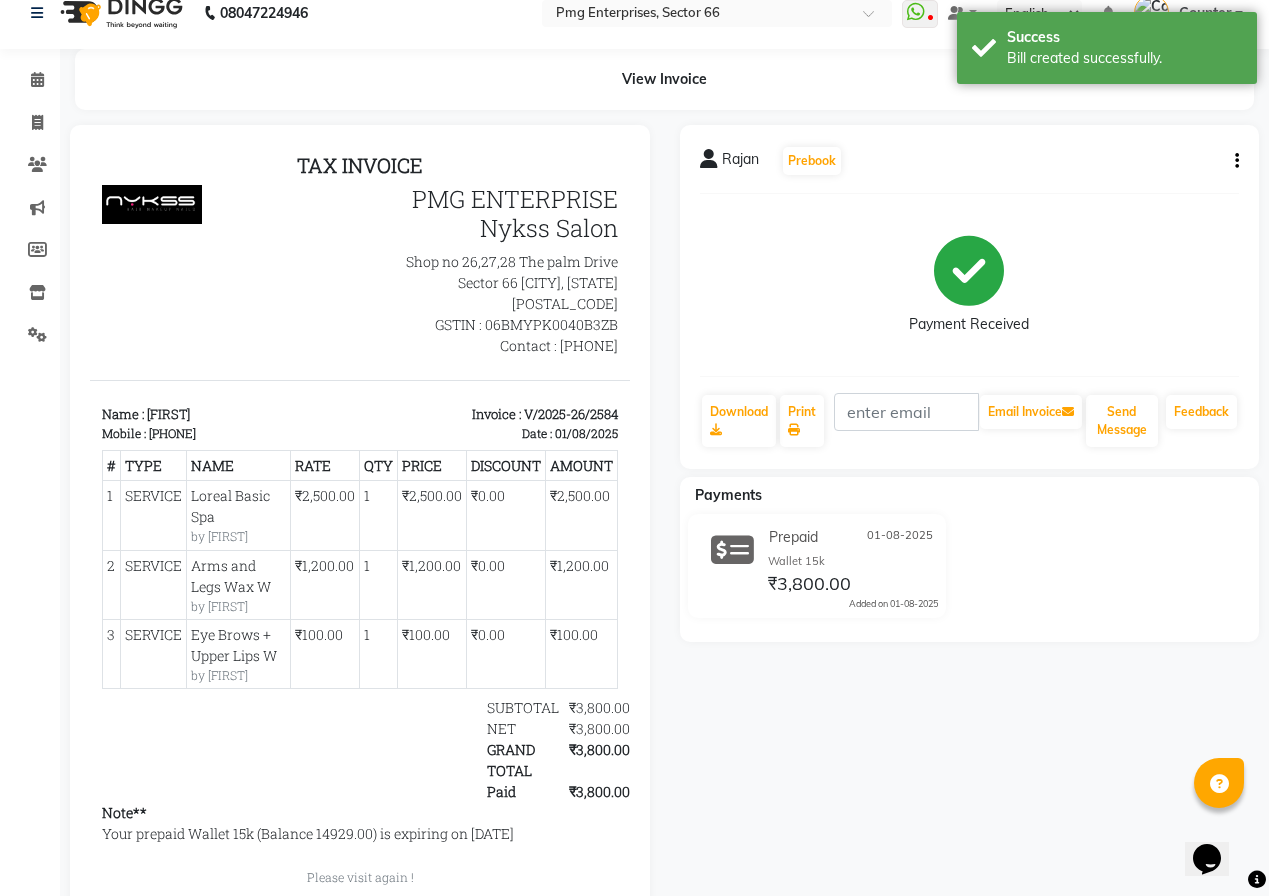 drag, startPoint x: 1150, startPoint y: 861, endPoint x: 1150, endPoint y: 897, distance: 36 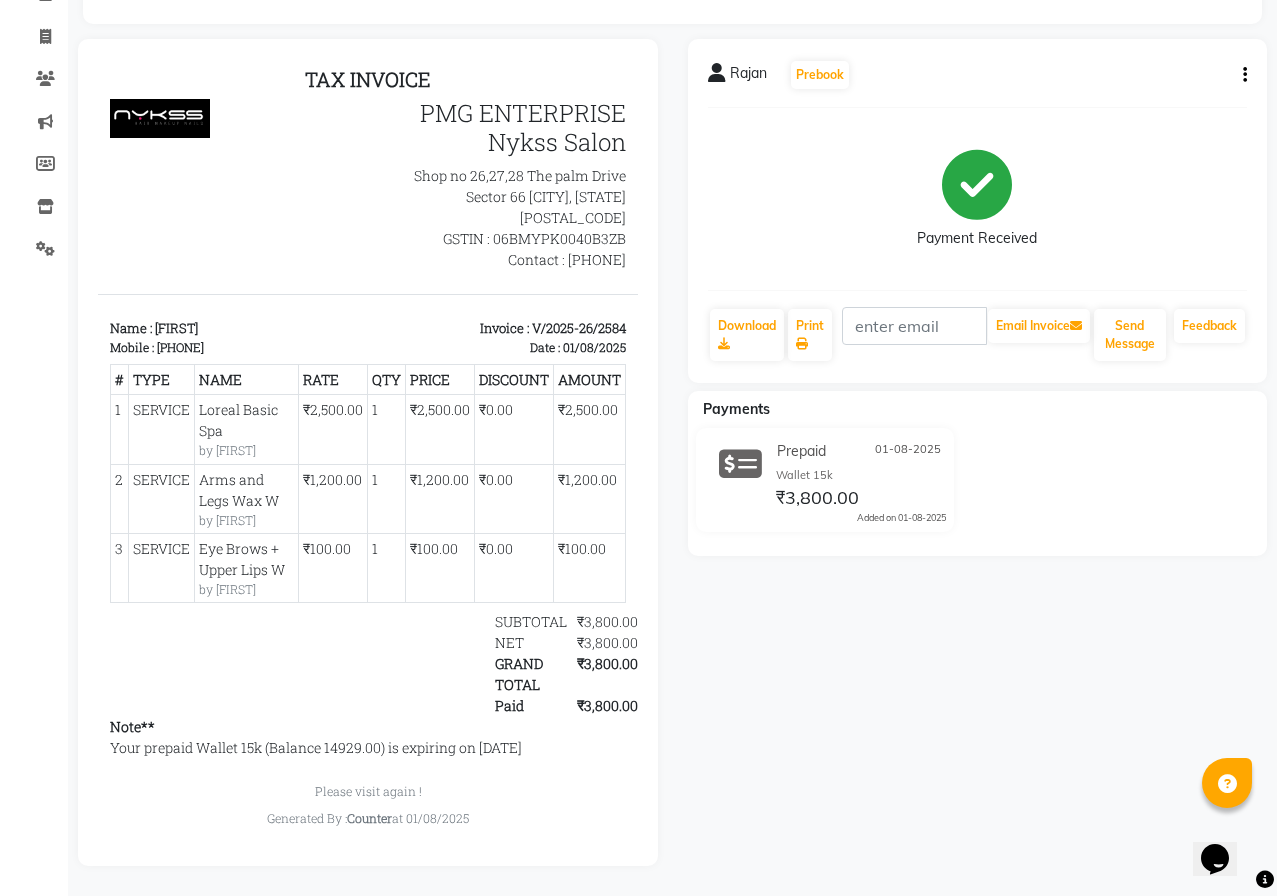 scroll, scrollTop: 0, scrollLeft: 0, axis: both 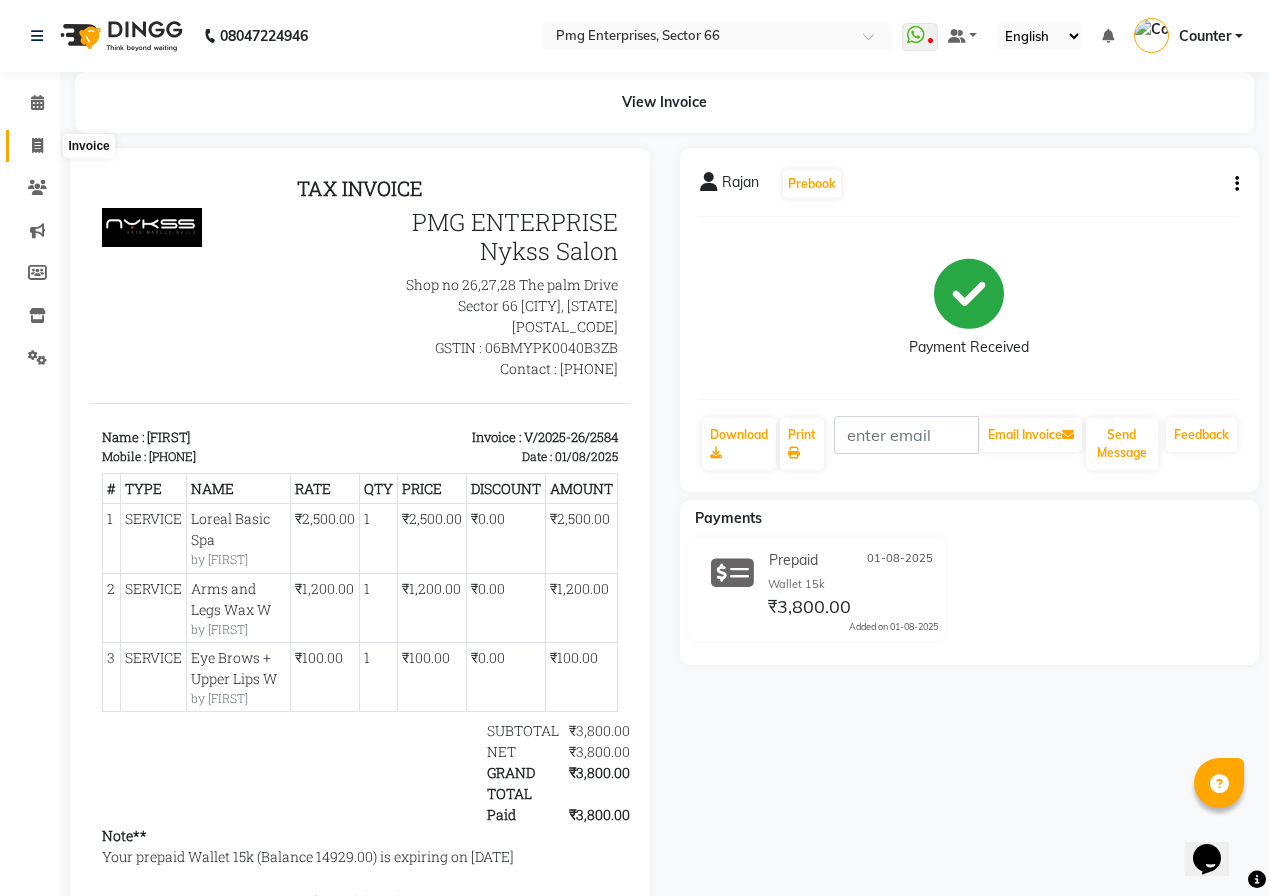 click 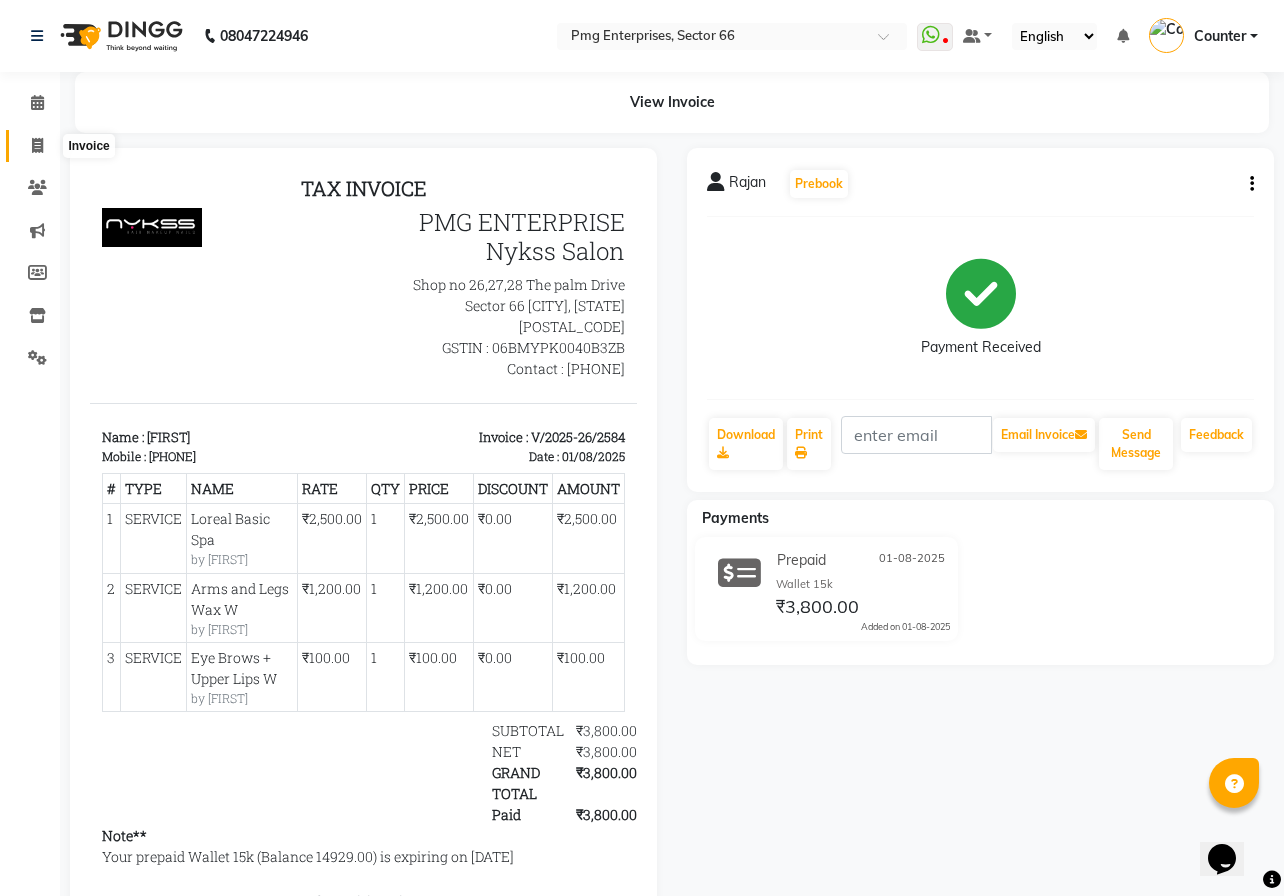 select on "889" 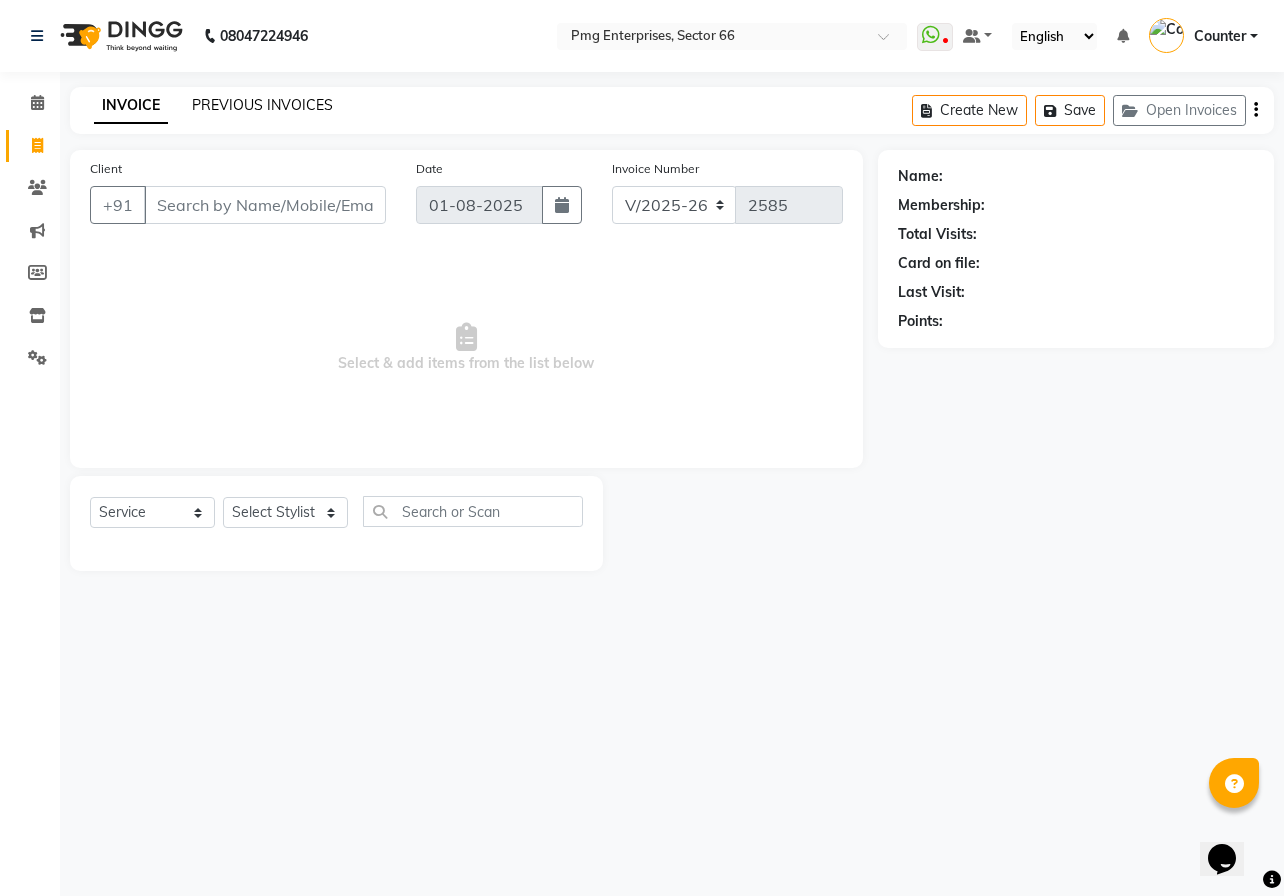 click on "PREVIOUS INVOICES" 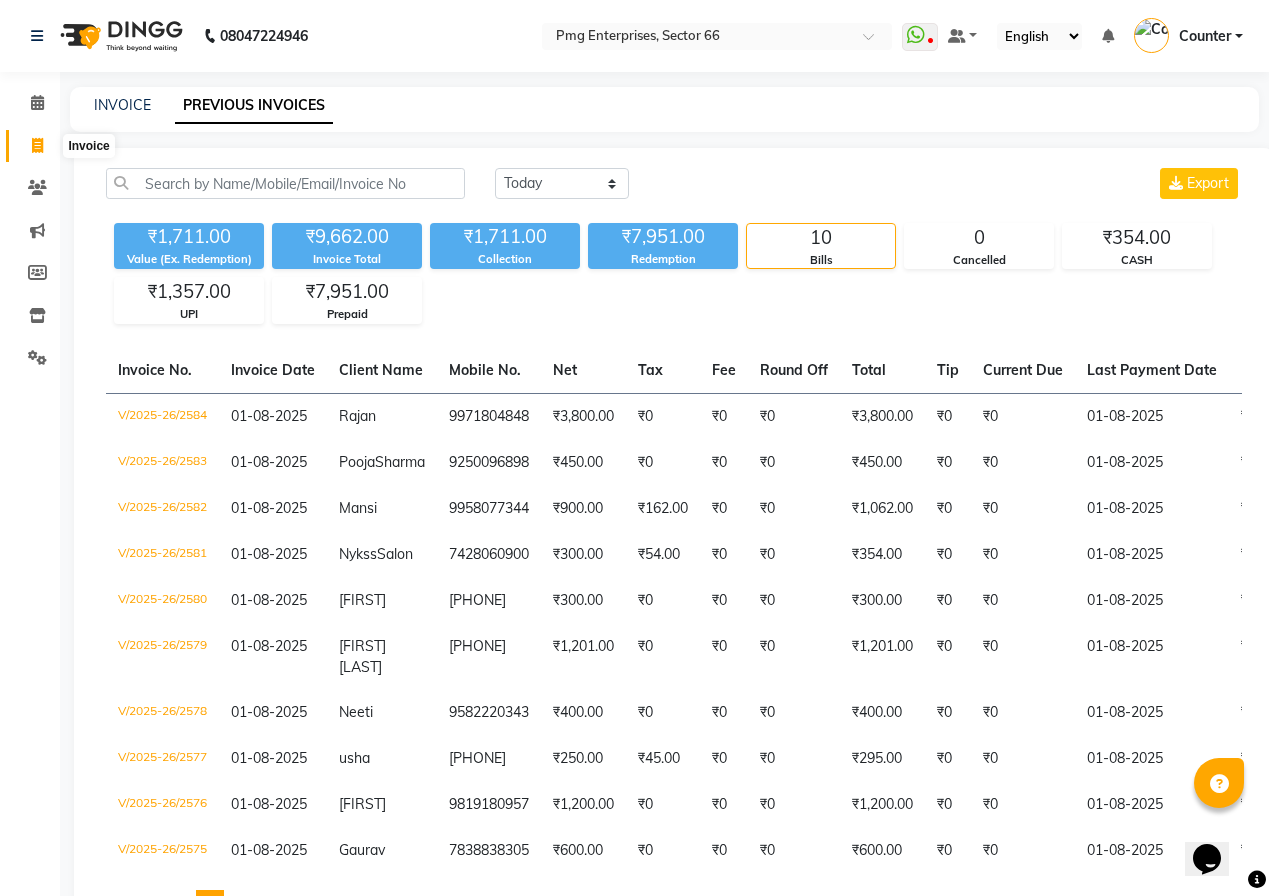 click 